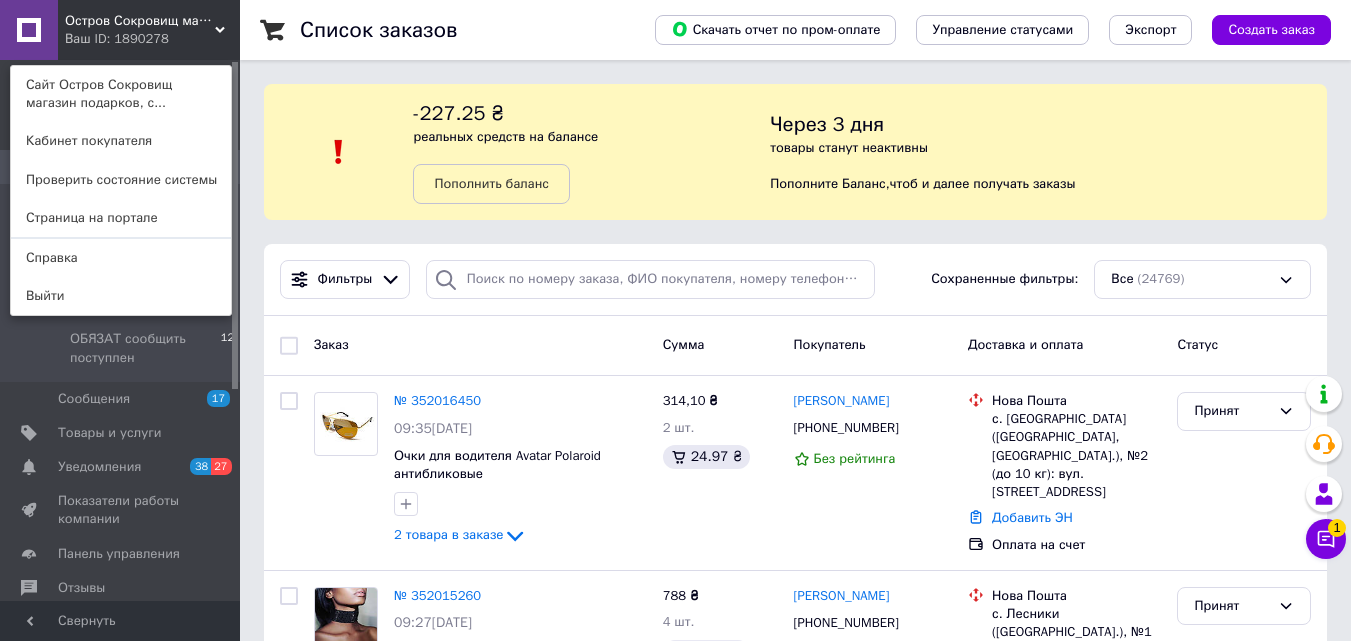 scroll, scrollTop: 0, scrollLeft: 0, axis: both 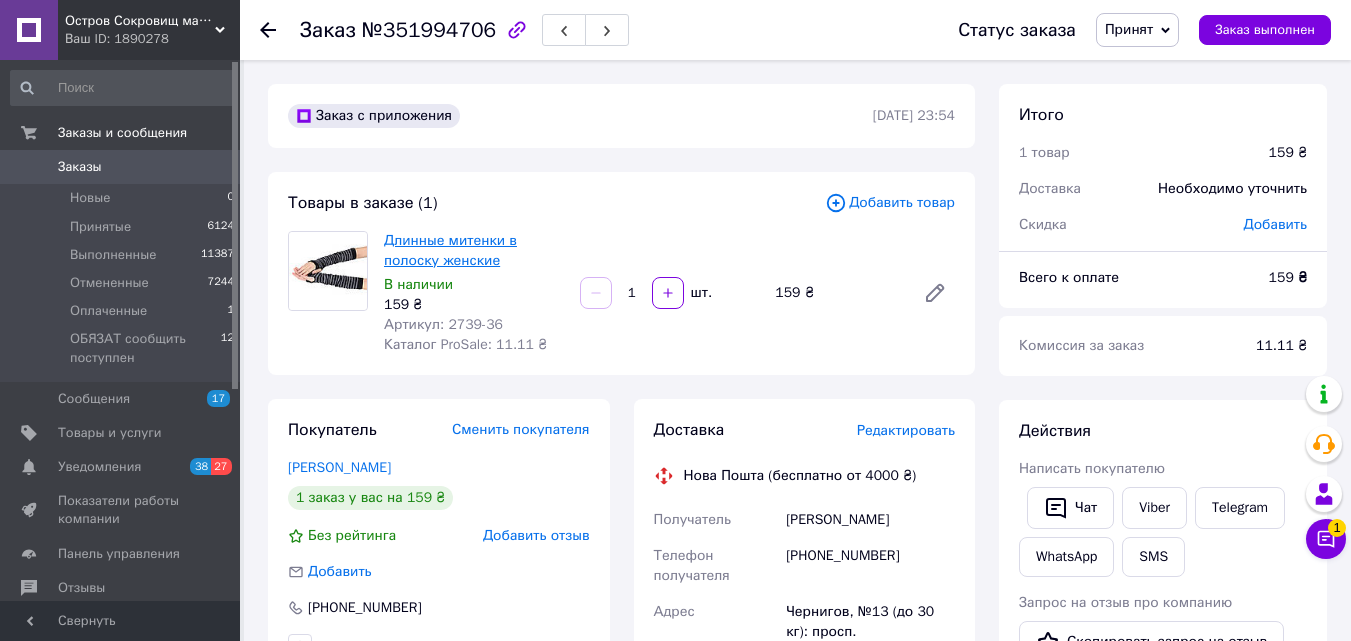 click on "Длинные митенки в полоску женские" at bounding box center (450, 250) 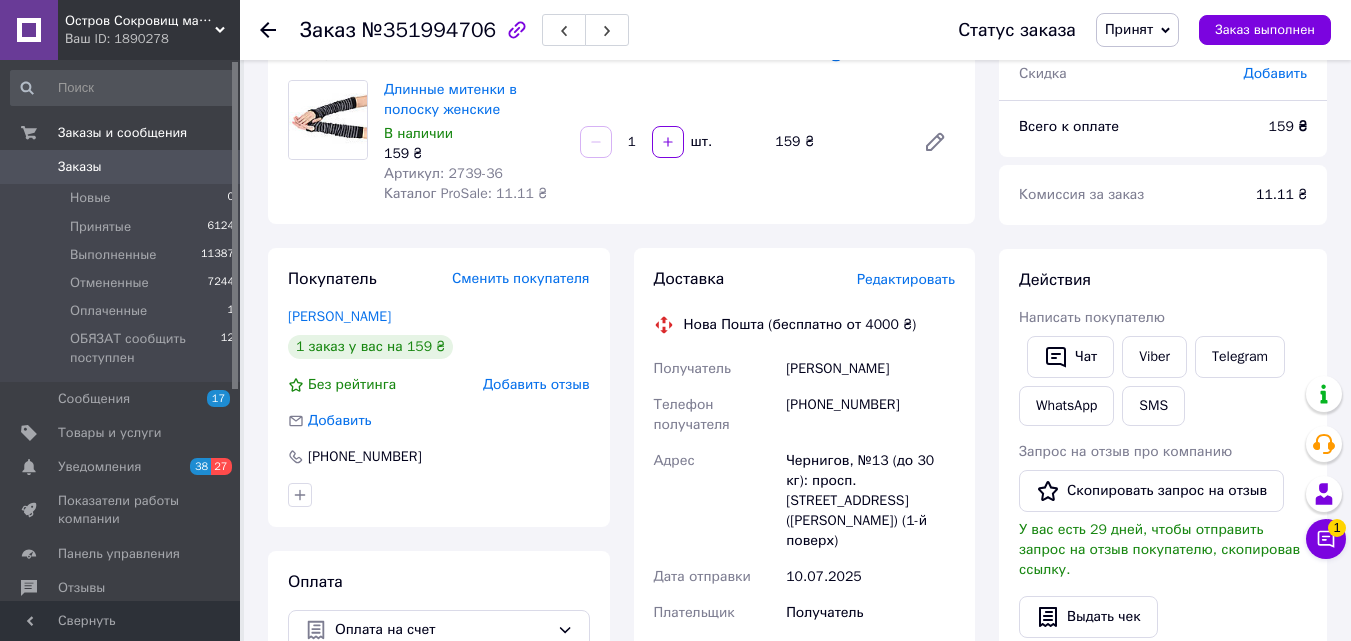 scroll, scrollTop: 400, scrollLeft: 0, axis: vertical 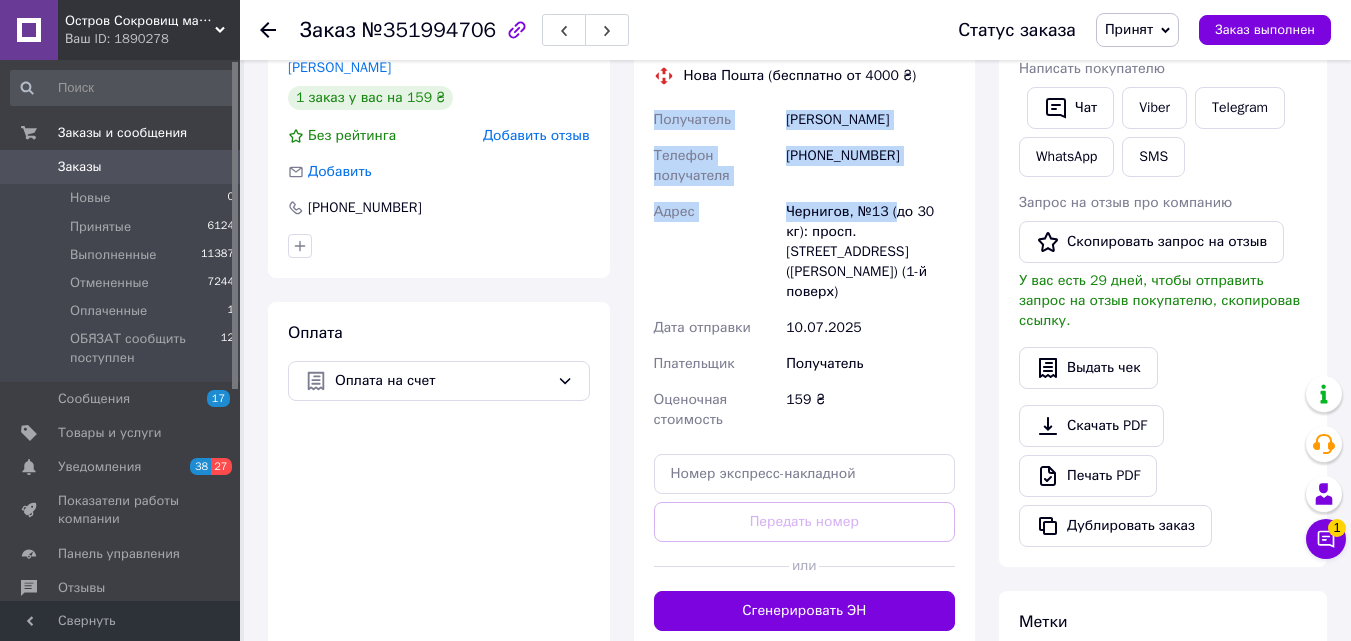 drag, startPoint x: 644, startPoint y: 118, endPoint x: 892, endPoint y: 205, distance: 262.8174 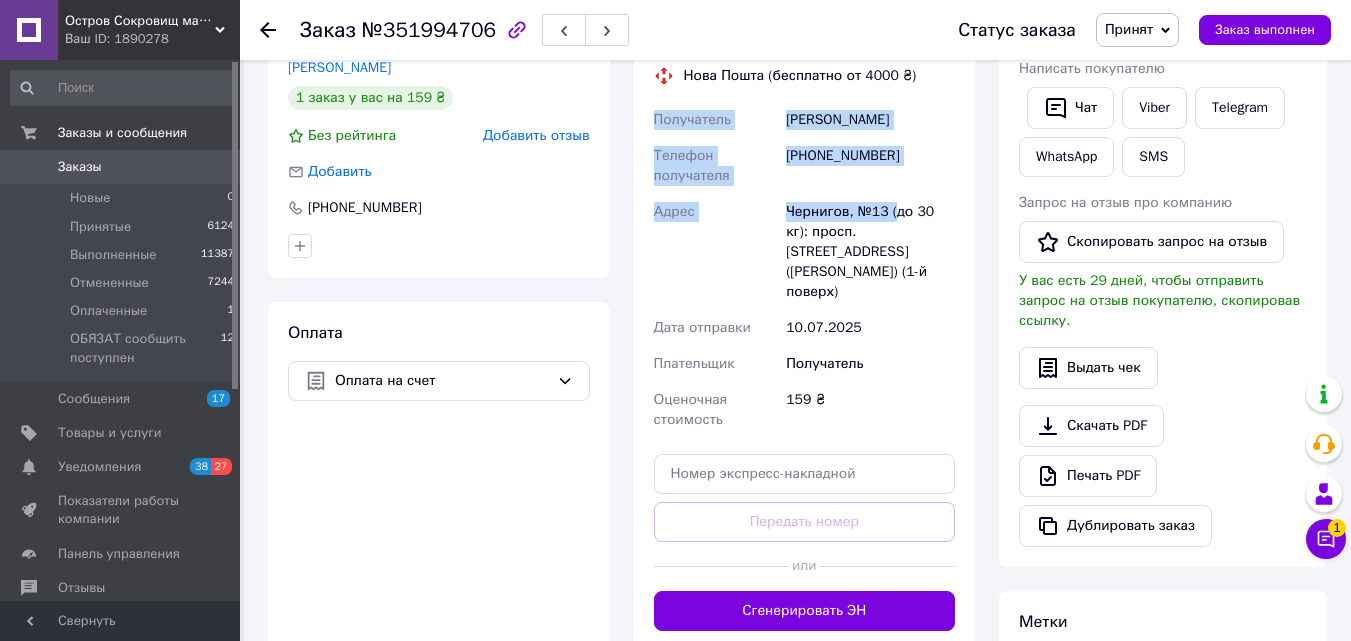 click on "Доставка Редактировать Нова Пошта (бесплатно от 4000 ₴) Получатель Іванченко Іванна Телефон получателя +380502413840 Адрес Чернигов, №13 (до 30 кг): просп. Мира, 49 (ЦУМ Чернигов) (1-й поверх) Дата отправки 10.07.2025 Плательщик Получатель Оценочная стоимость 159 ₴ Передать номер или Сгенерировать ЭН Плательщик Получатель Отправитель Фамилия получателя Іванченко Имя получателя Іванна Отчество получателя Телефон получателя +380502413840 Тип доставки В отделении Курьером В почтомате Город Чернигов Отделение №13 (до 30 кг): просп. Мира, 49 (ЦУМ Чернигов) (1-й поверх) Место отправки 159 <" at bounding box center [805, 325] 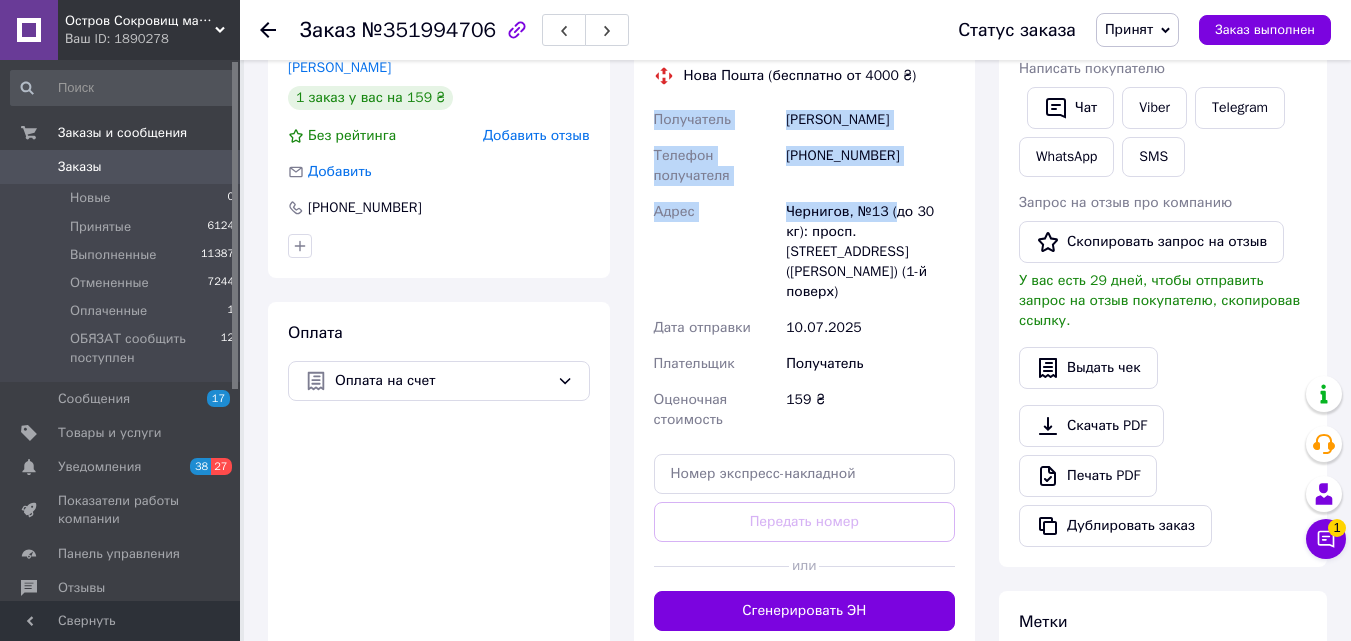 copy on "Получатель Іванченко Іванна Телефон получателя +380502413840 Адрес Чернигов, №13 (" 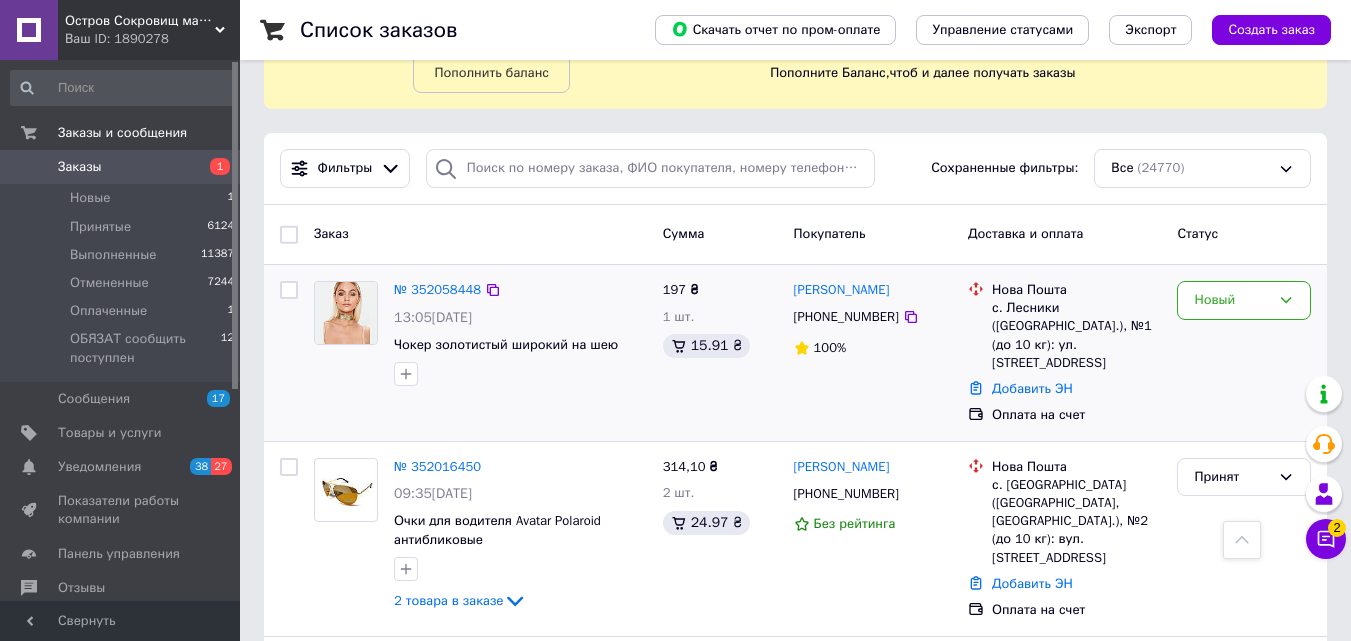 scroll, scrollTop: 100, scrollLeft: 0, axis: vertical 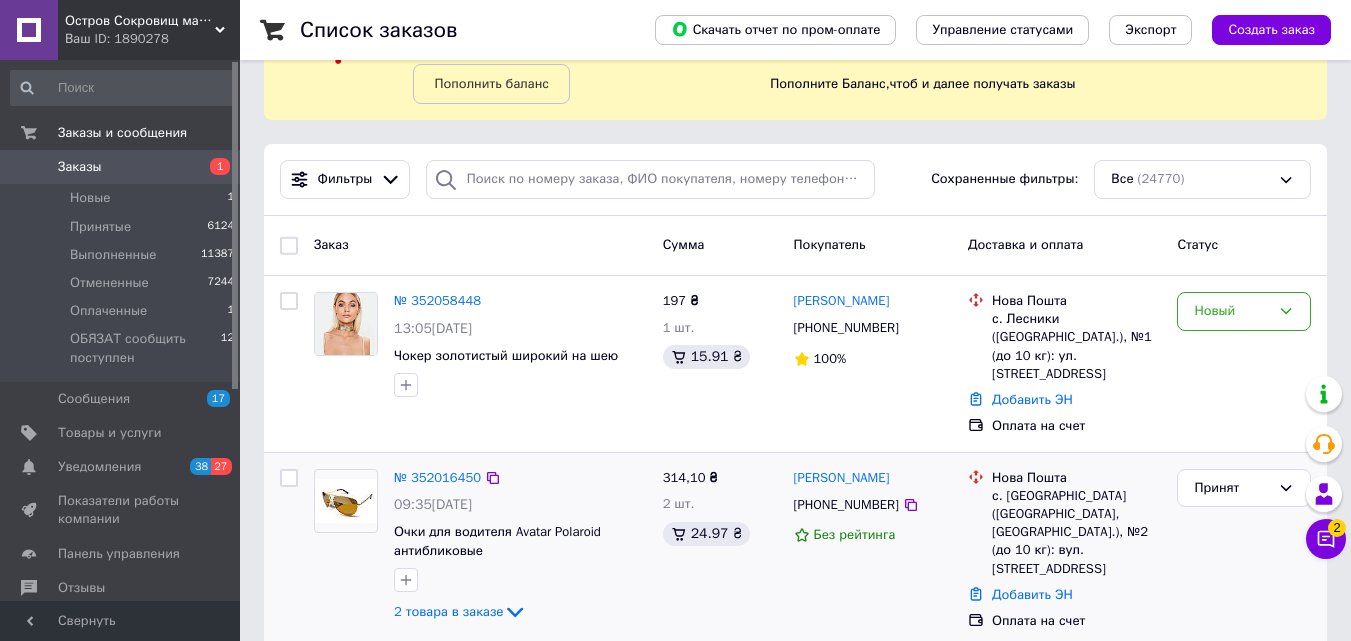 click on "Светлана Алейникова +380961841840 Без рейтинга" at bounding box center [873, 550] 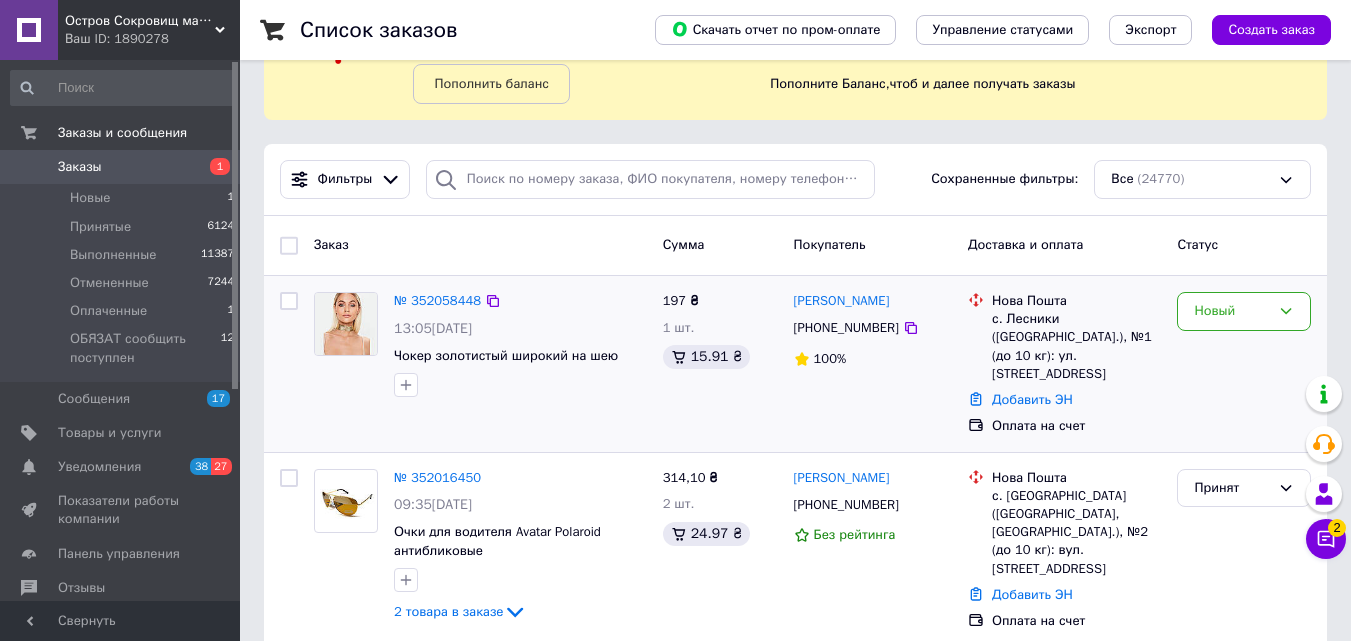 click on "№ 352058448 13:05, 10.07.2025 Чокер золотистый широкий на шею 197 ₴ 1 шт. 15.91 ₴ Татьяна Рябинина +380934554704 100% Нова Пошта с. Лесники (Киевская обл.), №1 (до 10 кг): ул. Ватутина, 170 Добавить ЭН Оплата на счет Новый" at bounding box center (795, 364) 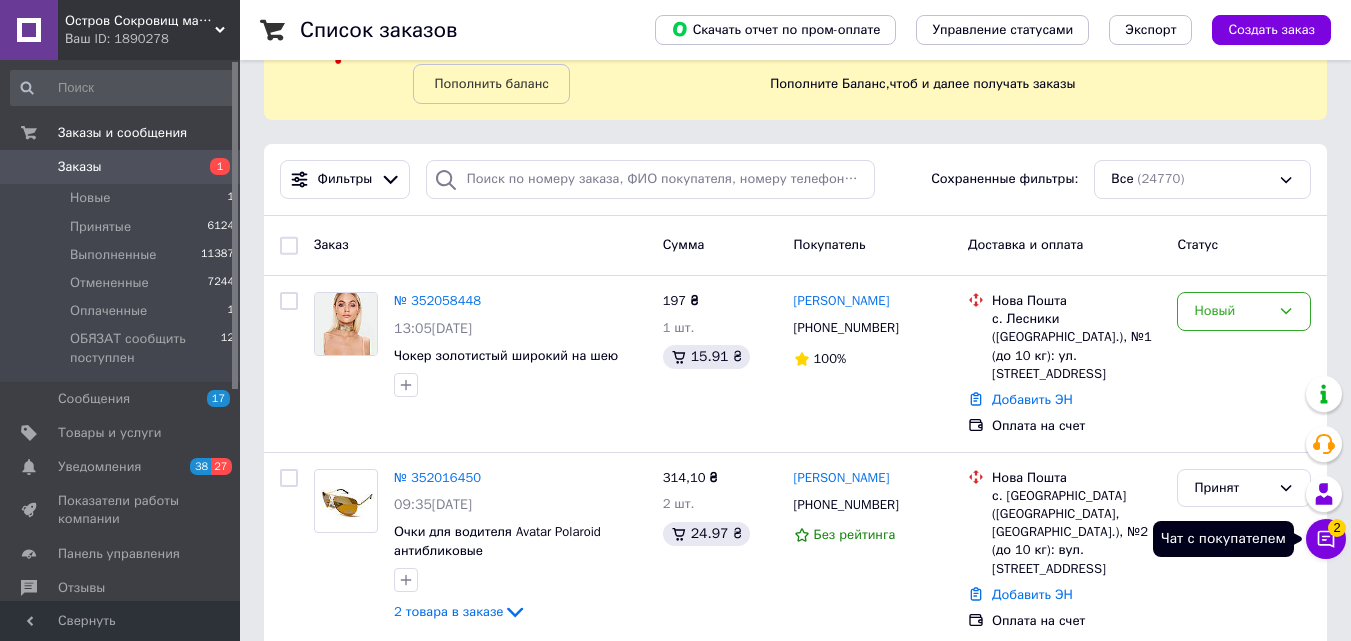 click 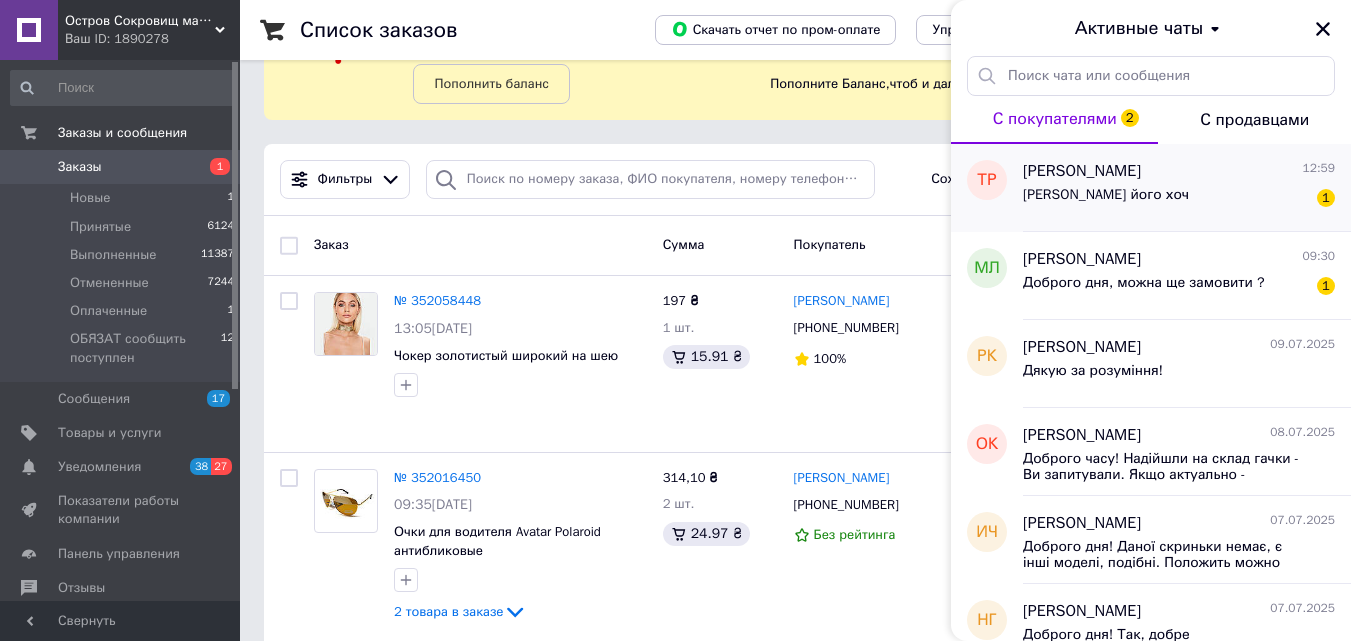 click on "Давайте його хоч 1" at bounding box center (1179, 199) 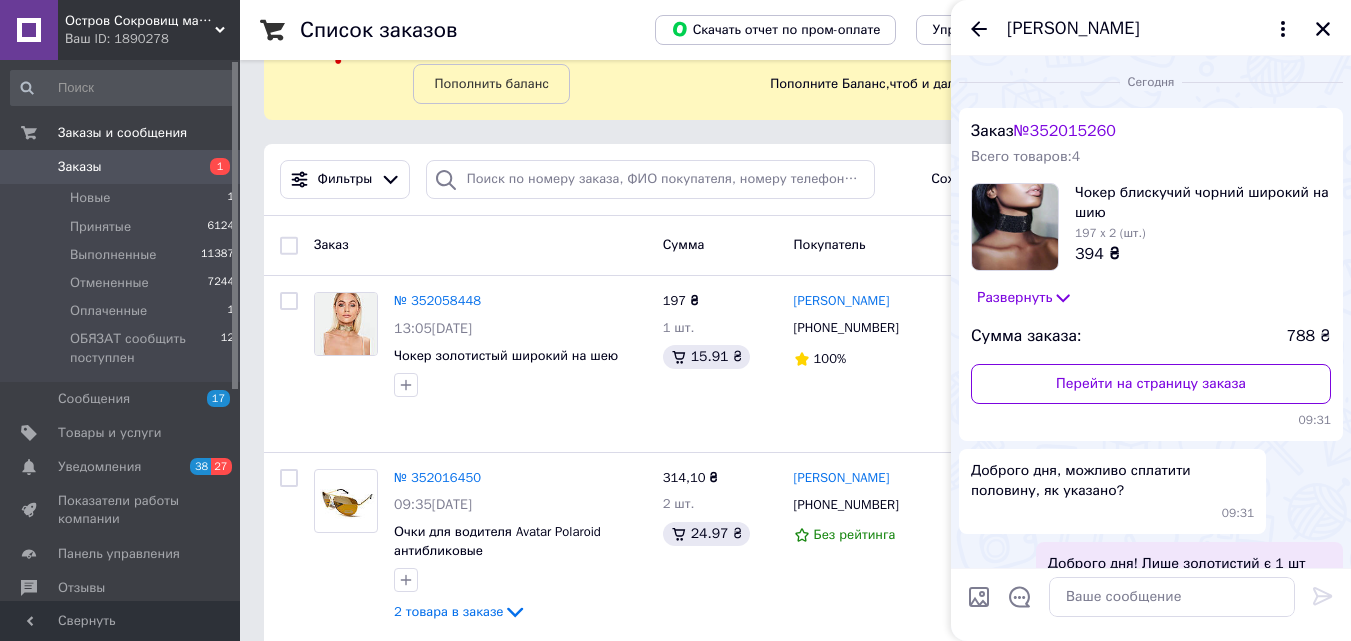 scroll, scrollTop: 136, scrollLeft: 0, axis: vertical 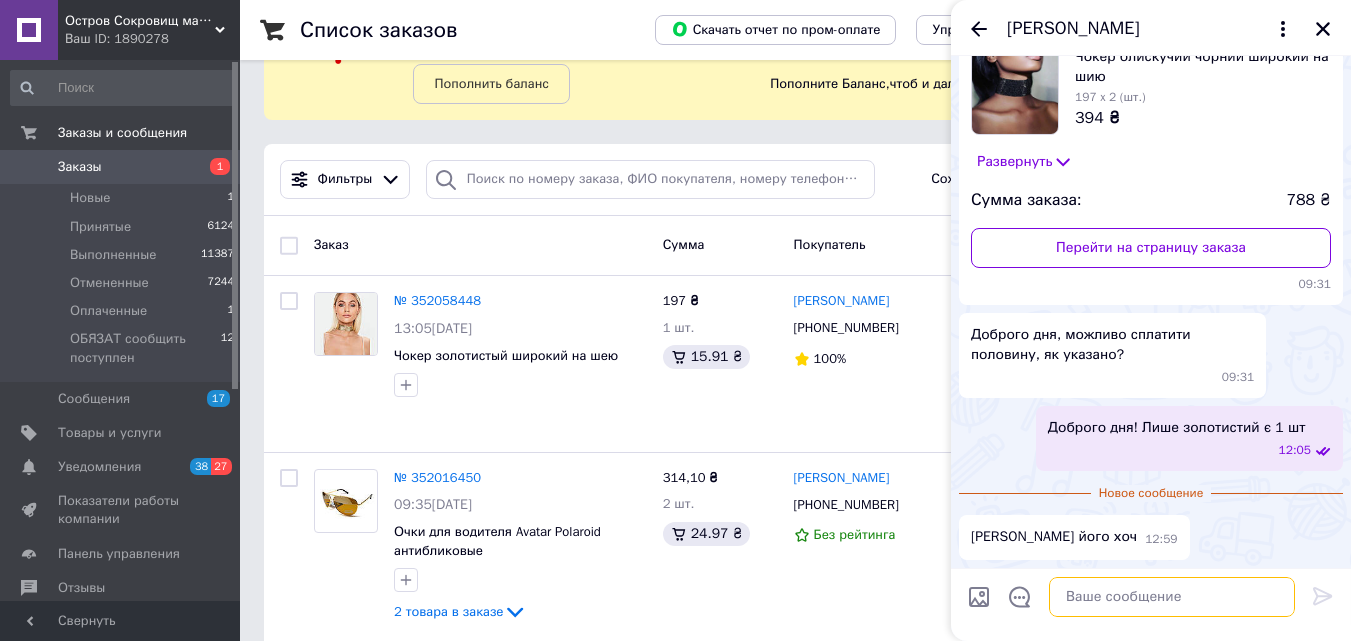 click at bounding box center [1172, 597] 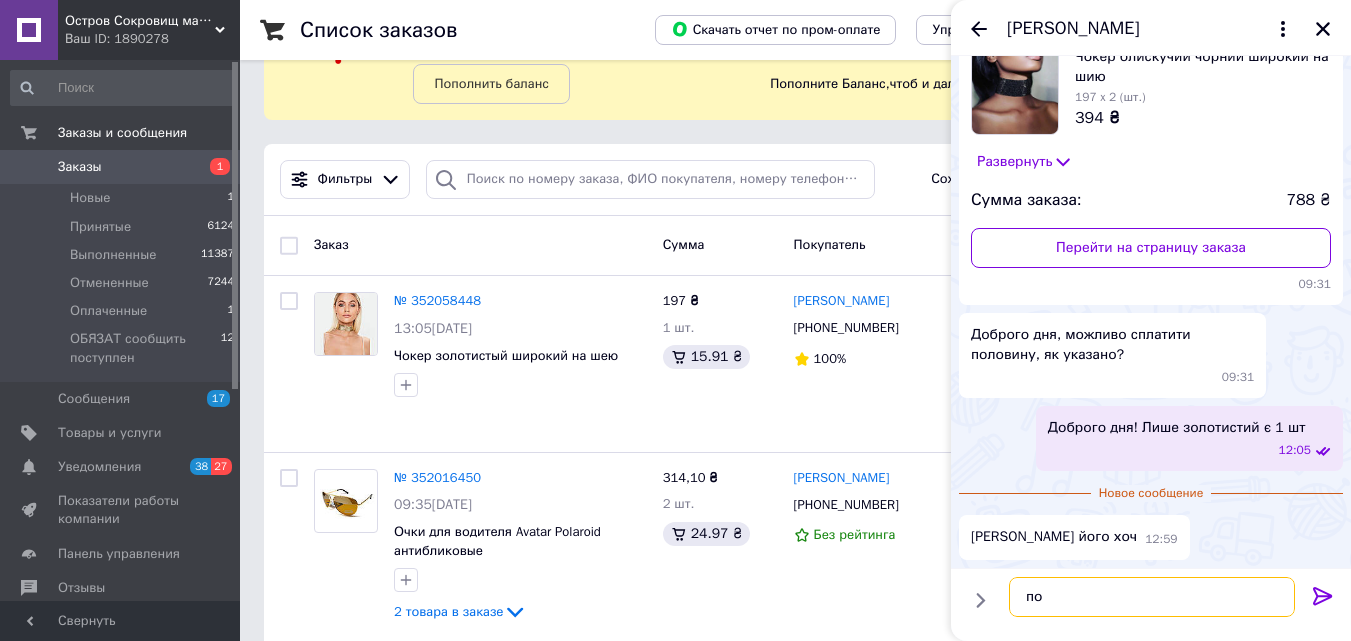 type on "п" 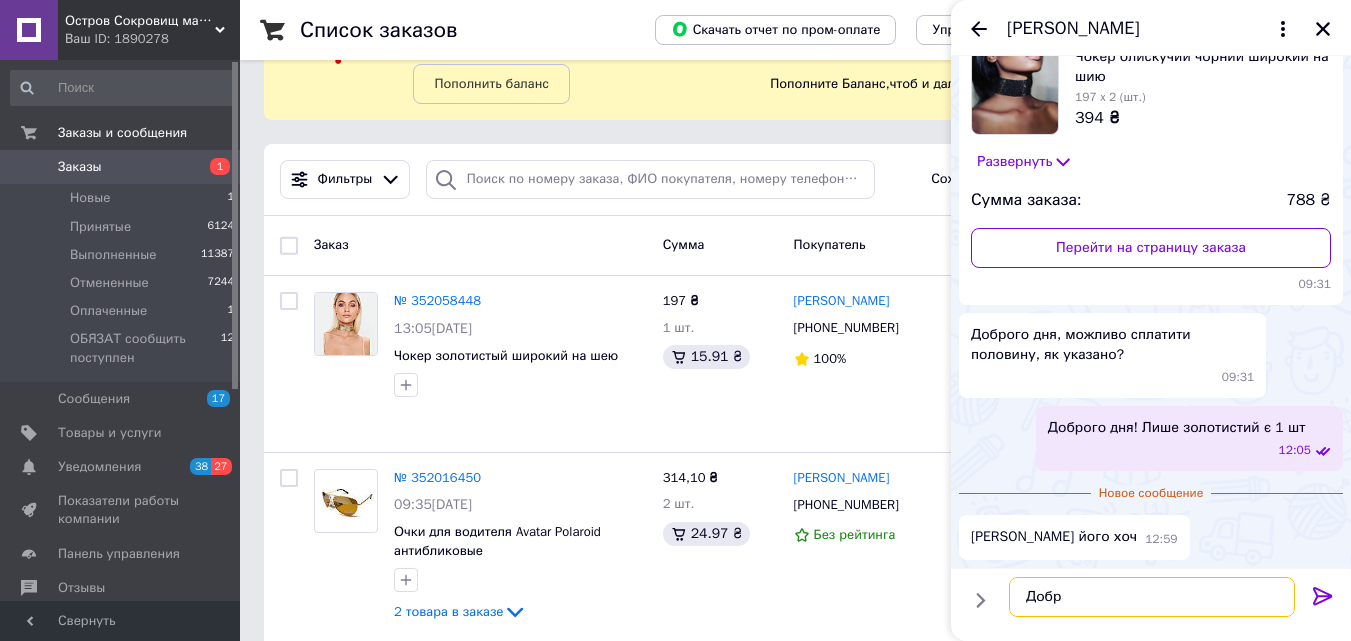 type on "Добре" 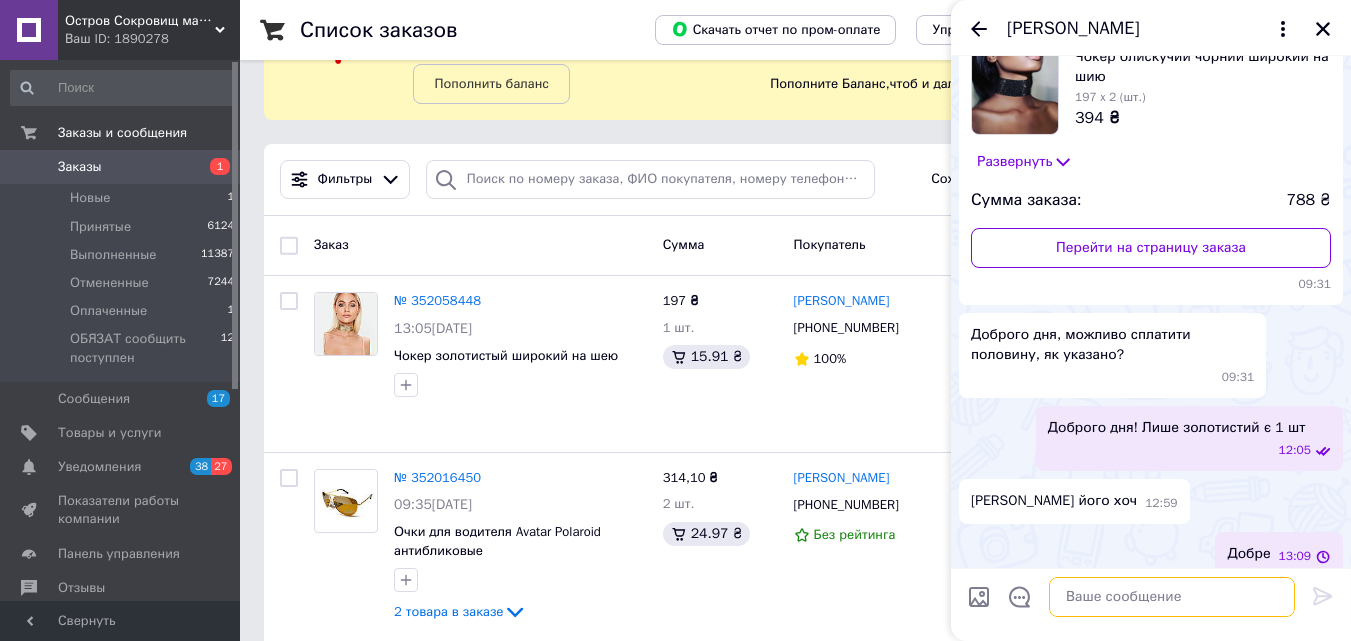 scroll, scrollTop: 153, scrollLeft: 0, axis: vertical 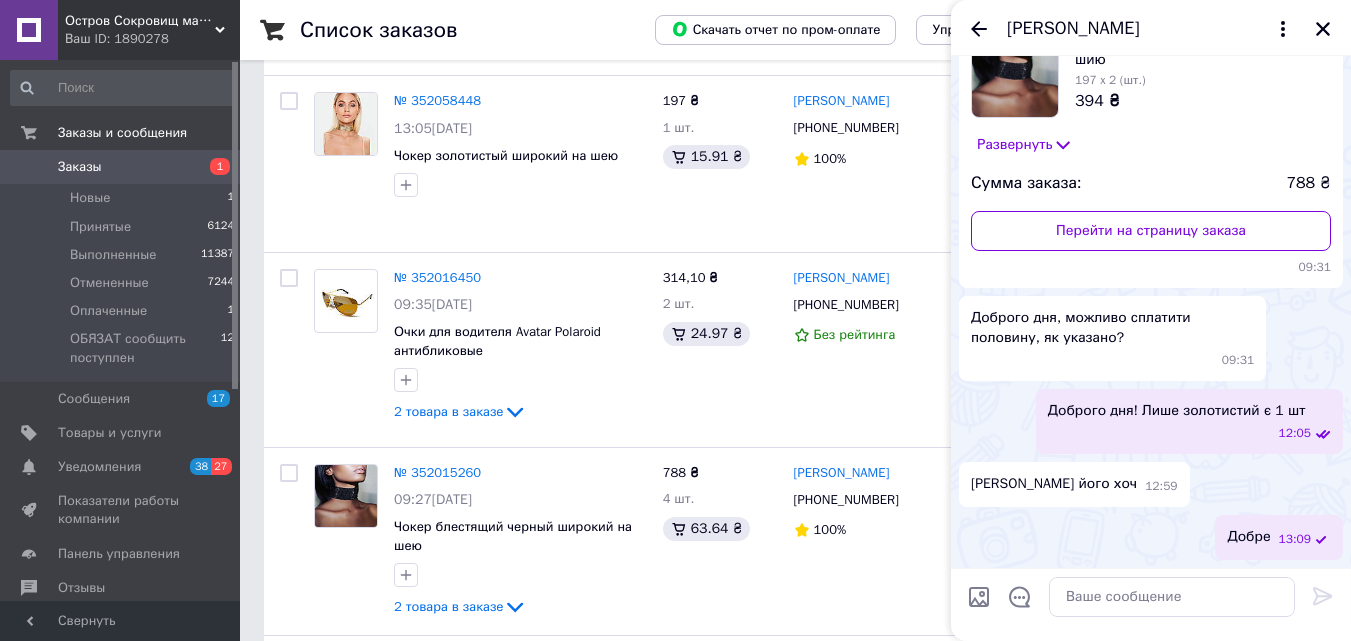 click on "Заказ  № 352015260 Всего товаров:  4 Чокер блискучий чорний широкий на шию 197 x 2 (шт.) 394 ₴ Развернуть Сумма заказа: 788 ₴ Перейти на страницу заказа 09:31 Доброго дня, можливо сплатити половину, як указано? 09:31 Доброго дня! Лише золотистий є 1 шт 12:05 Давайте його хоч 12:59 Добре 13:09" at bounding box center (1151, 257) 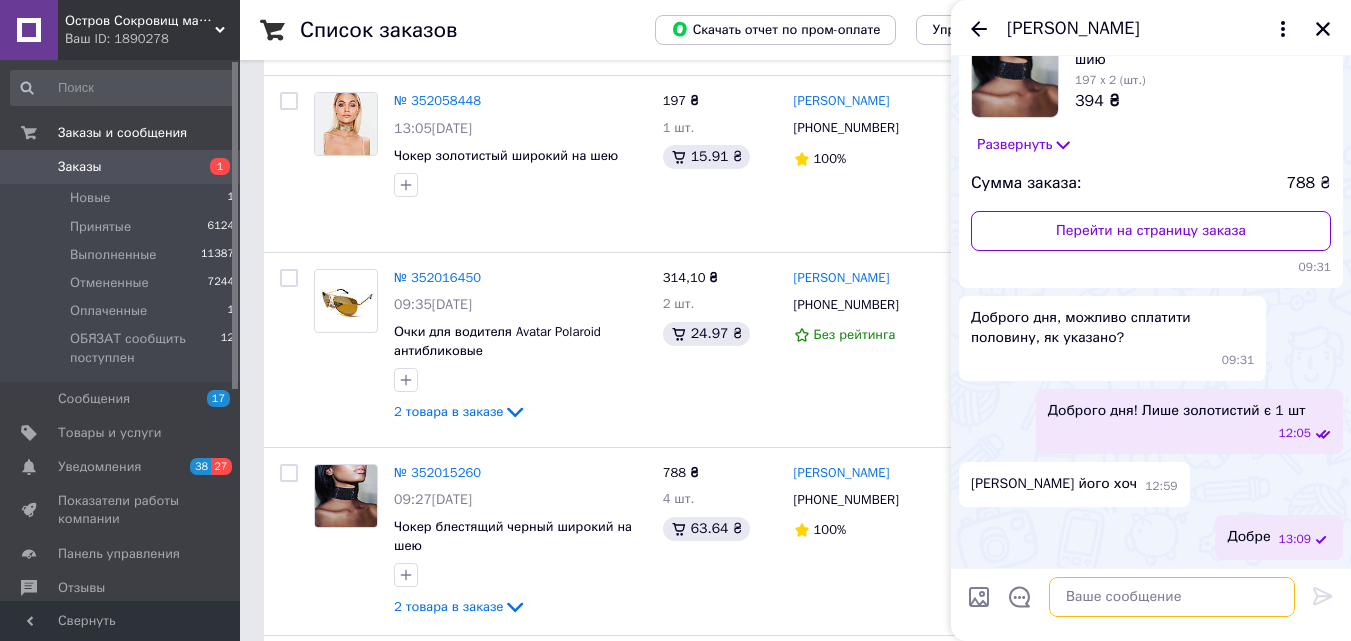 click at bounding box center [1172, 597] 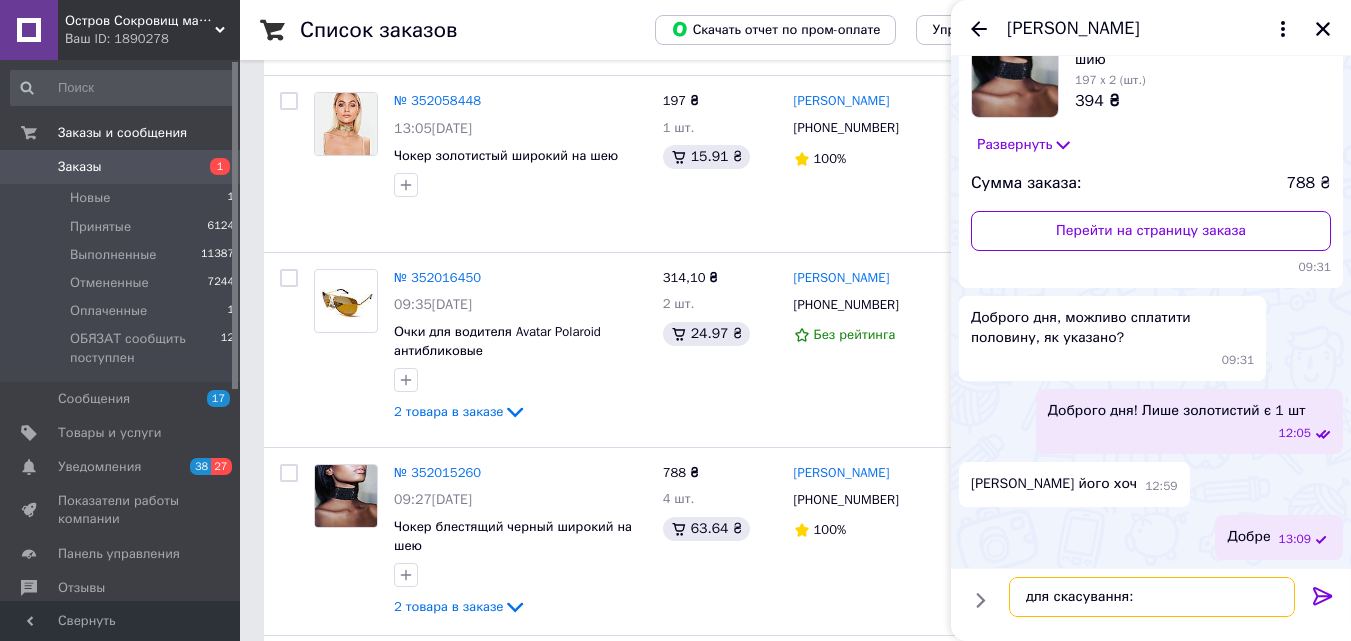 type on "для скасування:" 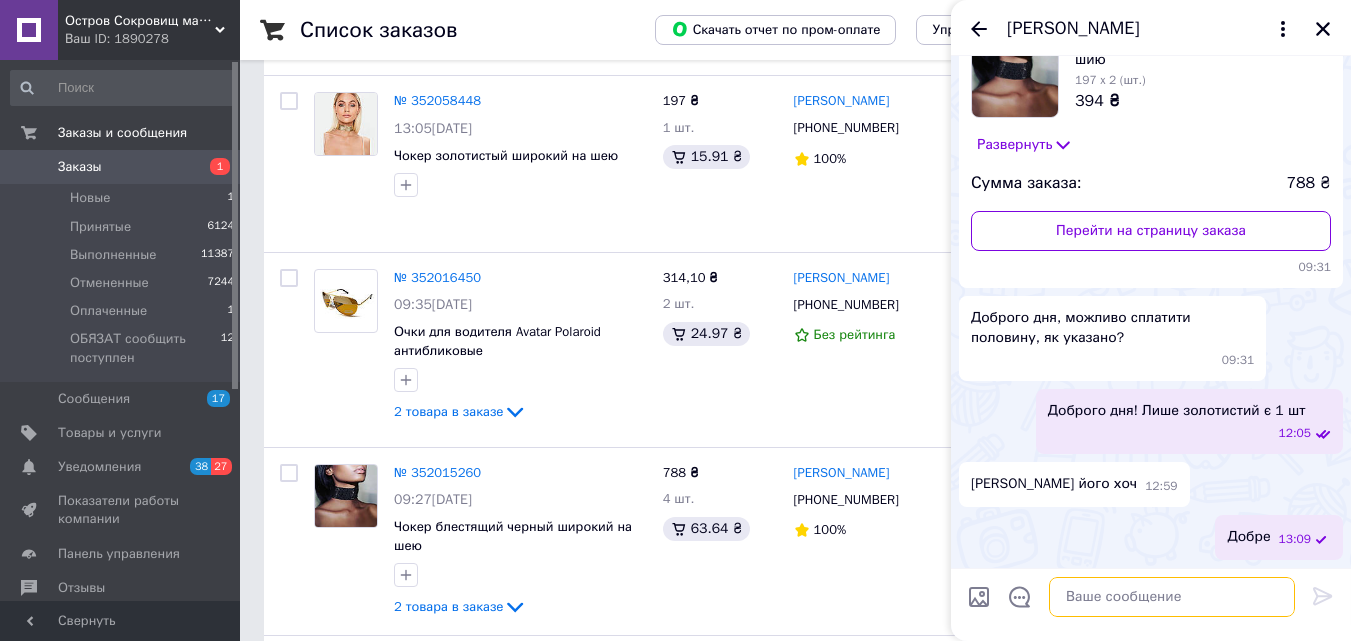 scroll, scrollTop: 207, scrollLeft: 0, axis: vertical 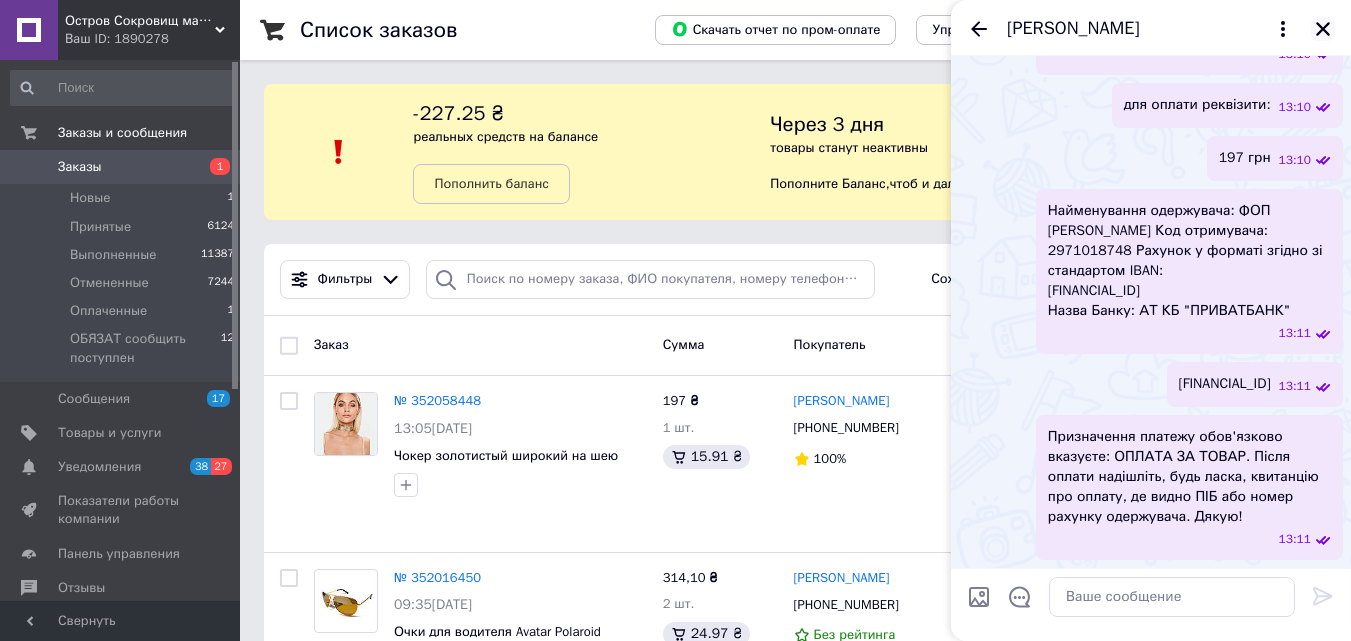 click 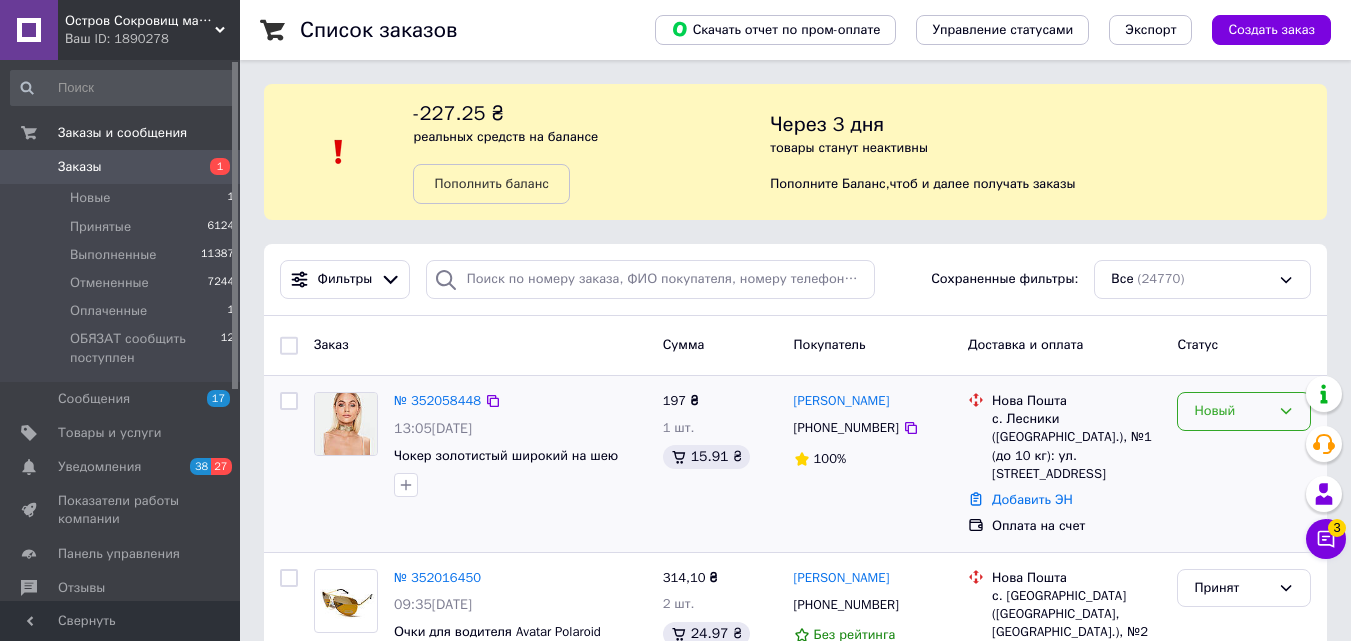 click on "Новый" at bounding box center [1232, 411] 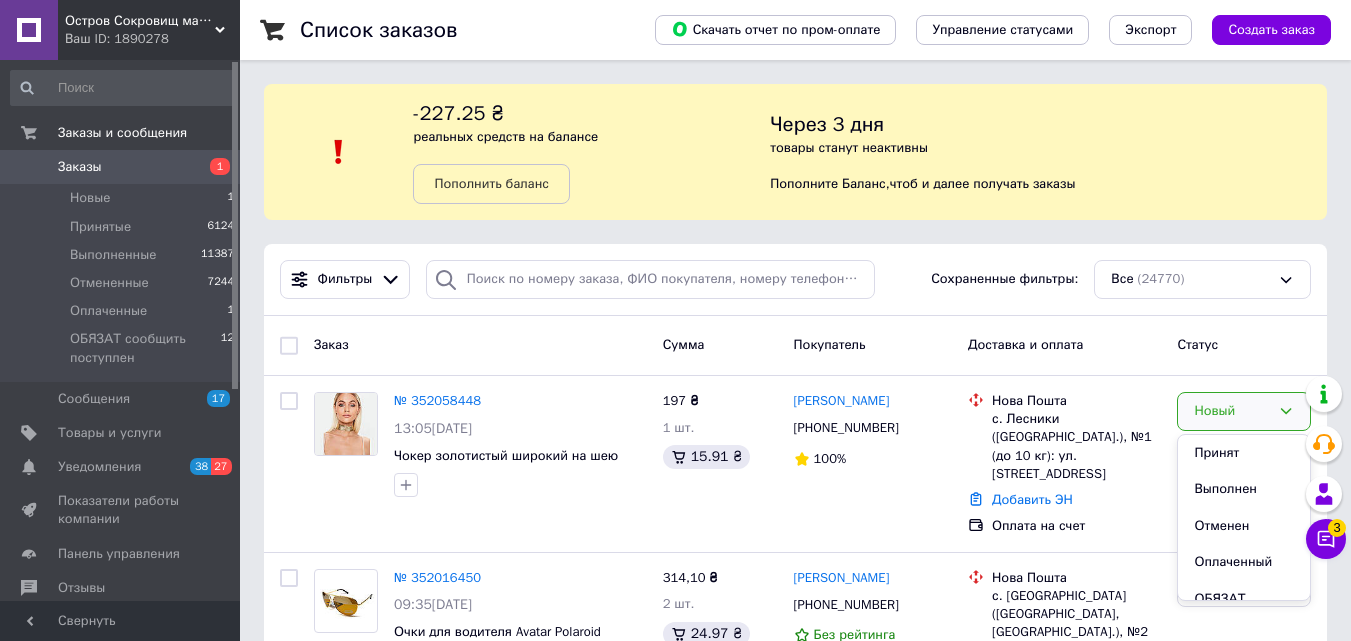 click on "Принят" at bounding box center [1244, 453] 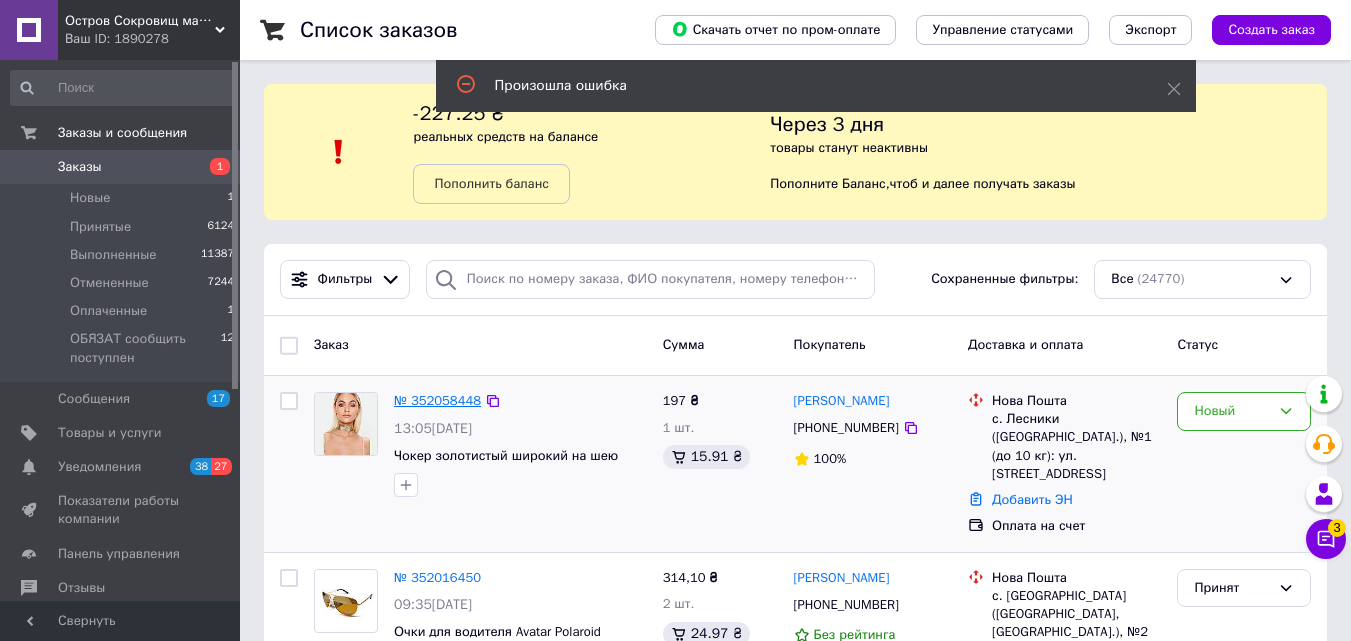 click on "№ 352058448" at bounding box center (437, 400) 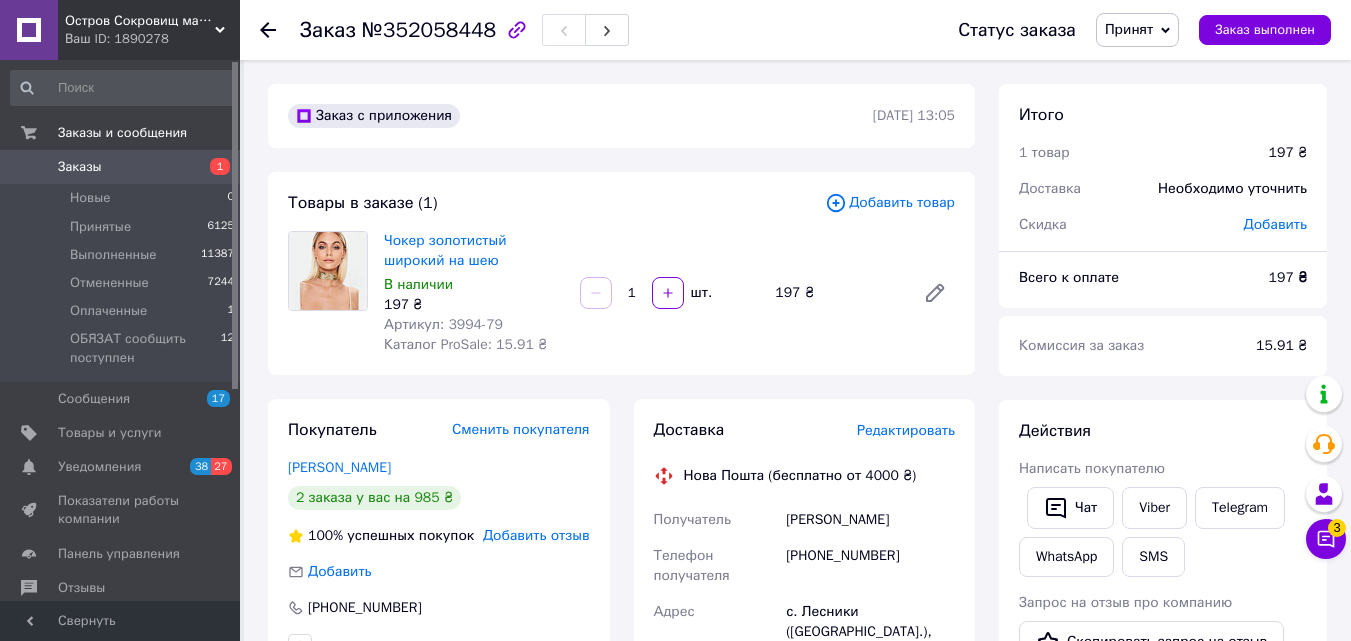 click on "Заказ №352058448 Статус заказа Принят Выполнен Отменен Оплаченный ОБЯЗАТ сообщить поступлен Заказ выполнен Заказ с приложения 10.07.2025 | 13:05 Товары в заказе (1) Добавить товар Чокер золотистый широкий на шею В наличии 197 ₴ Артикул: 3994-79 Каталог ProSale: 15.91 ₴  1   шт. 197 ₴ Покупатель Сменить покупателя Рябинина Татьяна 2 заказа у вас на 985 ₴ 100%   успешных покупок Добавить отзыв Добавить +380934554704 Оплата Оплата на счет Доставка Редактировать Нова Пошта (бесплатно от 4000 ₴) Получатель Рябинина Татьяна Телефон получателя +380934554704 Адрес Дата отправки 10.07.2025 Плательщик 197 ₴ 197 <" at bounding box center (797, 757) 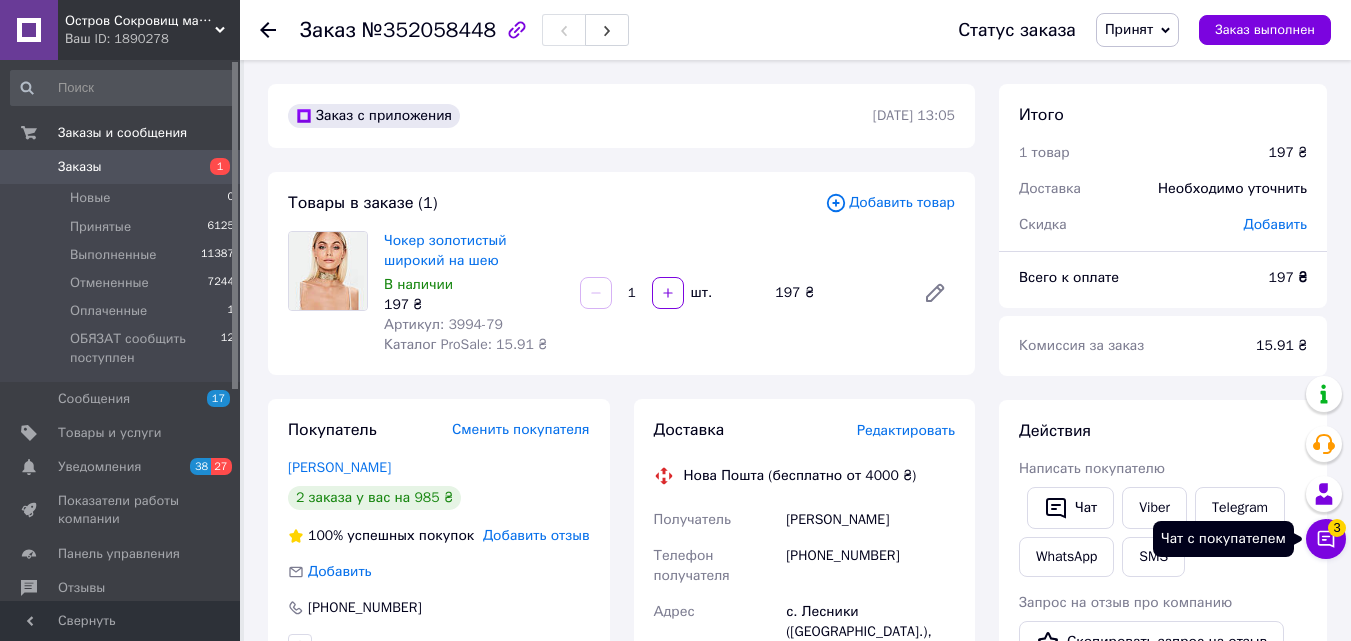 click 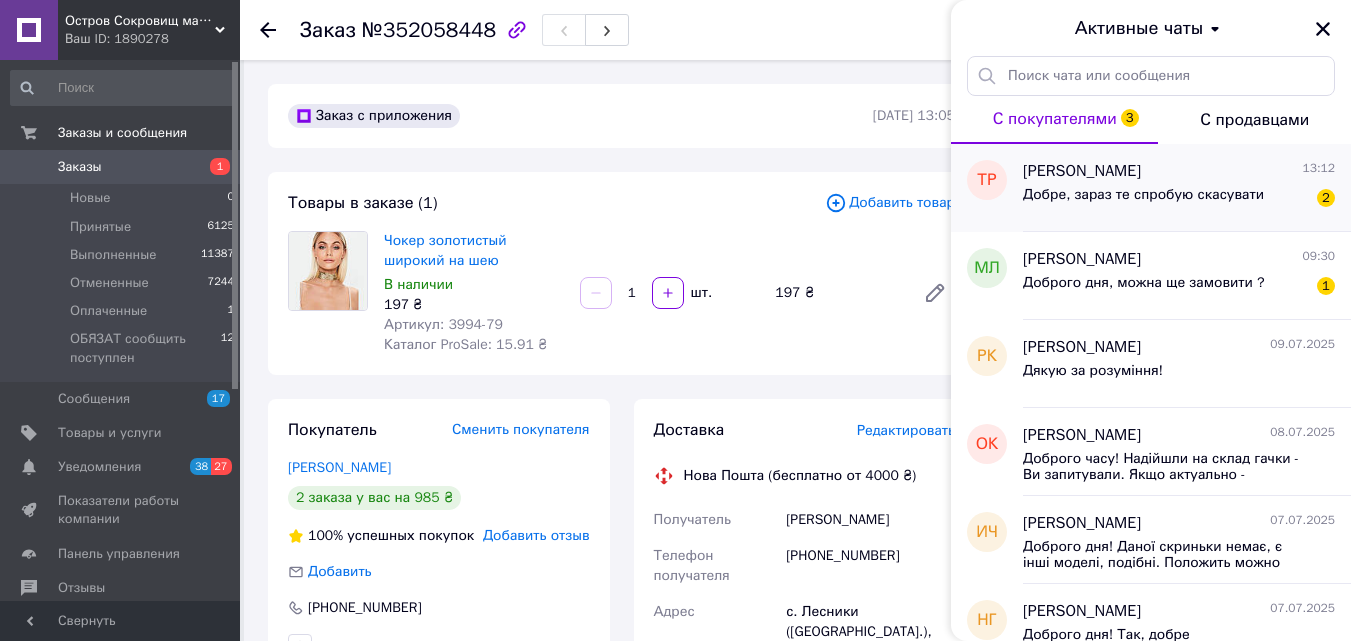 click on "Добре, зараз те спробую скасувати" at bounding box center (1143, 195) 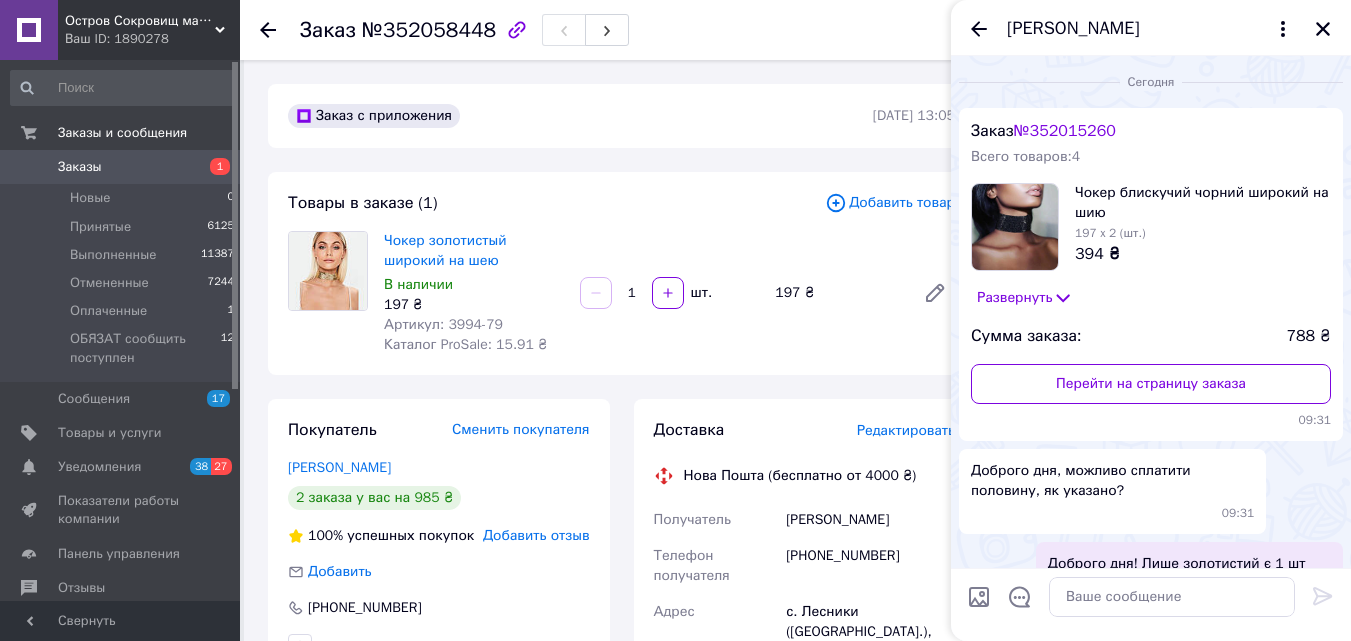 scroll, scrollTop: 1325, scrollLeft: 0, axis: vertical 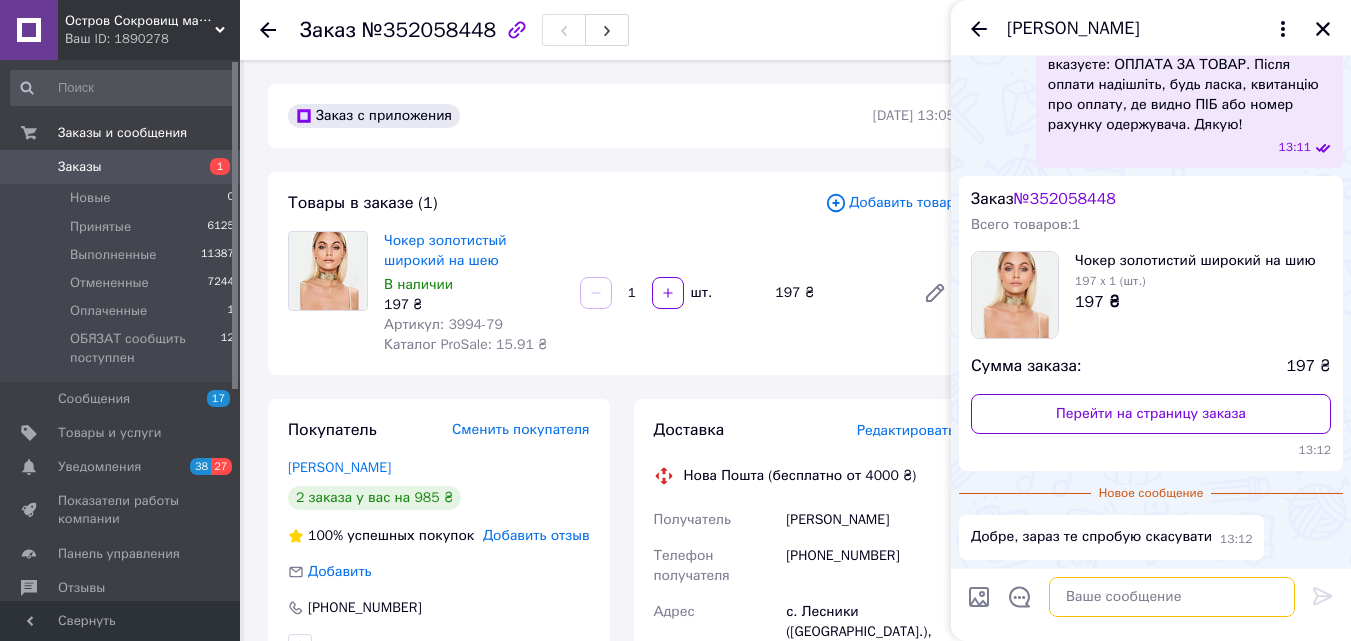 click at bounding box center [1172, 597] 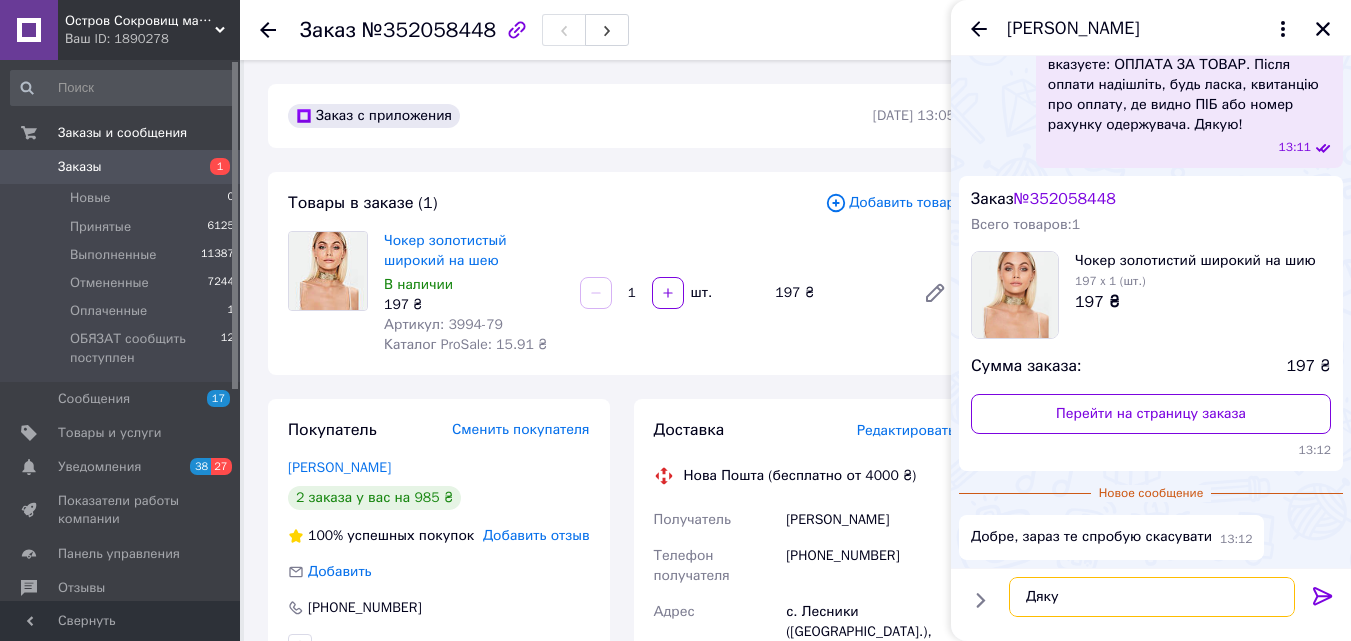 type on "Дякую" 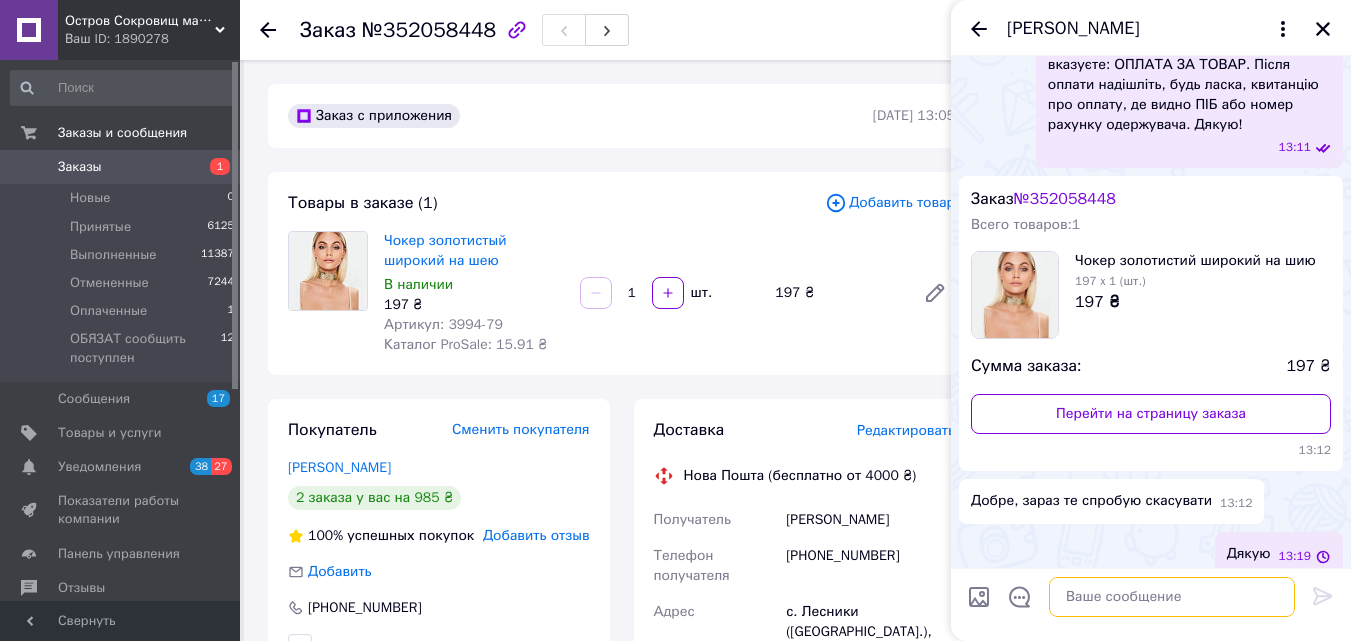 scroll, scrollTop: 1343, scrollLeft: 0, axis: vertical 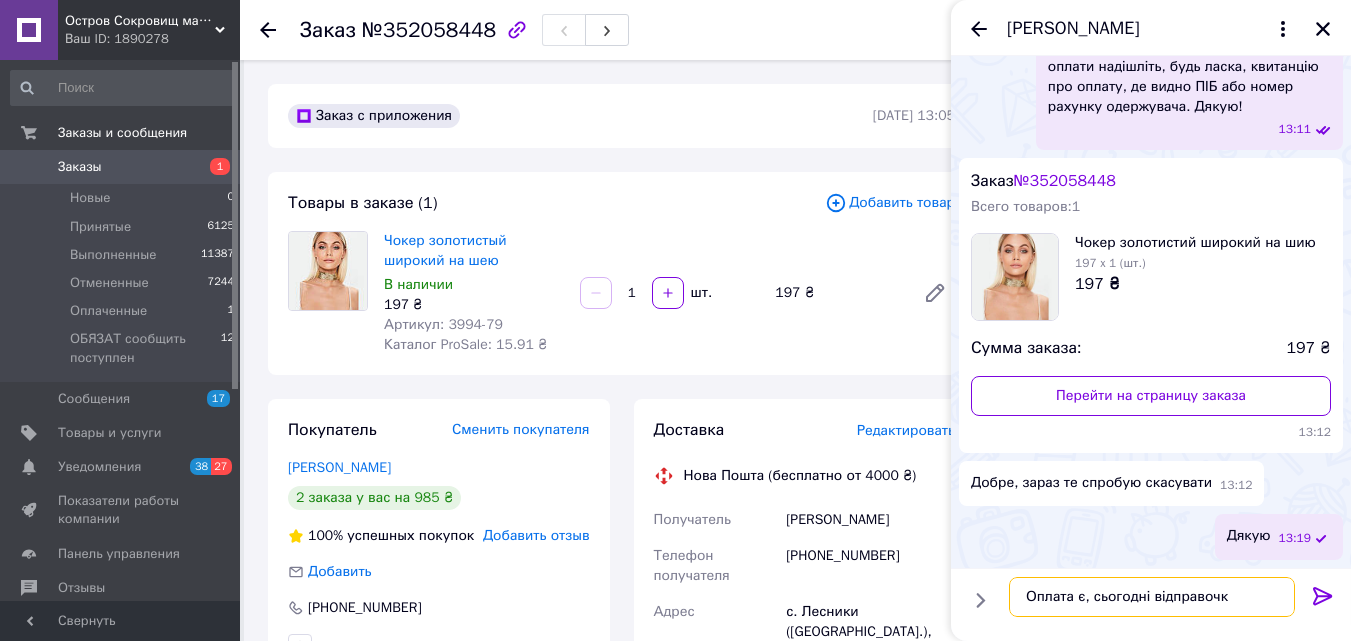 type on "Оплата є, сьогодні відправочка" 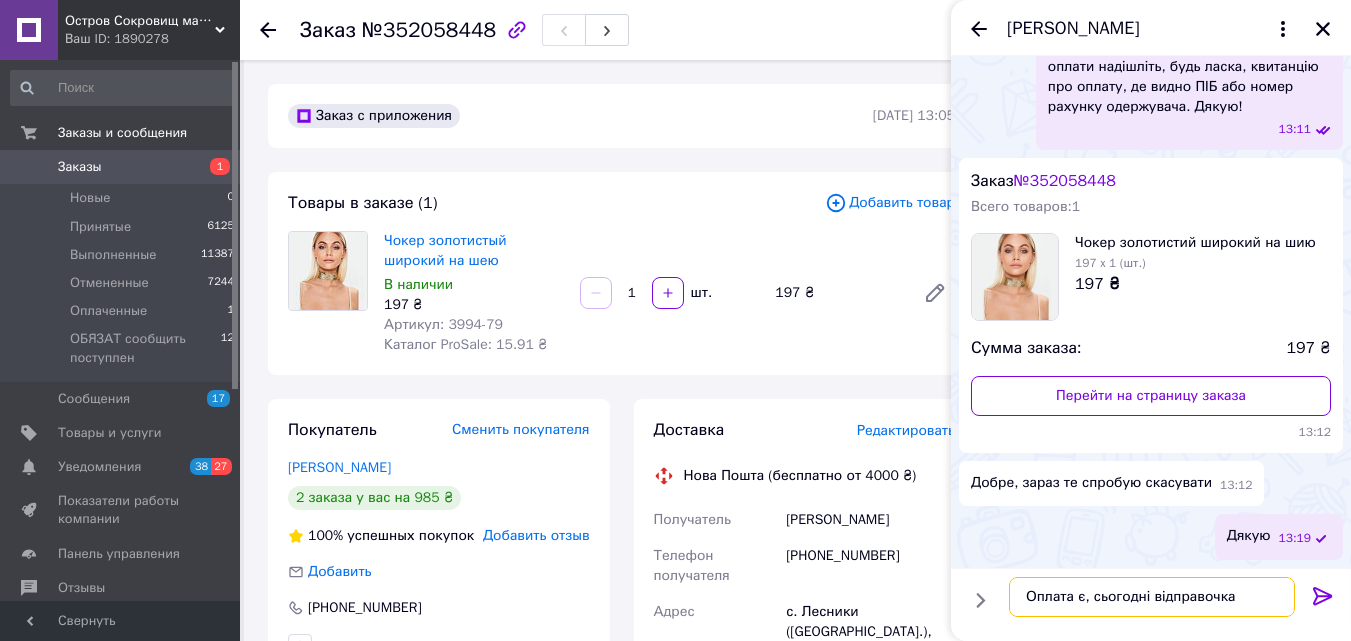 type 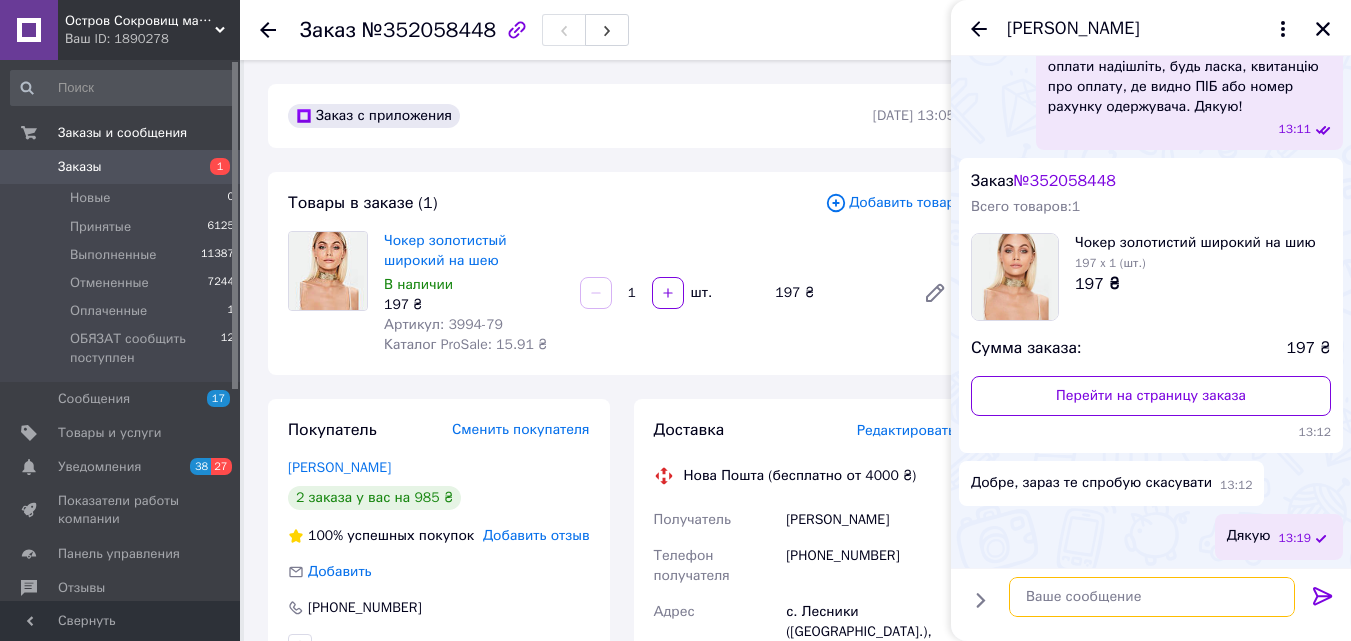 scroll, scrollTop: 1396, scrollLeft: 0, axis: vertical 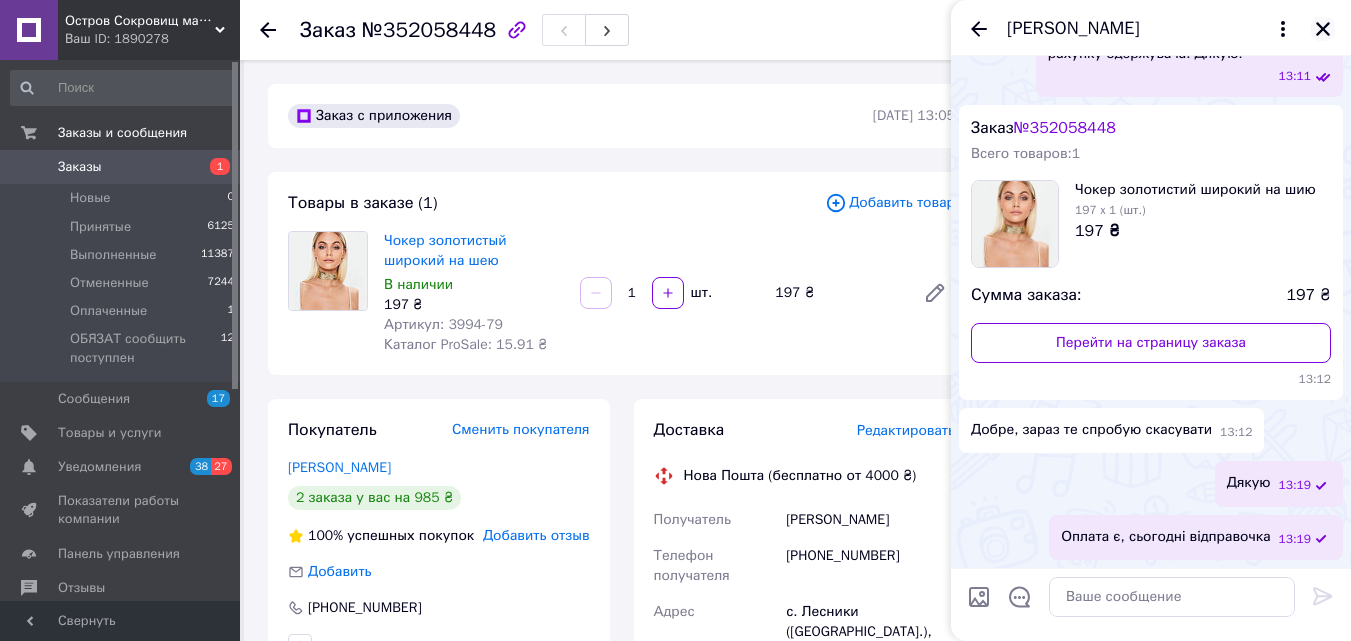 click 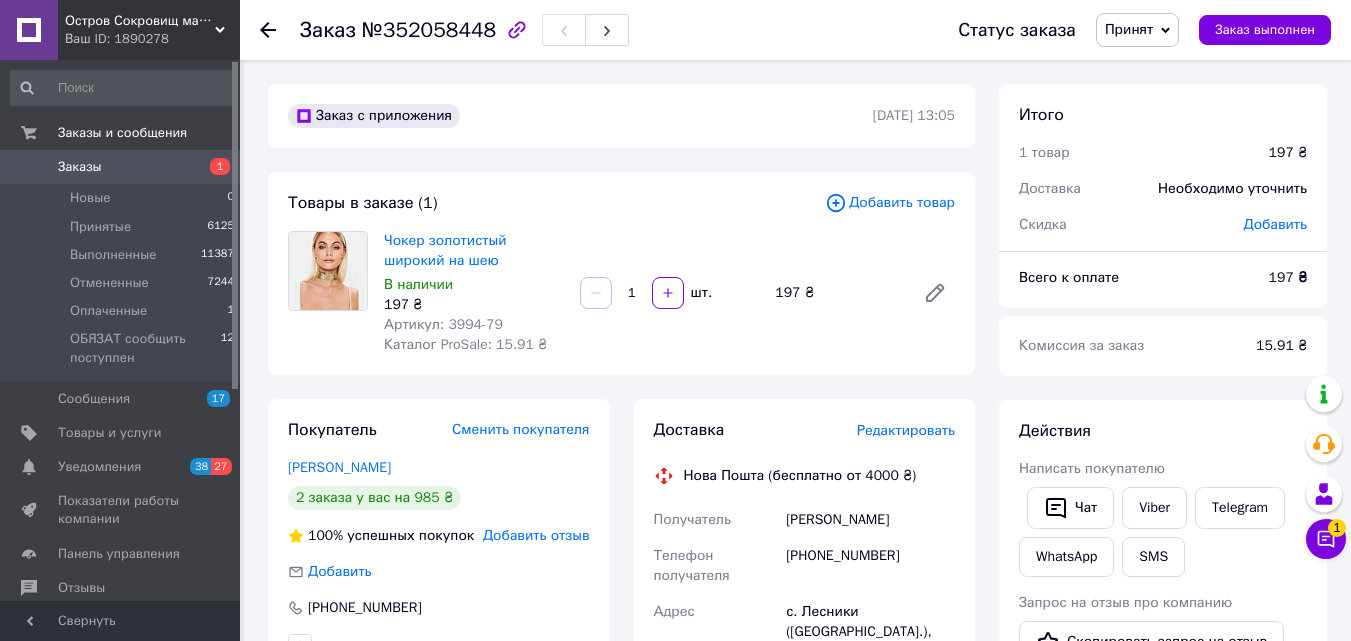 click on "Заказы" at bounding box center (80, 167) 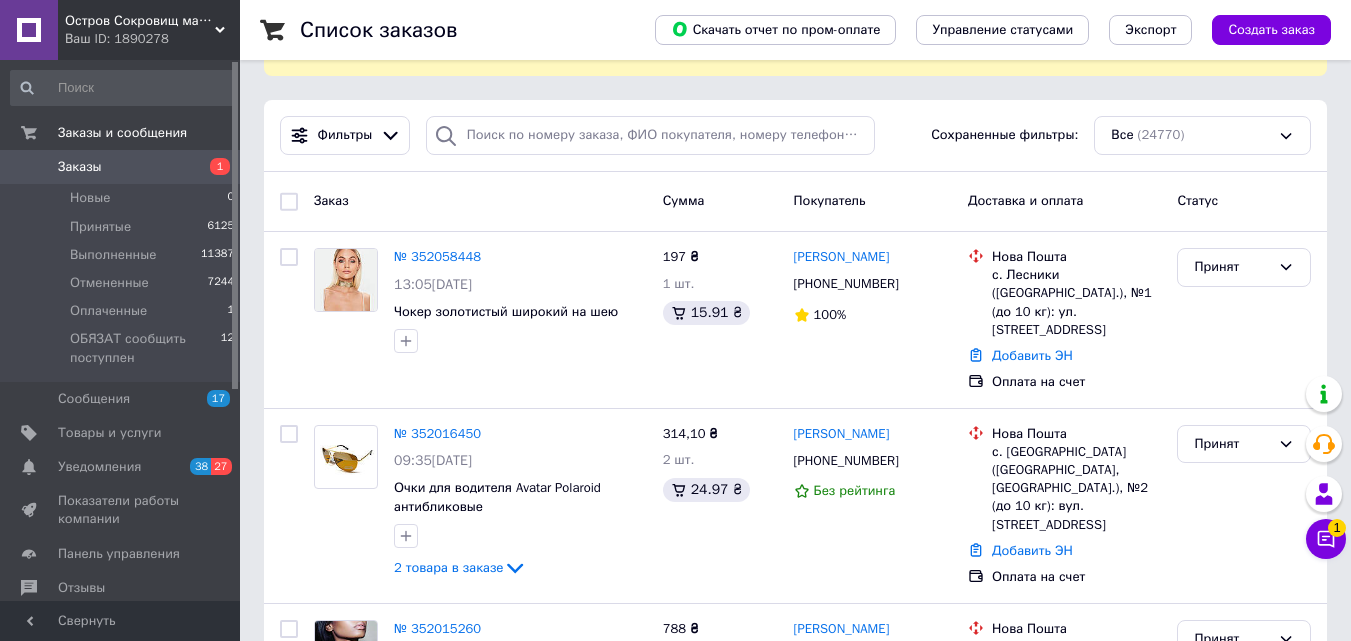 scroll, scrollTop: 260, scrollLeft: 0, axis: vertical 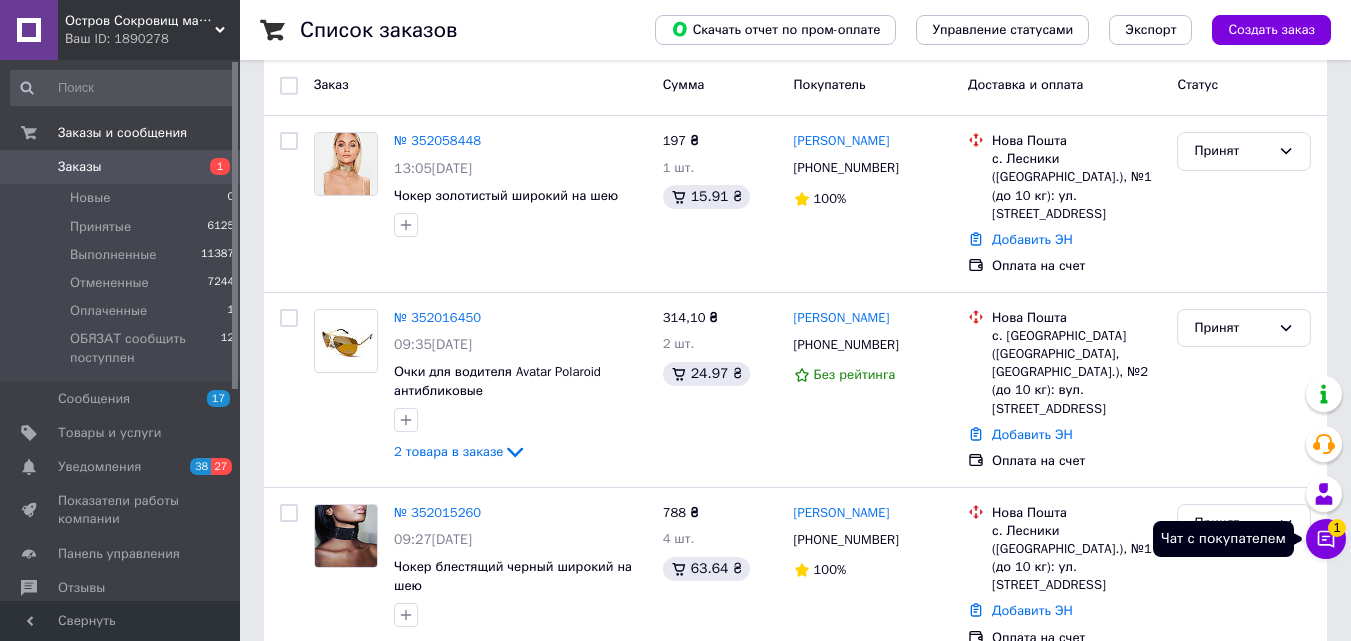 click on "Чат с покупателем 1" at bounding box center [1326, 539] 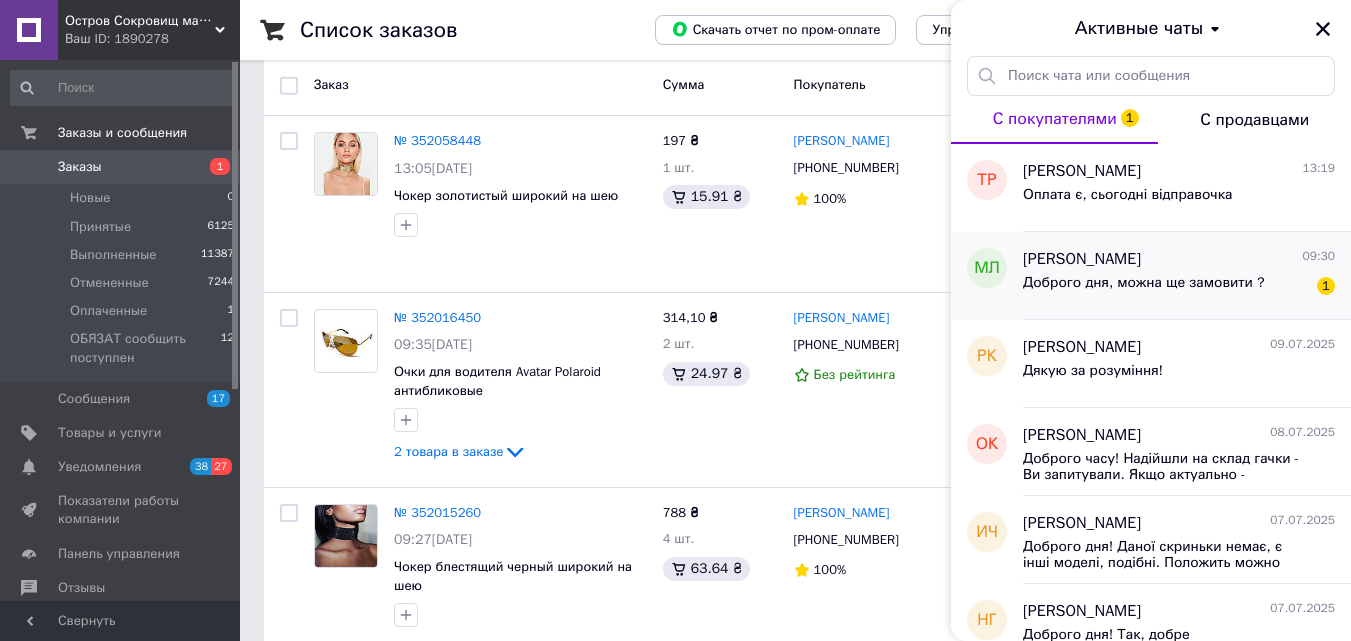 click on "Доброго дня, можна ще замовити ?" at bounding box center (1144, 283) 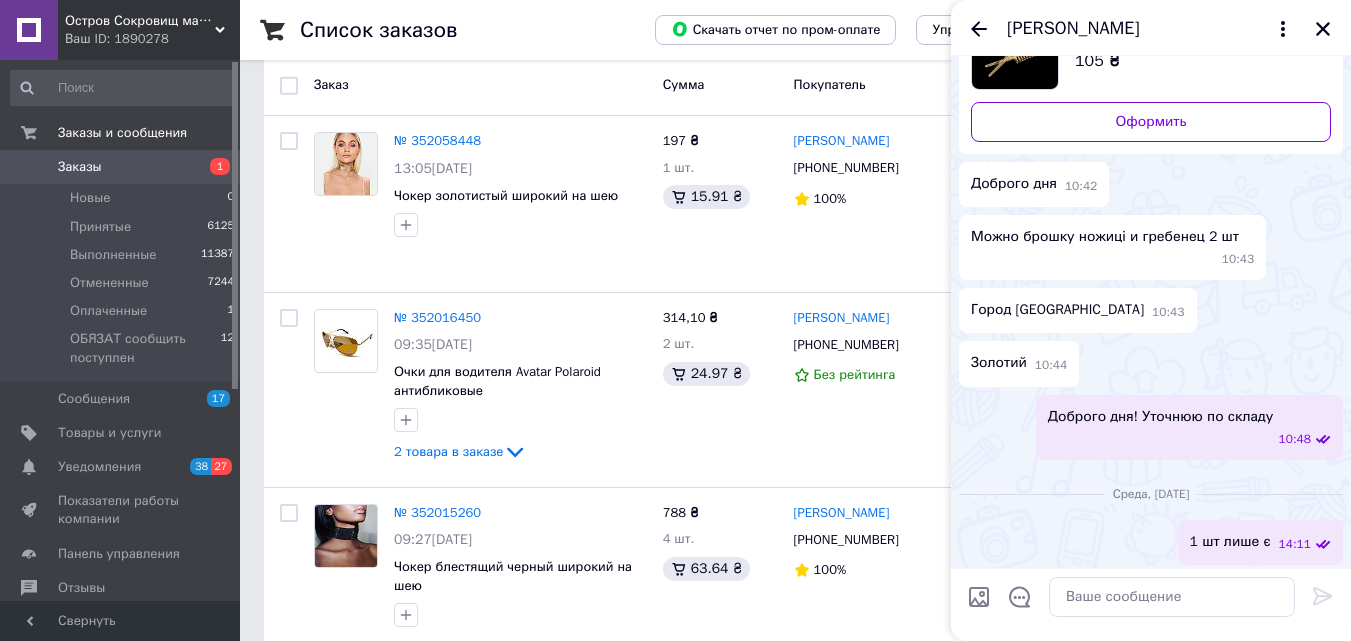 scroll, scrollTop: 0, scrollLeft: 0, axis: both 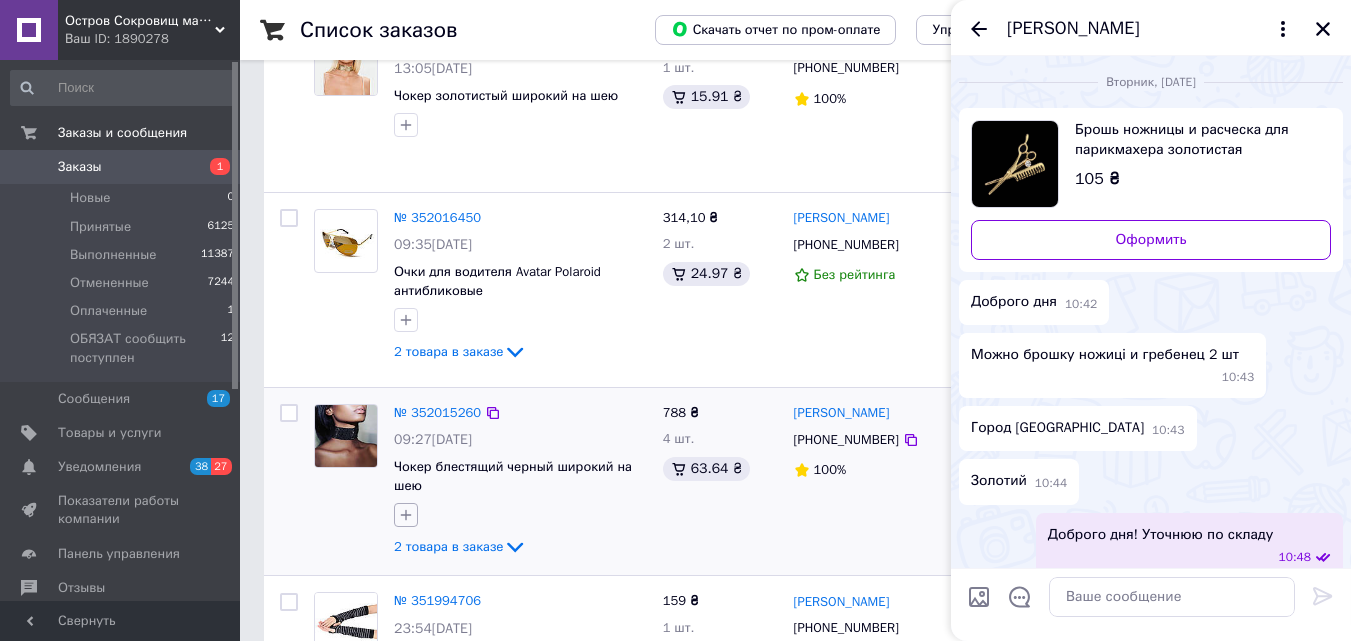 click 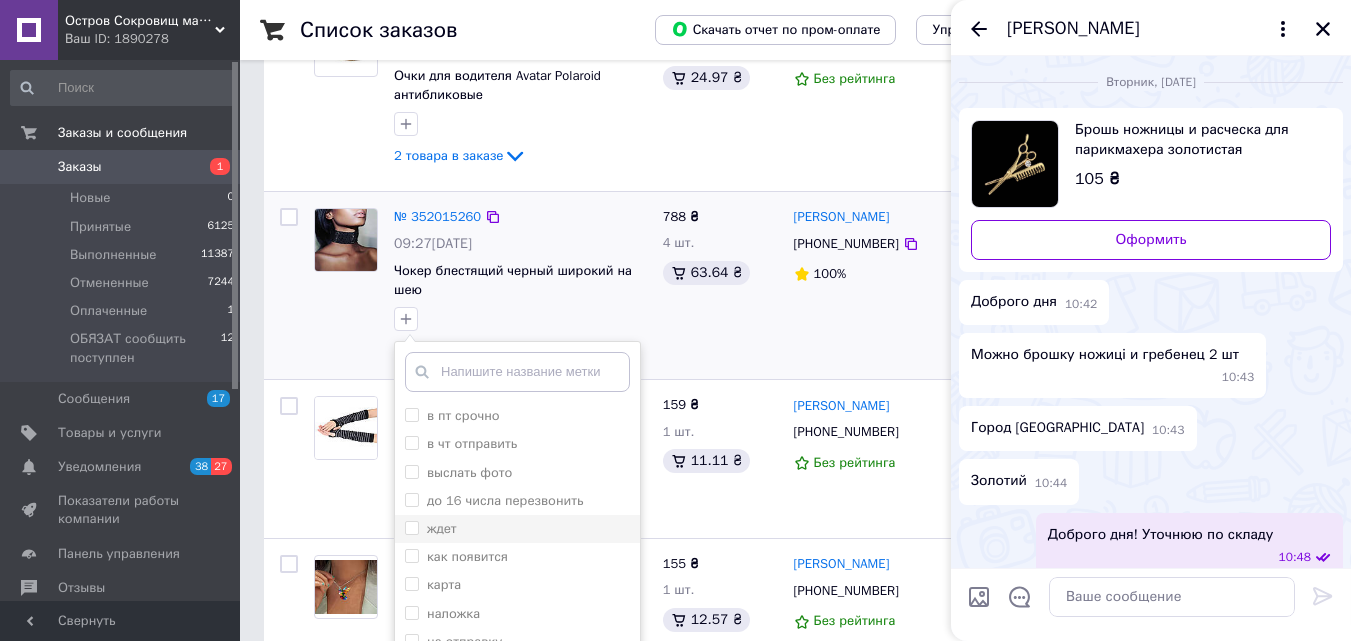 scroll, scrollTop: 560, scrollLeft: 0, axis: vertical 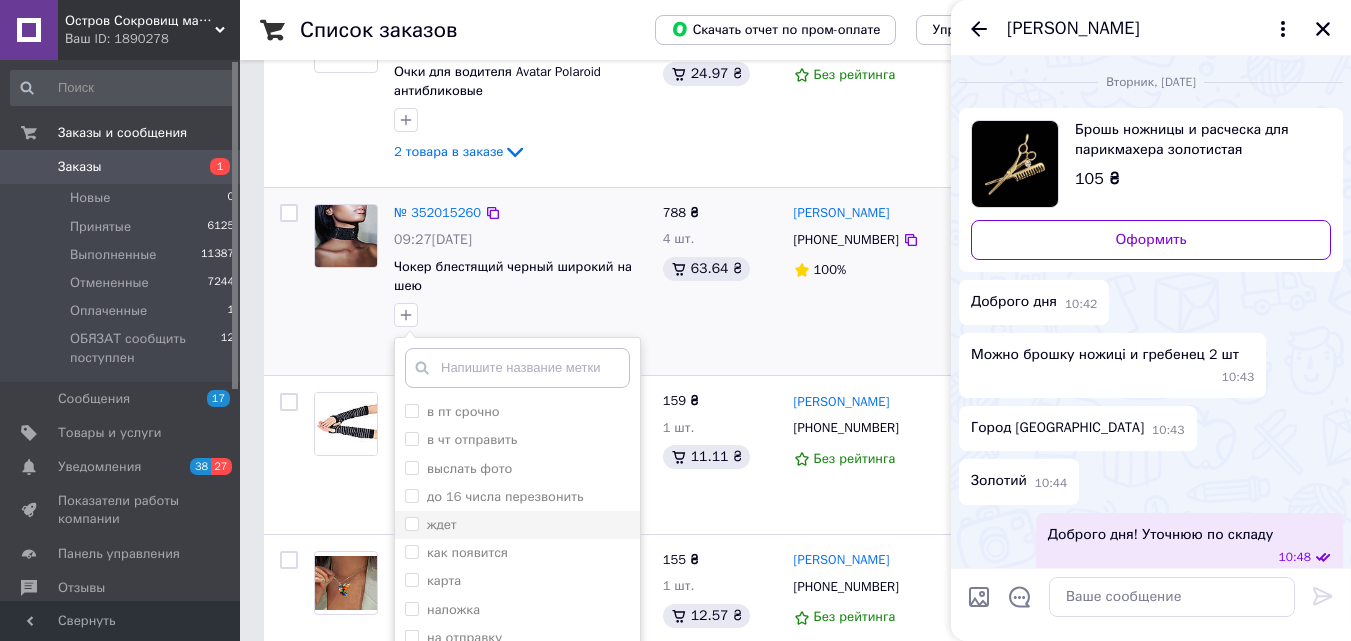 click on "ждет" at bounding box center (442, 524) 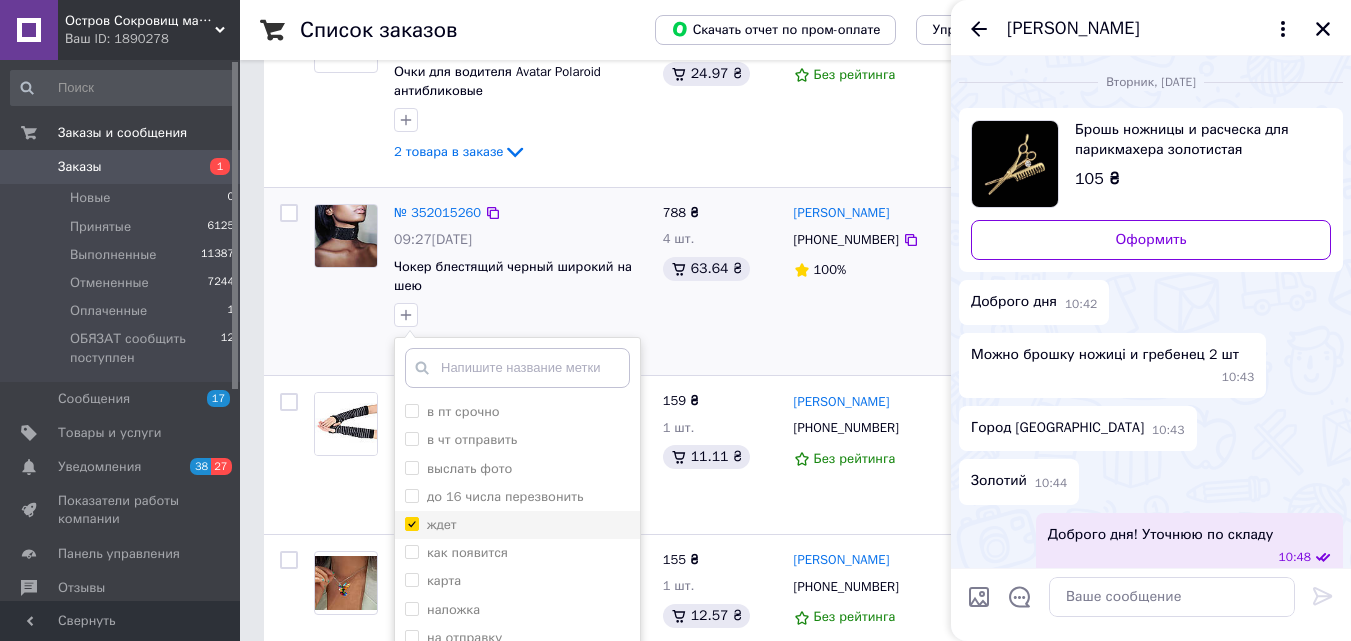 checkbox on "true" 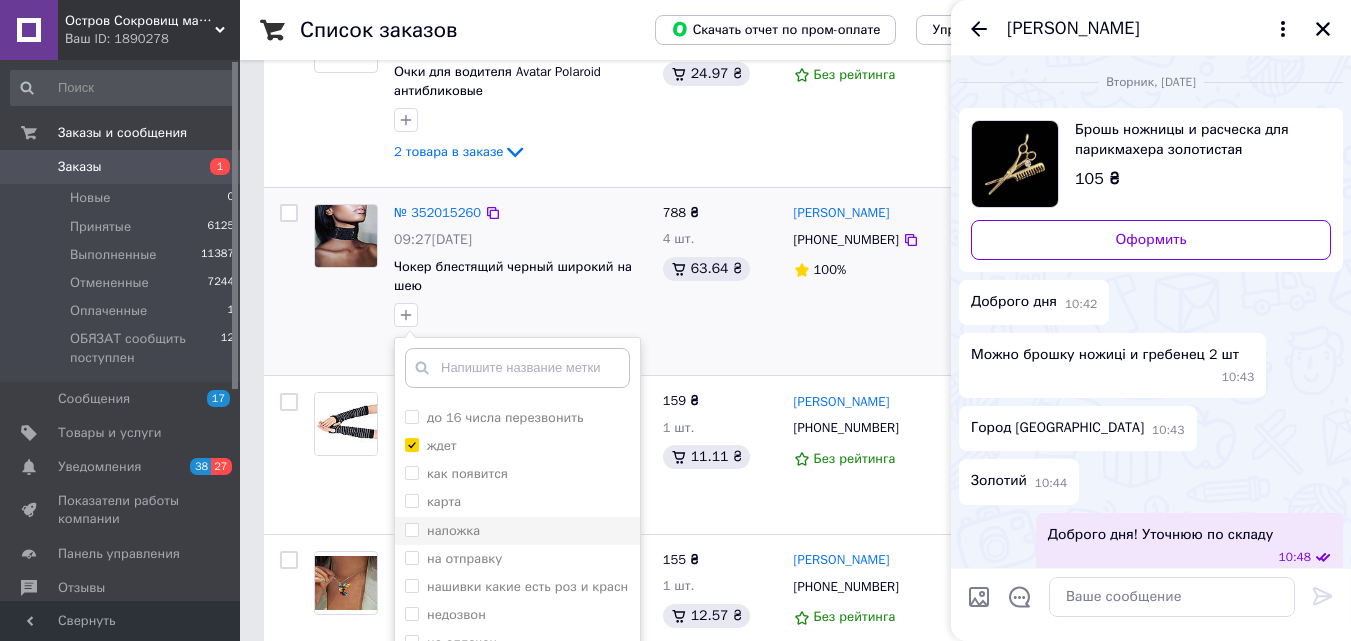 scroll, scrollTop: 95, scrollLeft: 0, axis: vertical 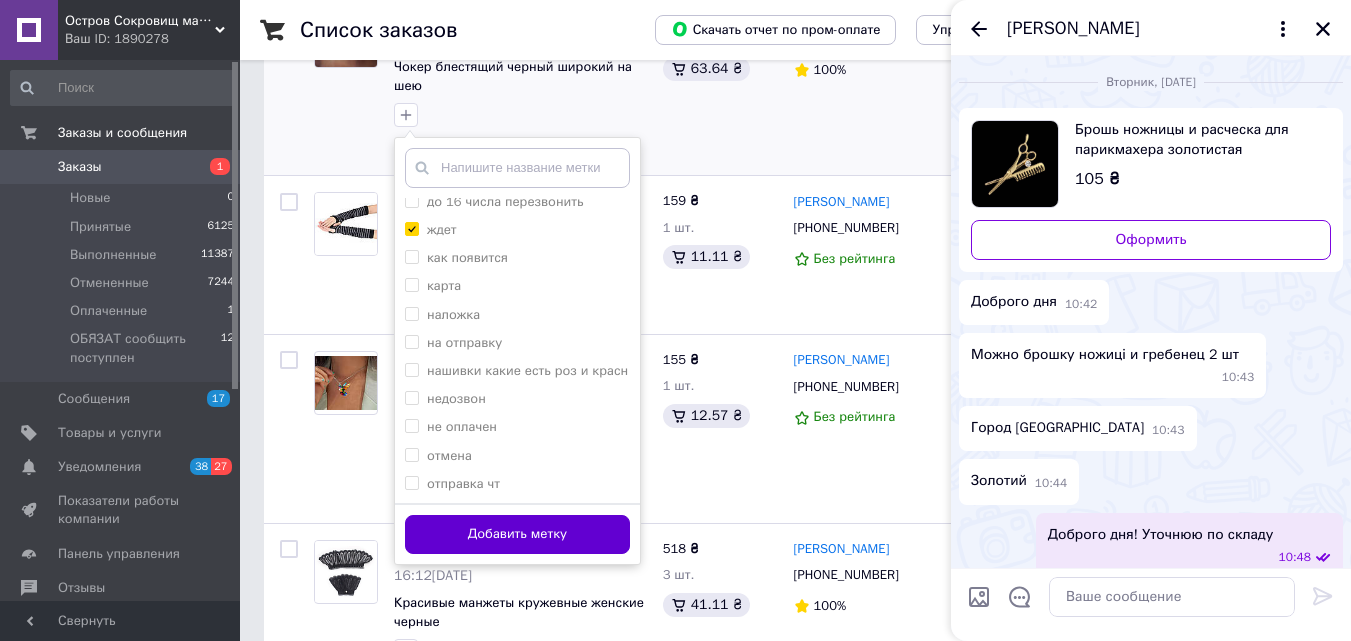 click on "Добавить метку" at bounding box center [517, 534] 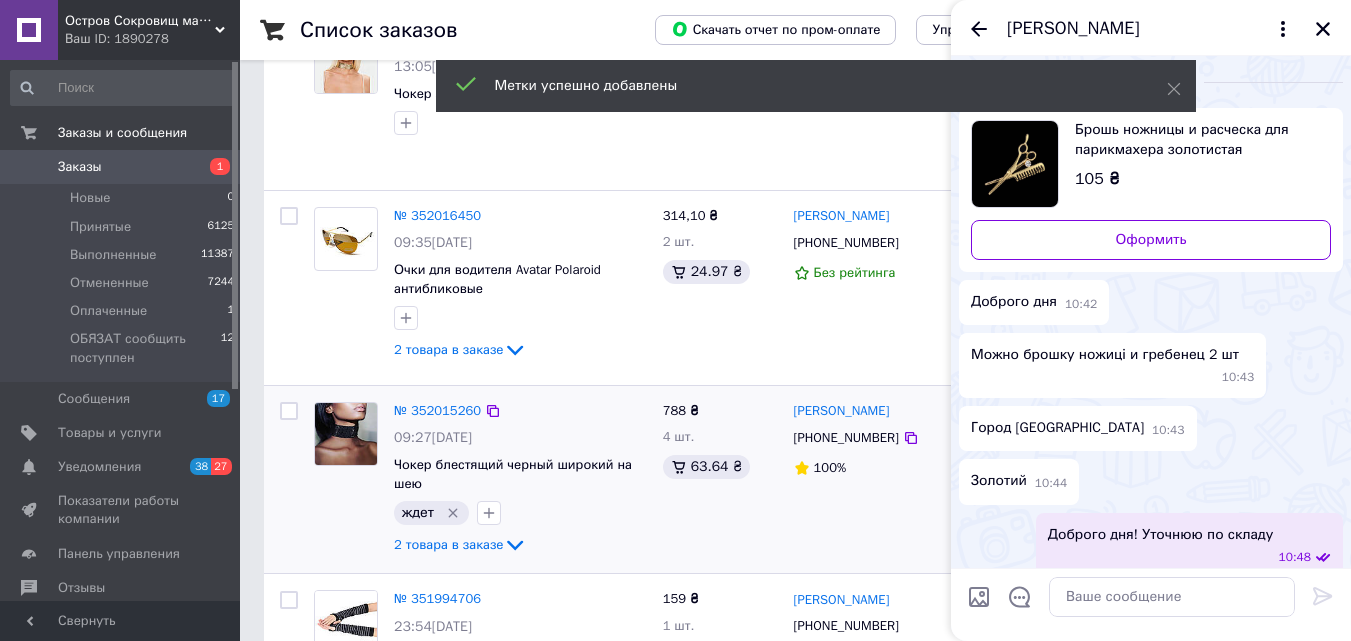 scroll, scrollTop: 360, scrollLeft: 0, axis: vertical 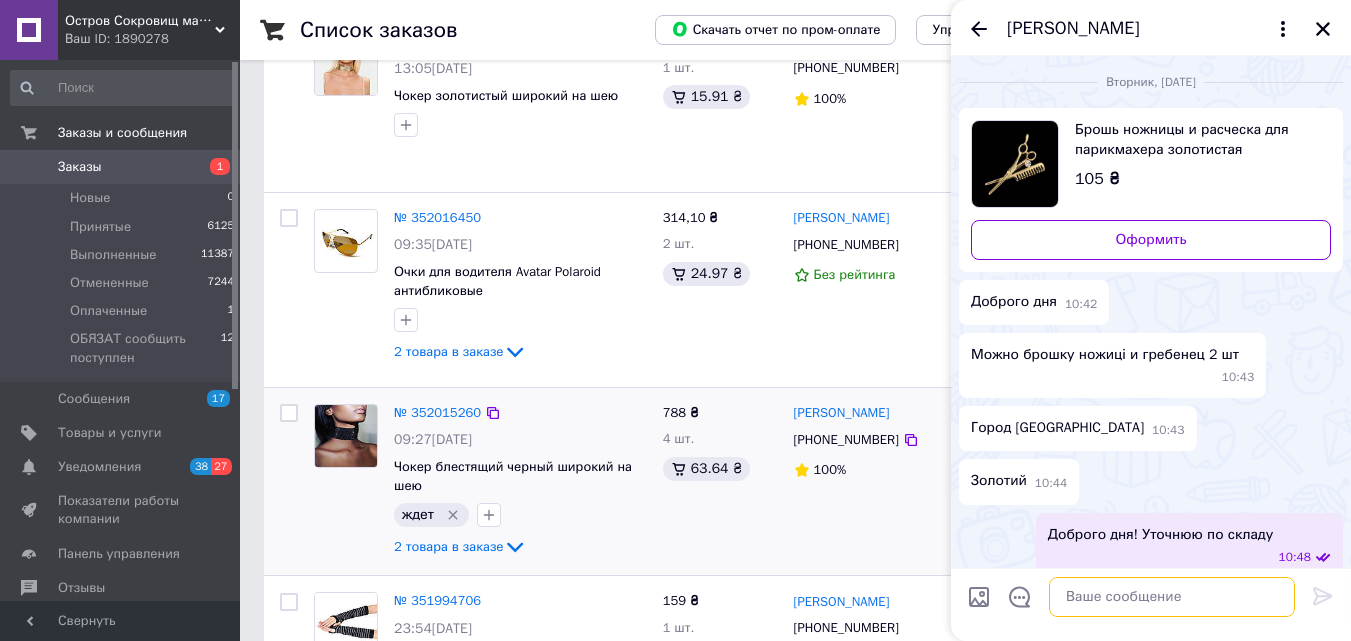 click at bounding box center [1172, 597] 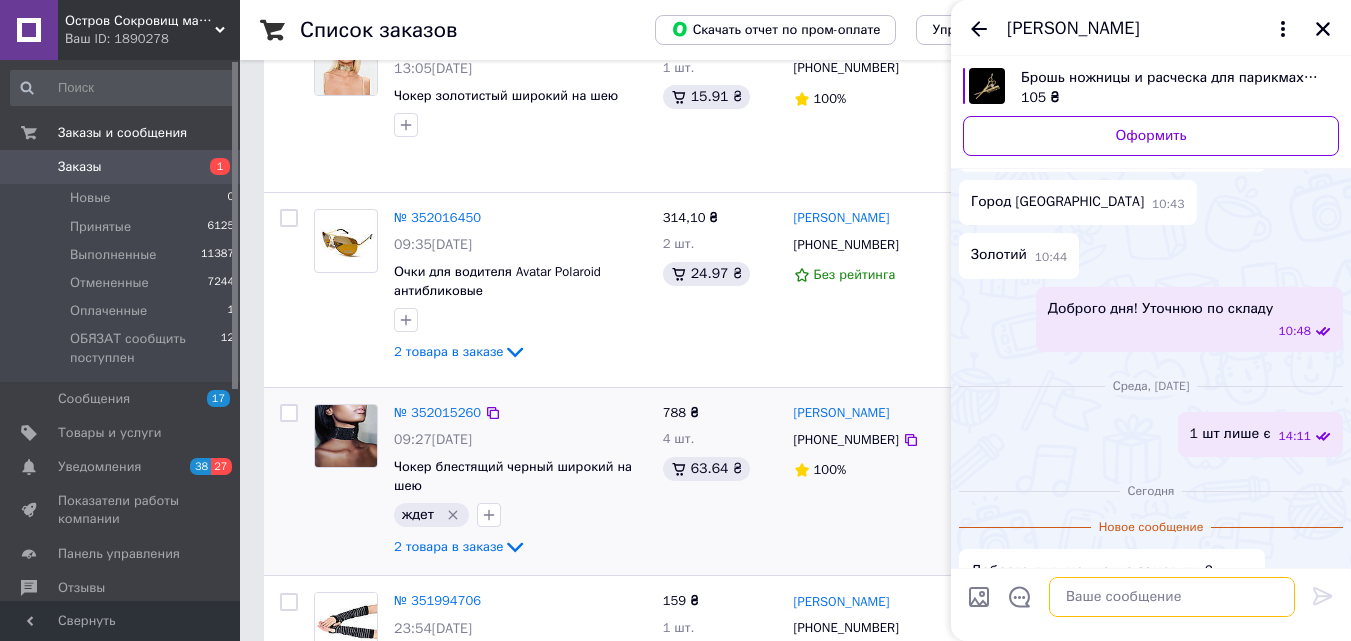 scroll, scrollTop: 189, scrollLeft: 0, axis: vertical 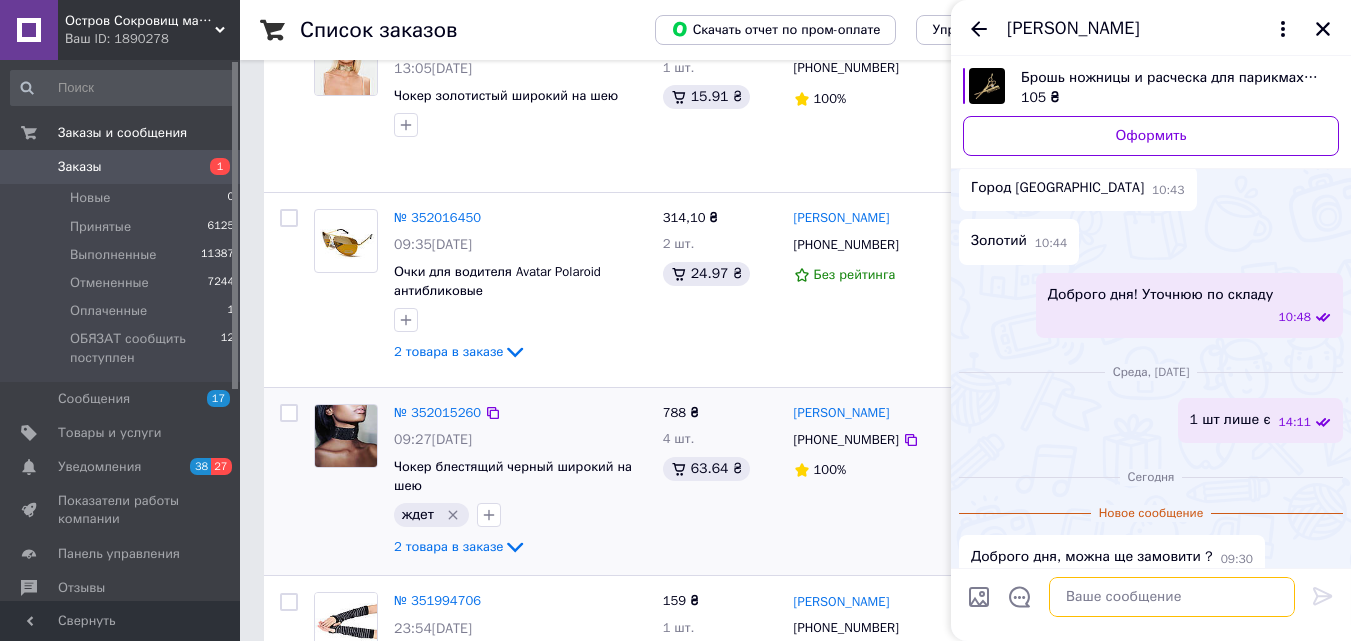 click at bounding box center [1172, 597] 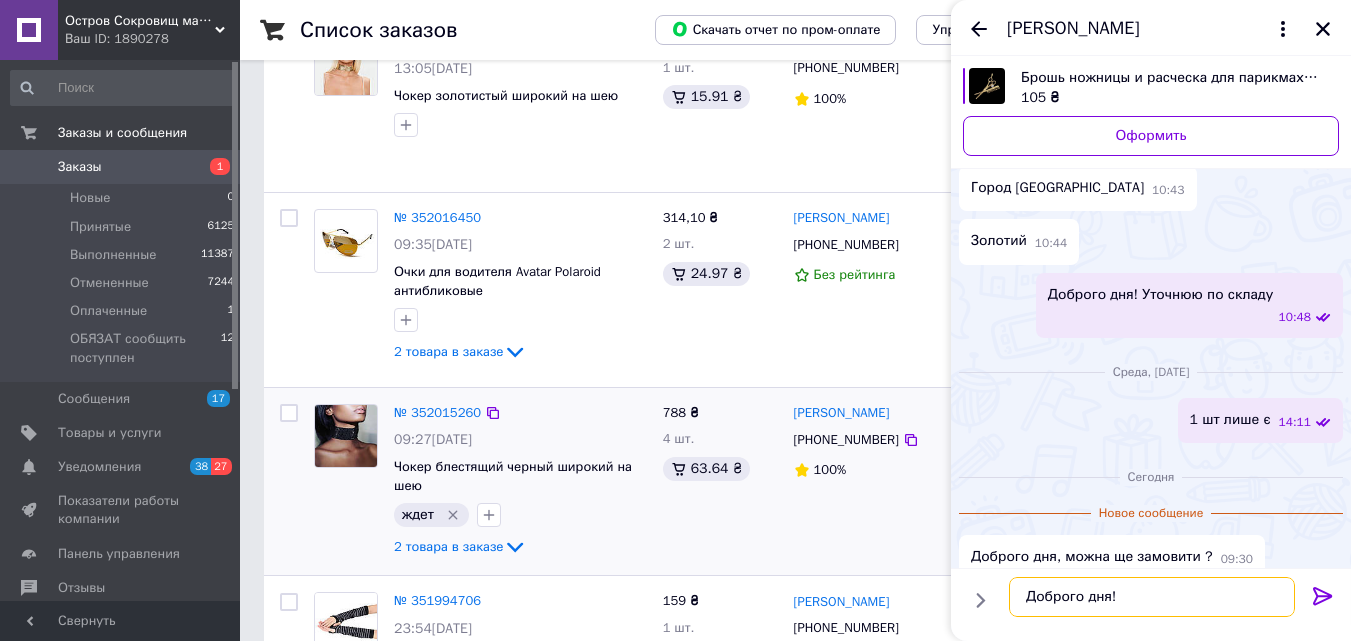 type on "Доброго дня!" 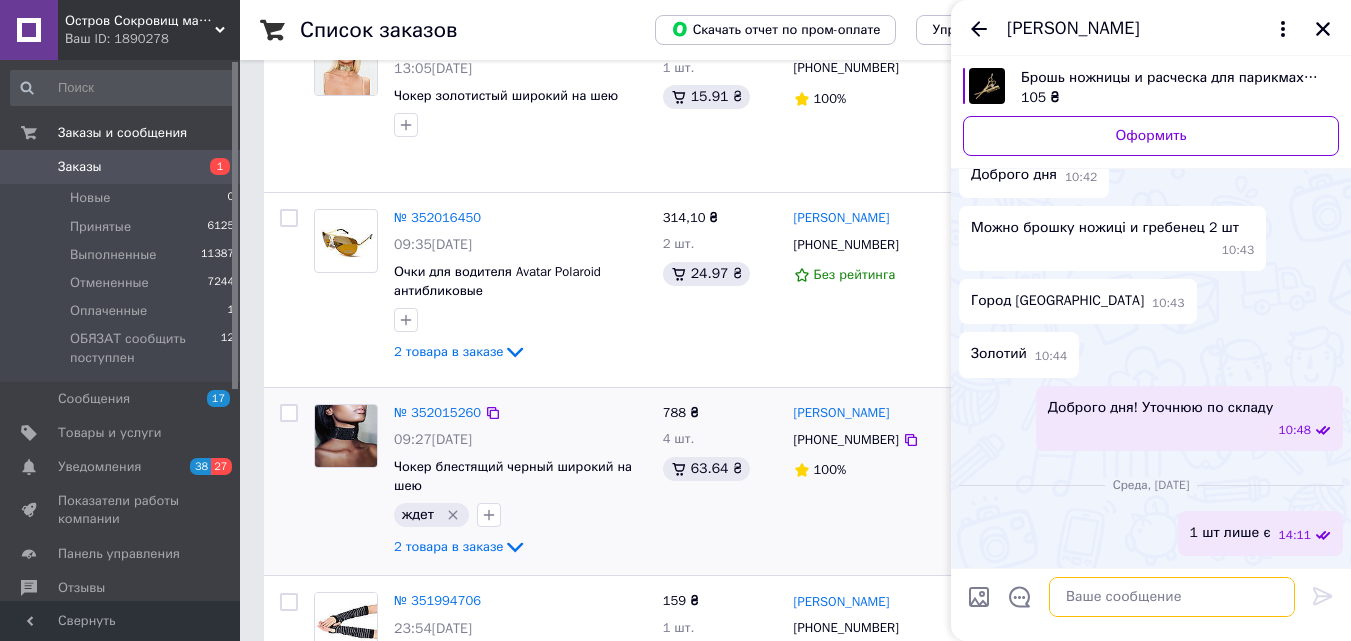 scroll, scrollTop: 210, scrollLeft: 0, axis: vertical 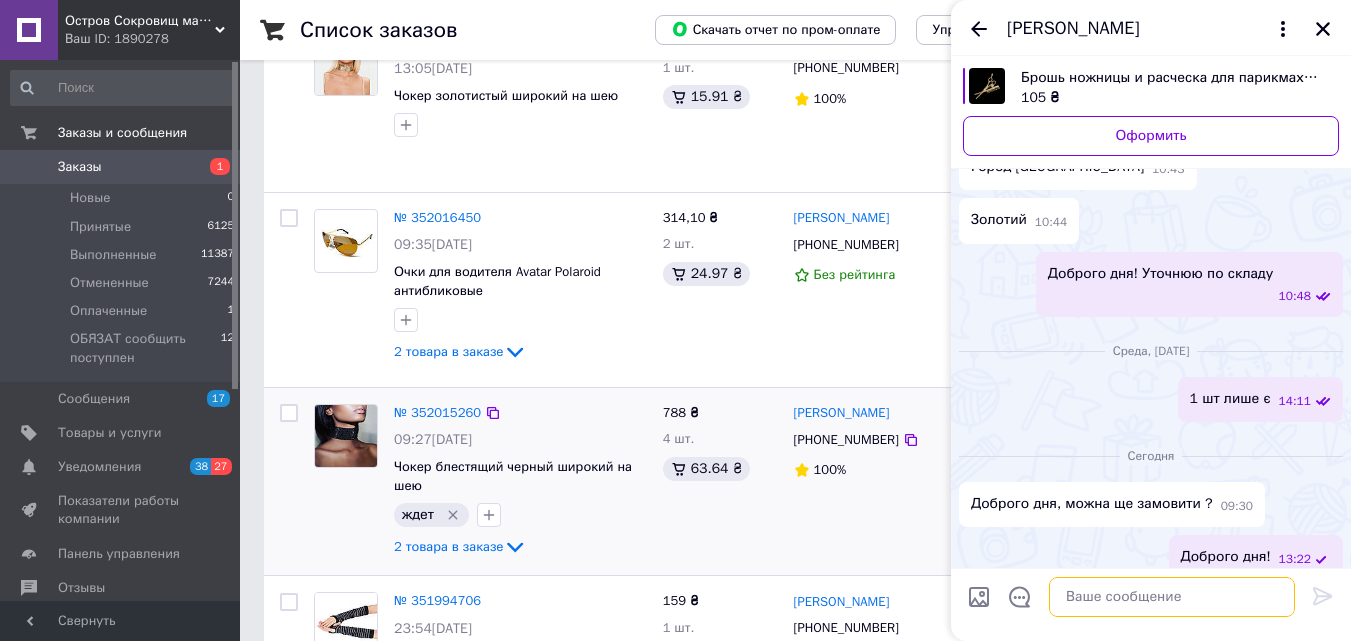 click at bounding box center [1172, 597] 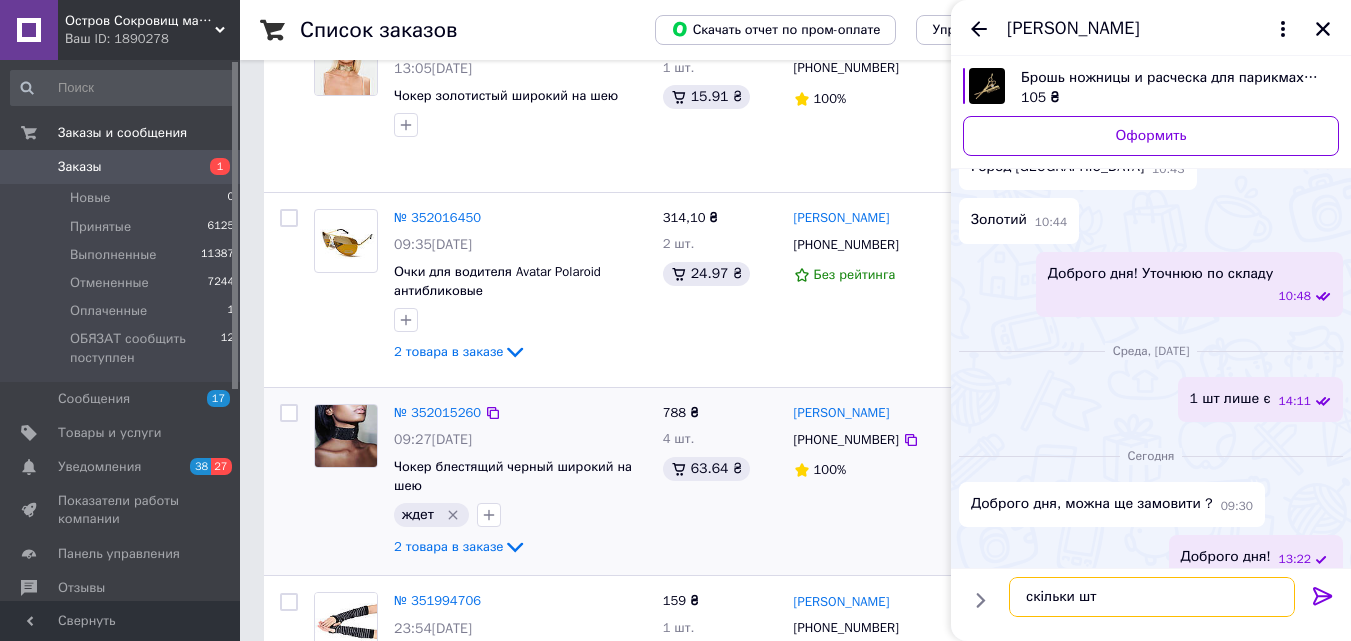 type on "скільки шт?" 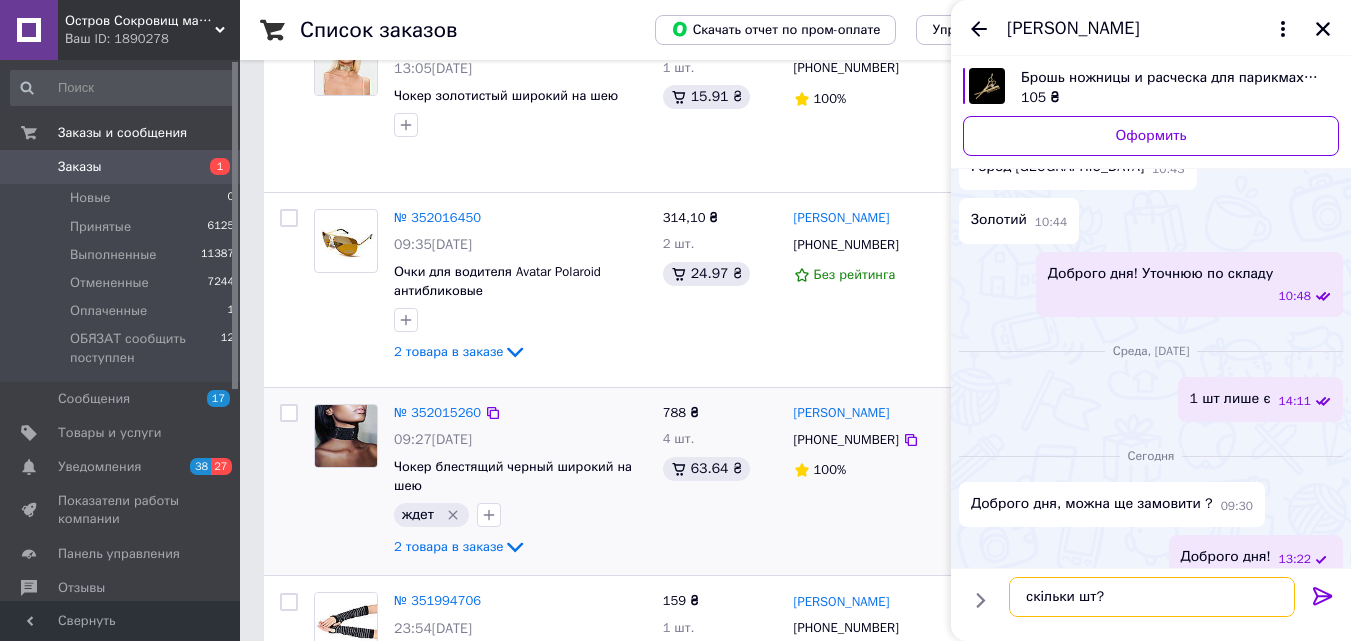 type 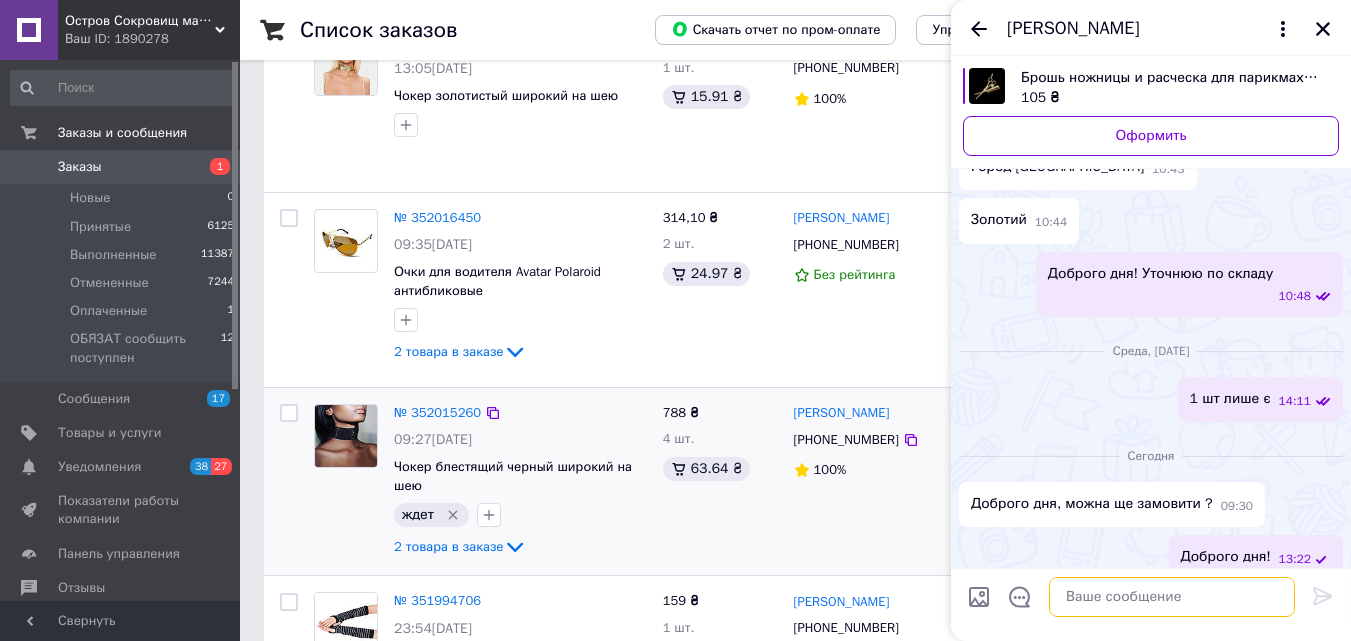 scroll, scrollTop: 263, scrollLeft: 0, axis: vertical 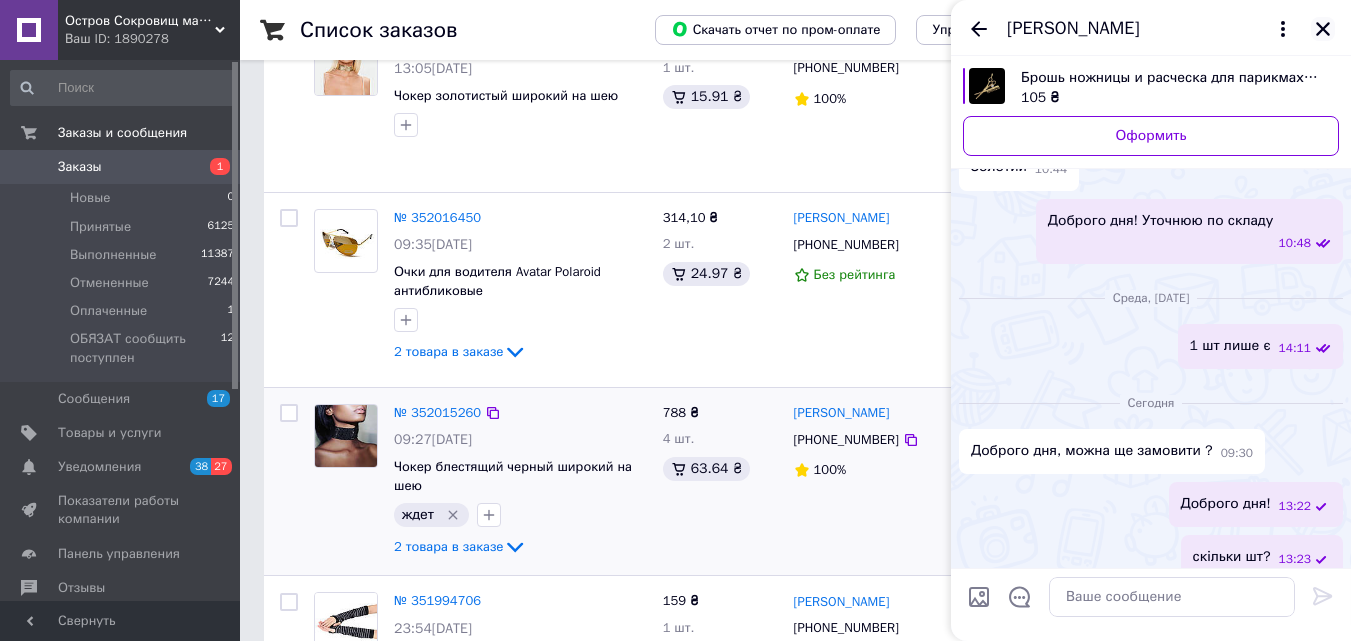 click 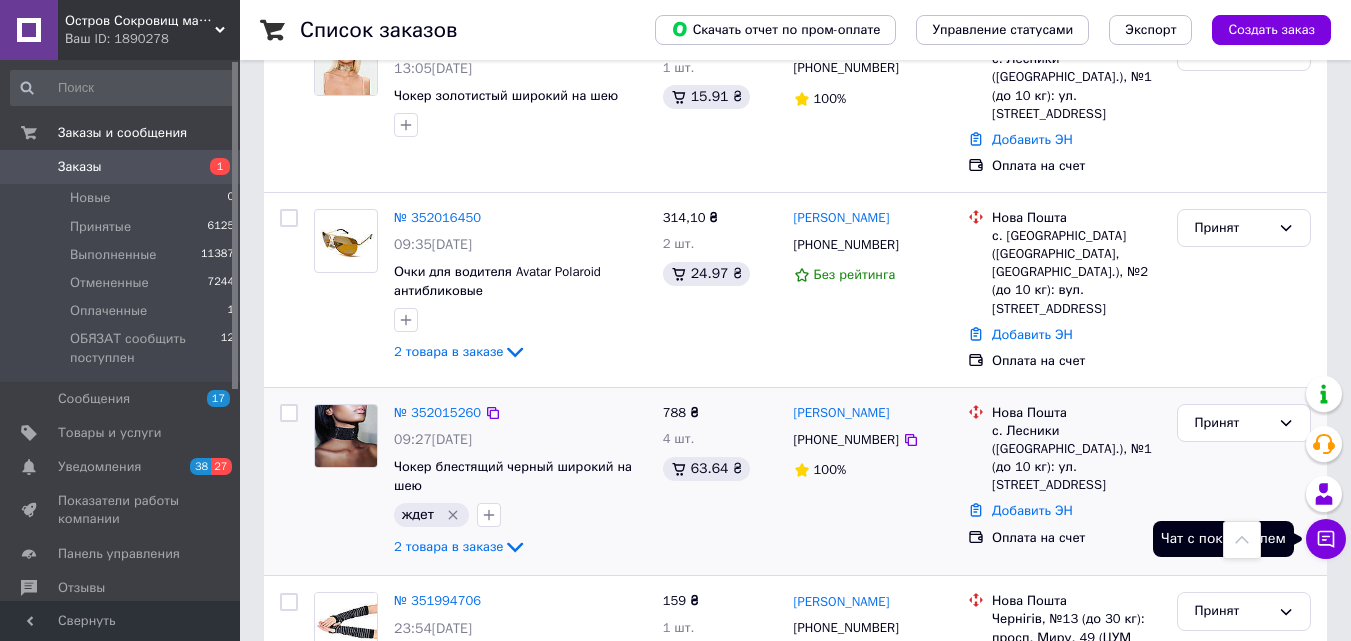 click 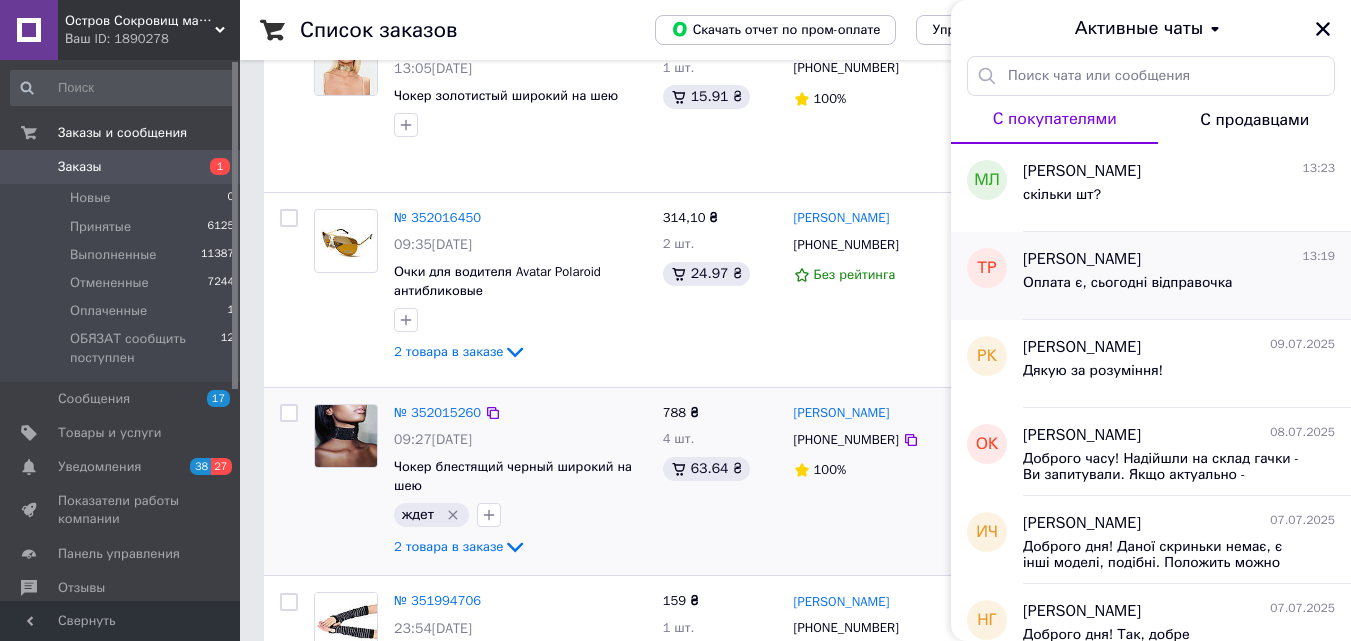 click on "[PERSON_NAME]" at bounding box center (1082, 259) 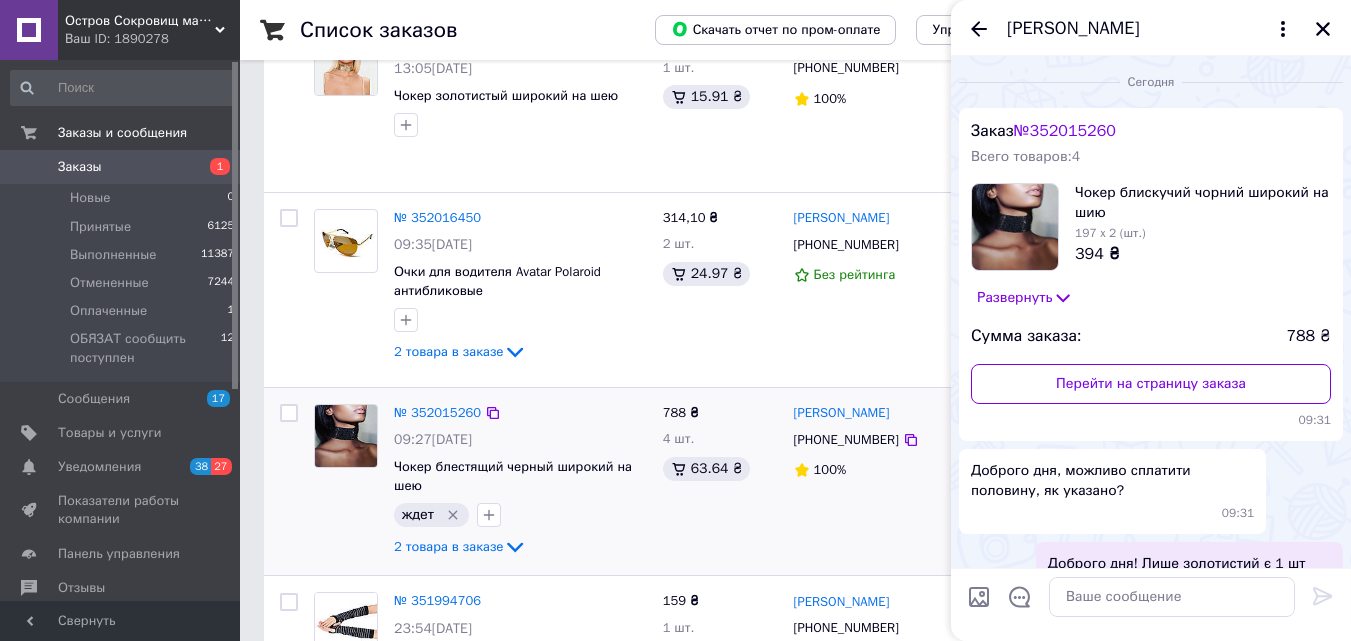 scroll, scrollTop: 1396, scrollLeft: 0, axis: vertical 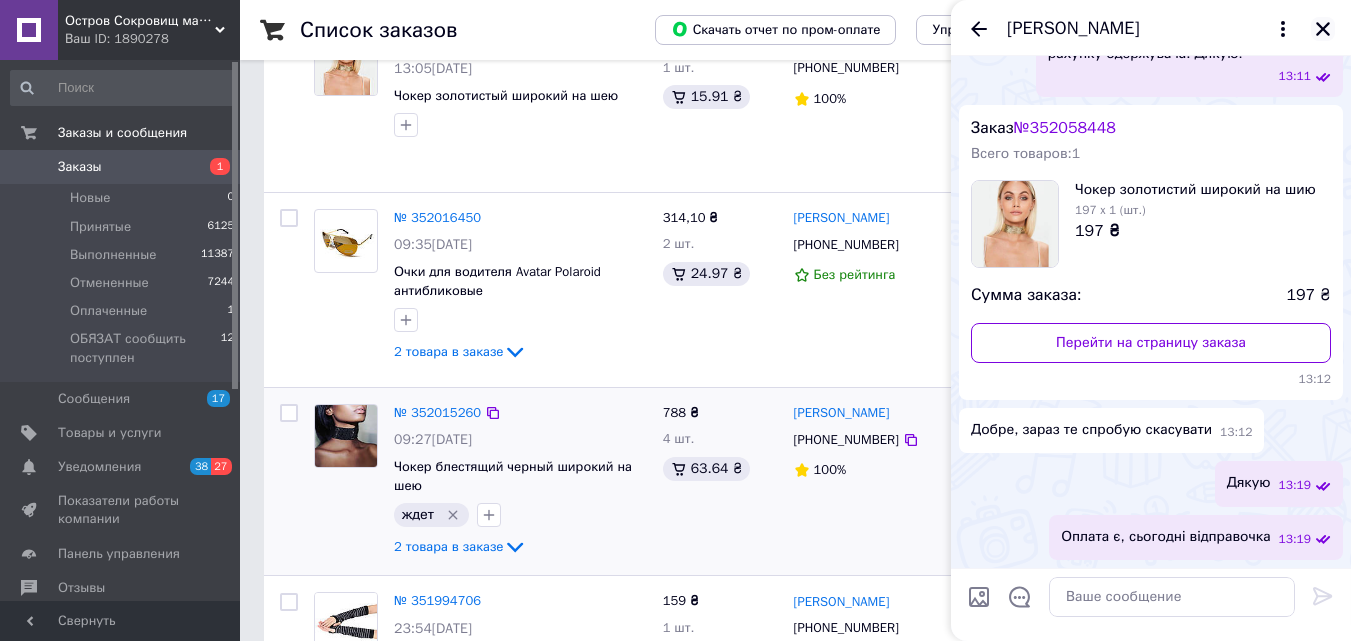click 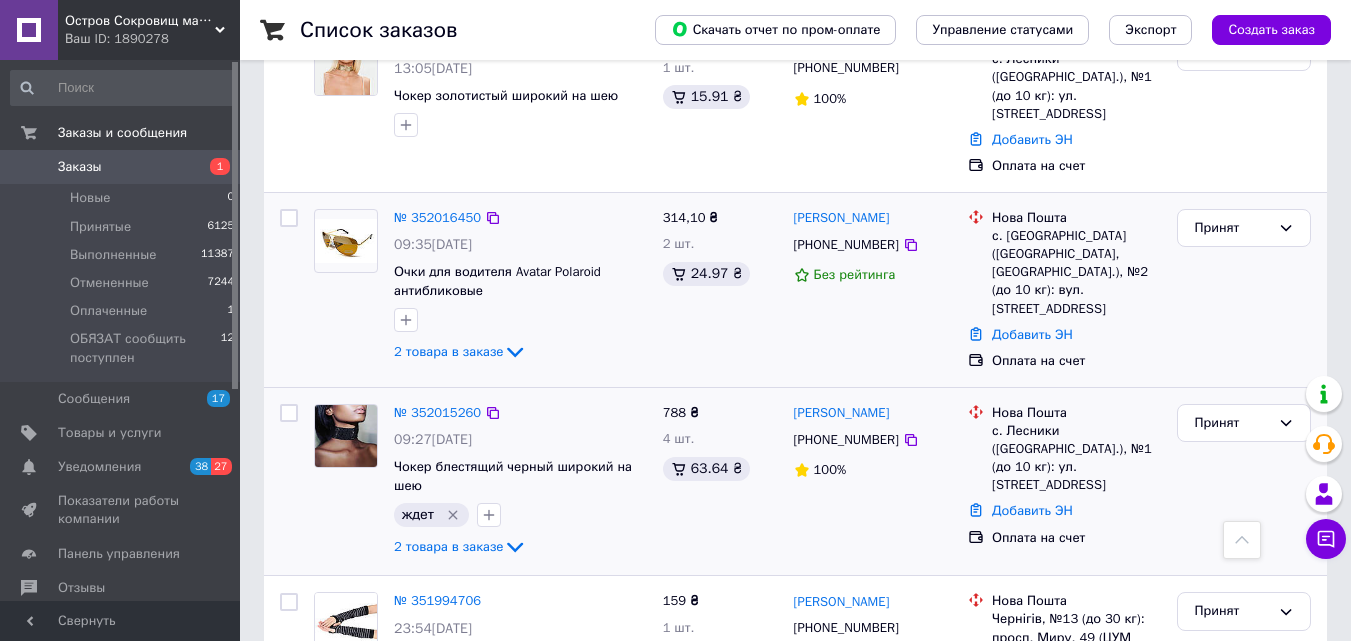 click on "Светлана Алейникова +380961841840 Без рейтинга" at bounding box center (873, 290) 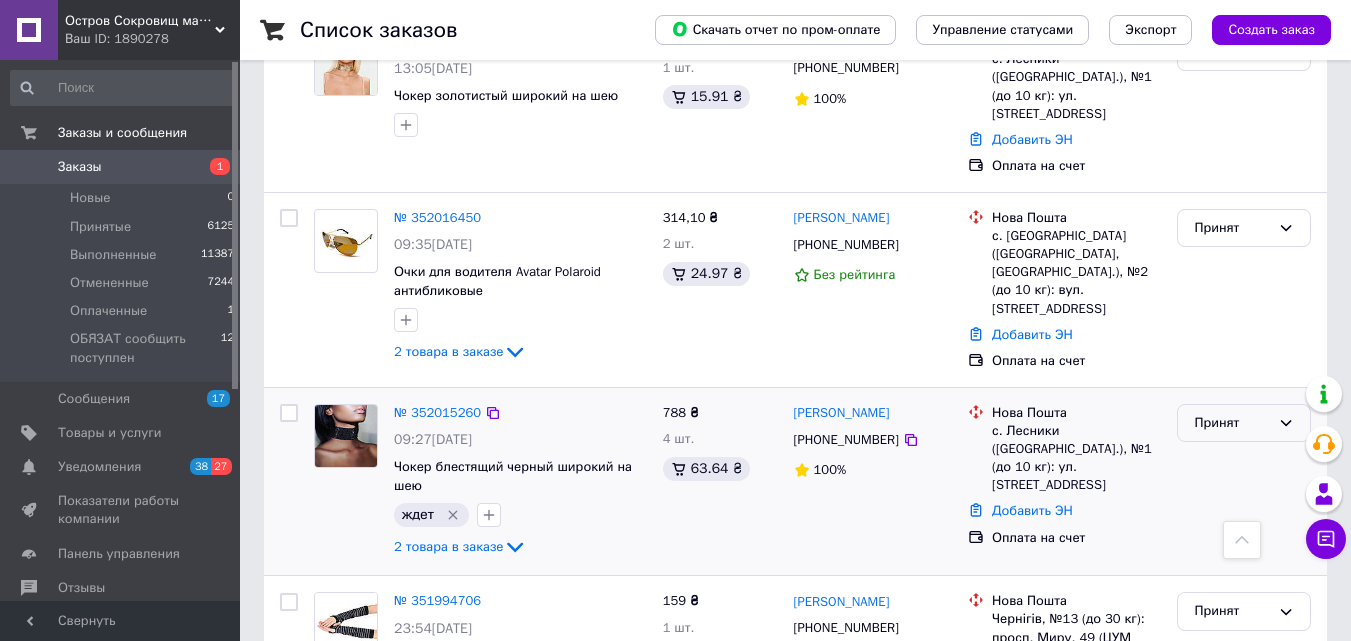 click on "Принят" at bounding box center (1232, 423) 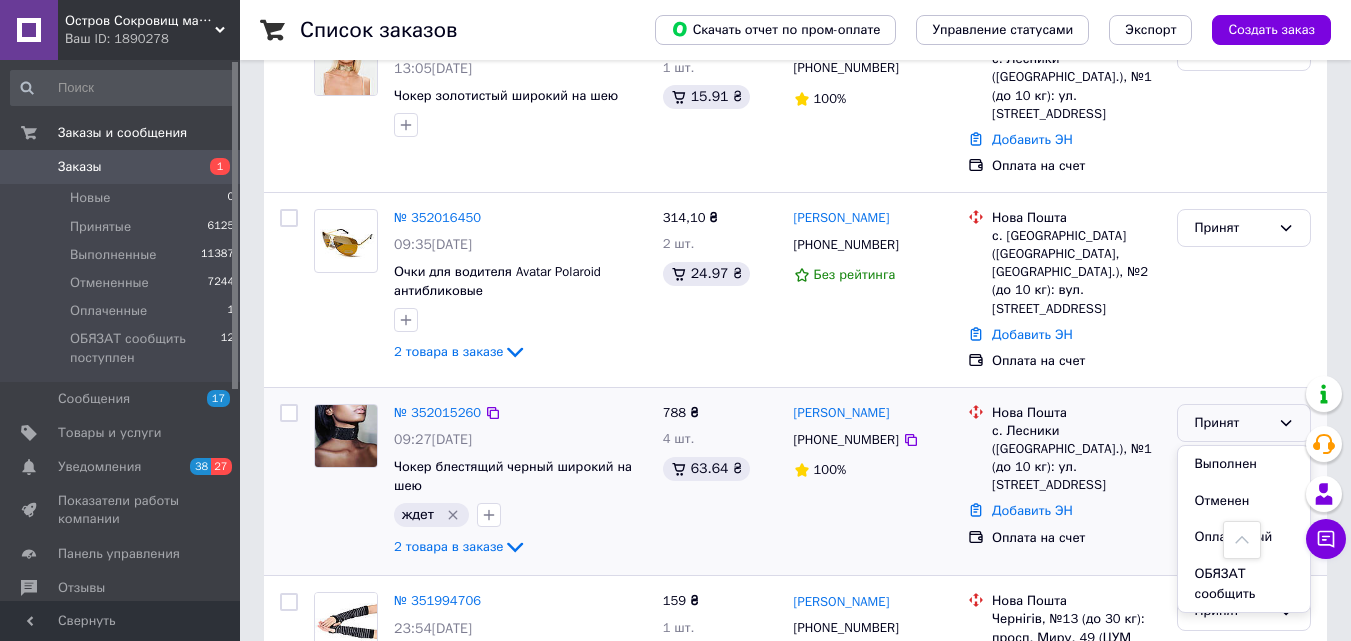 click on "Отменен" at bounding box center [1244, 501] 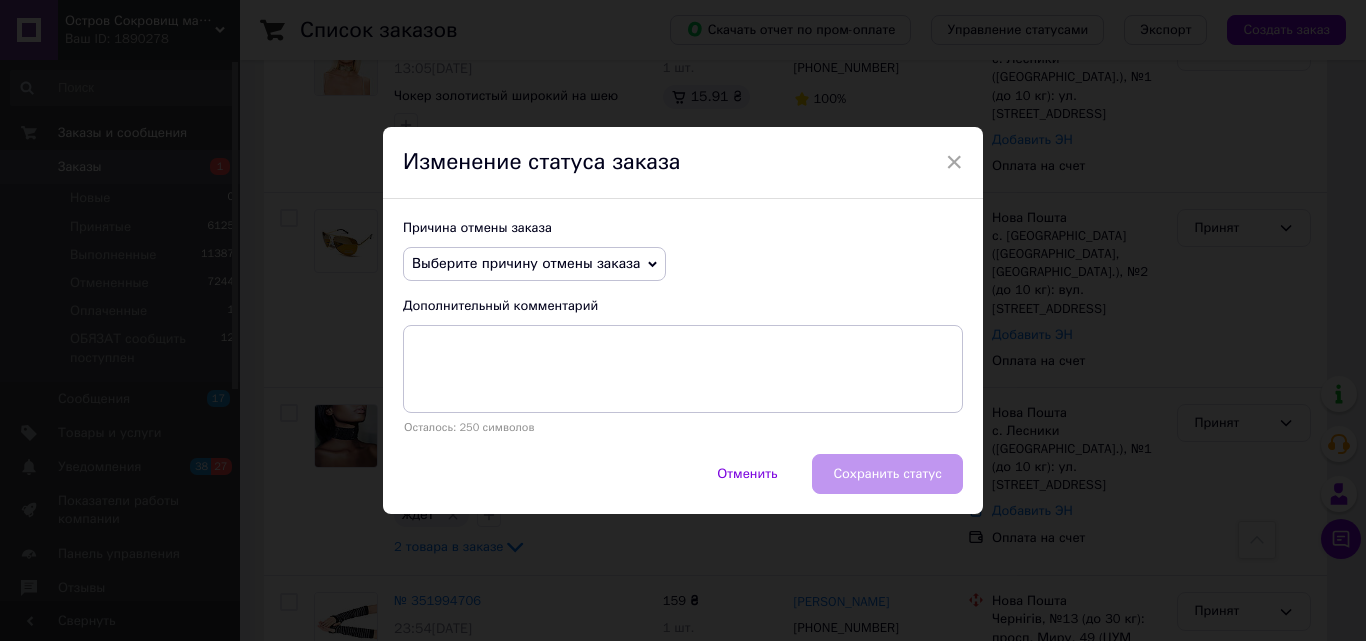click on "Выберите причину отмены заказа" at bounding box center (526, 263) 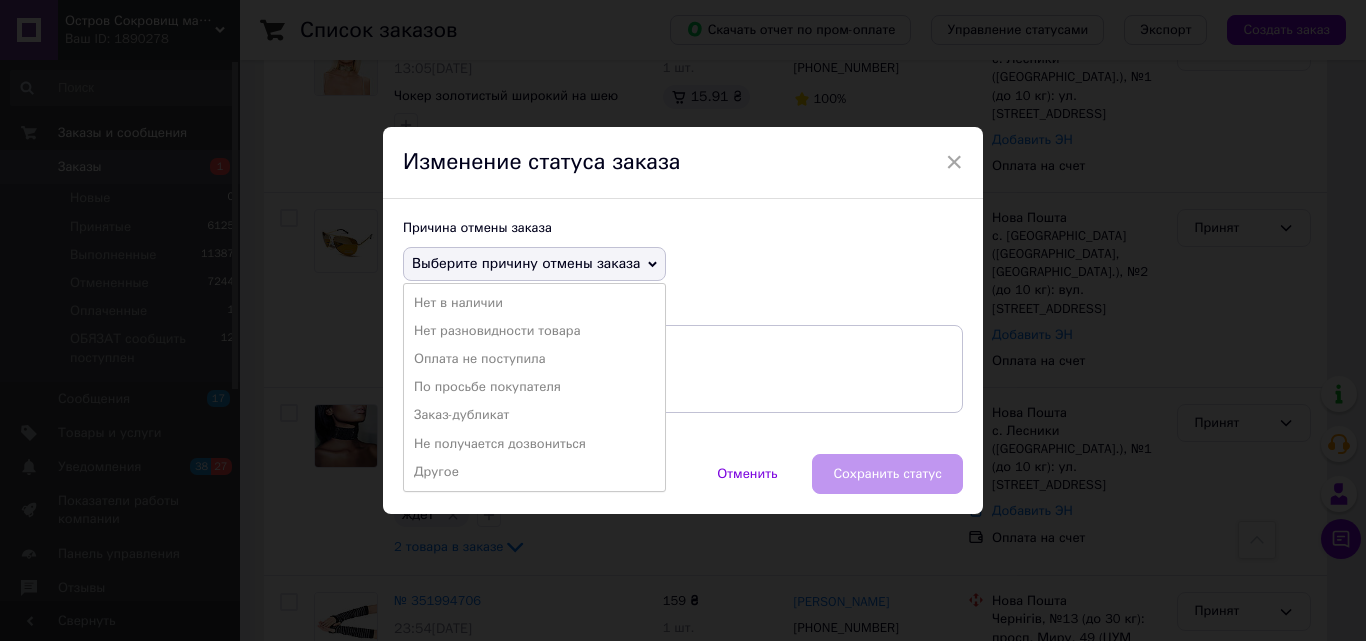drag, startPoint x: 529, startPoint y: 321, endPoint x: 628, endPoint y: 322, distance: 99.00505 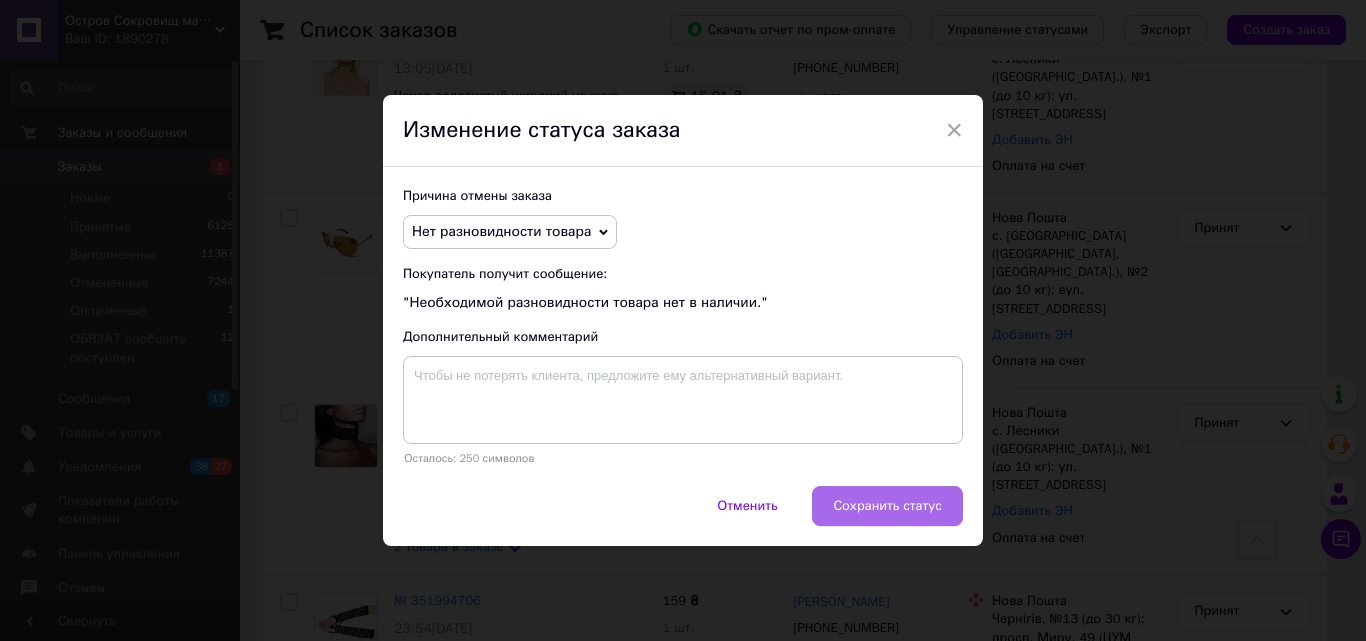 drag, startPoint x: 869, startPoint y: 510, endPoint x: 1026, endPoint y: 464, distance: 163.60013 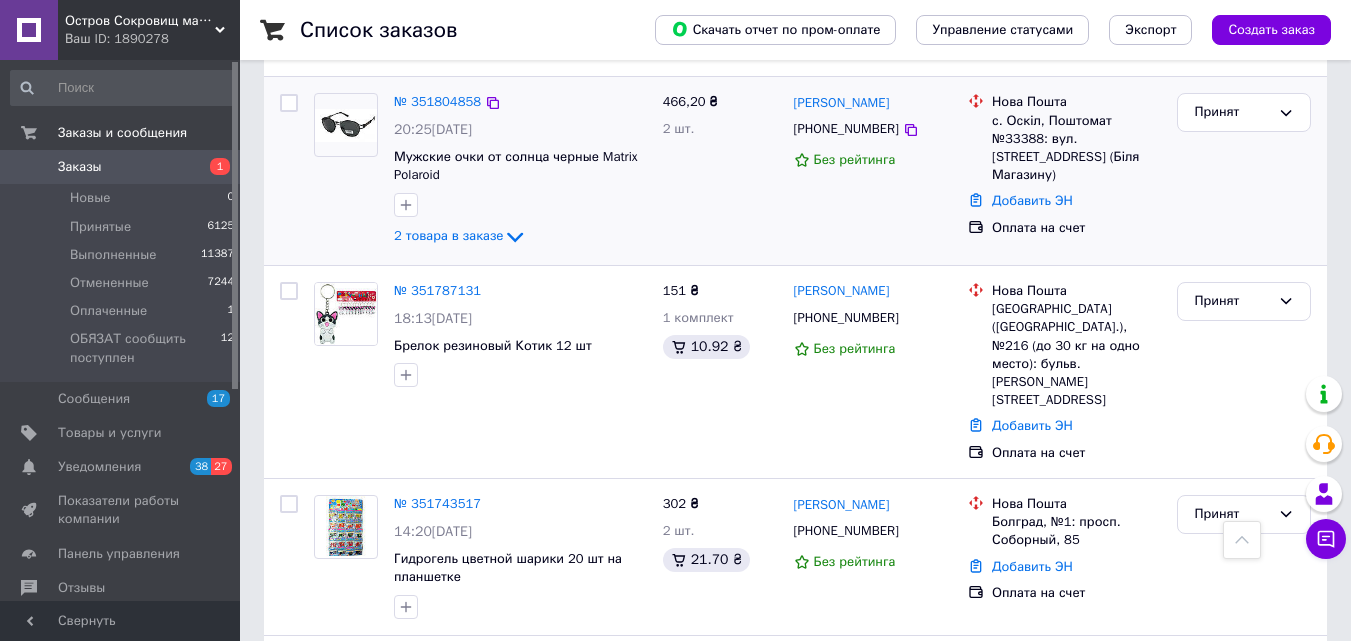 scroll, scrollTop: 2317, scrollLeft: 0, axis: vertical 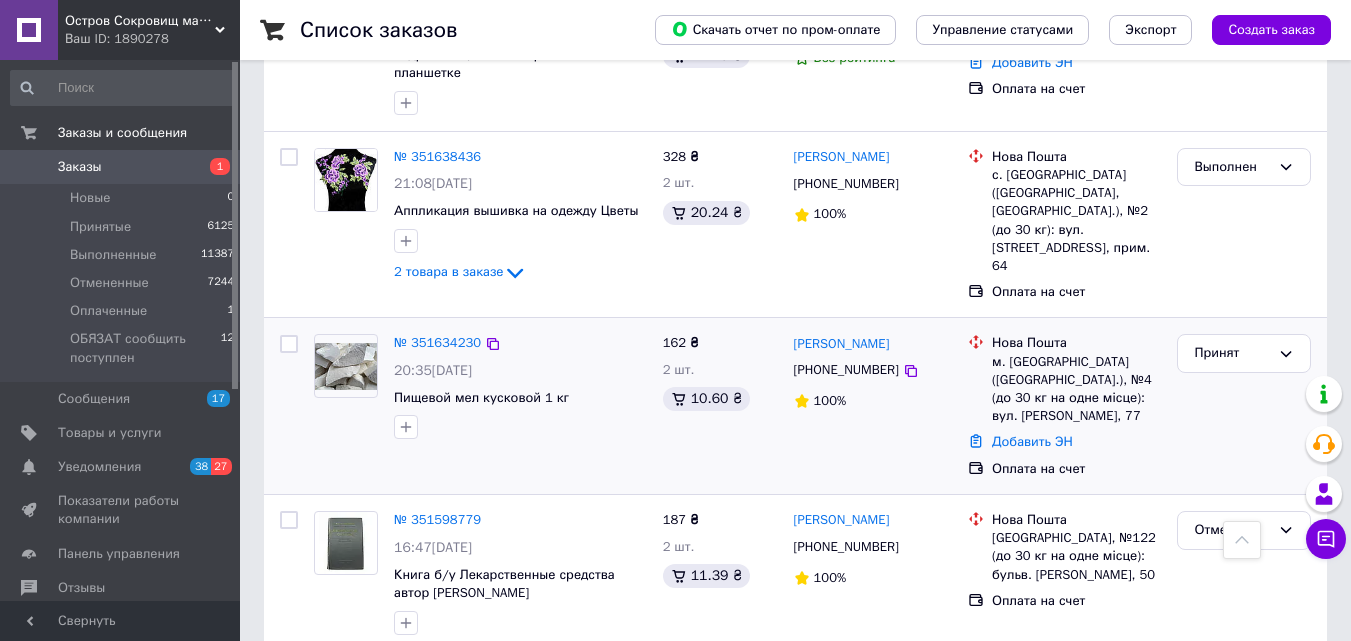 drag, startPoint x: 425, startPoint y: 161, endPoint x: 840, endPoint y: 272, distance: 429.58817 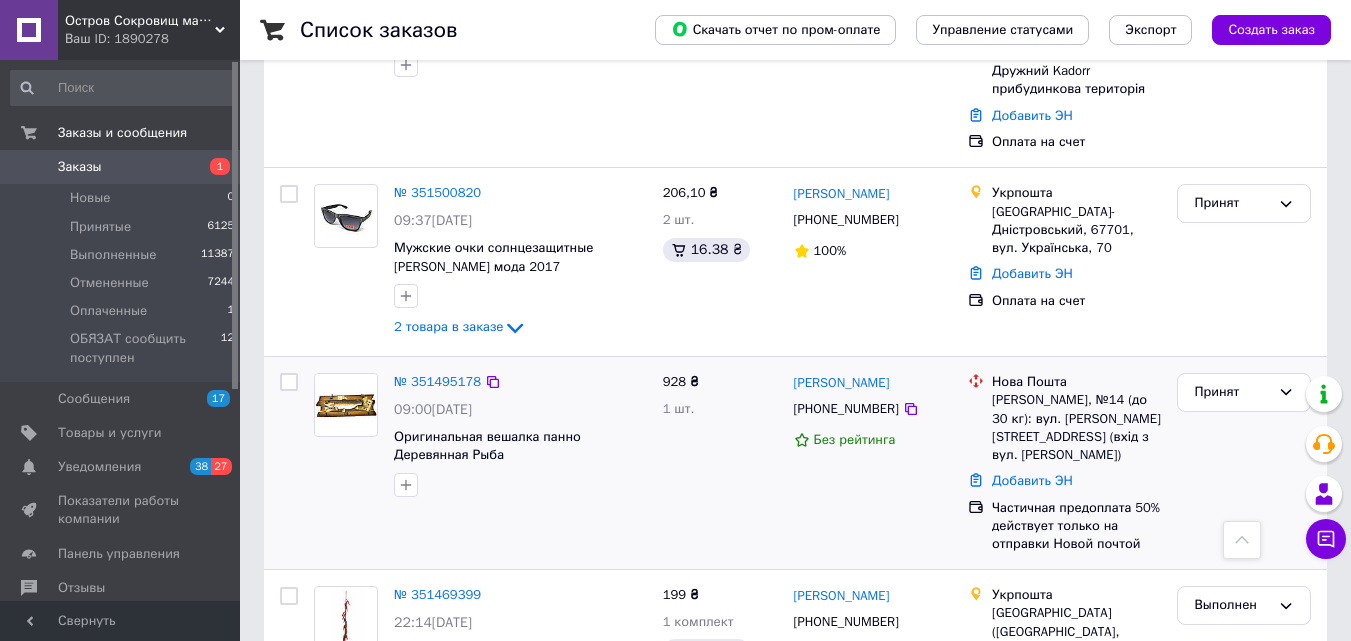 scroll, scrollTop: 4017, scrollLeft: 0, axis: vertical 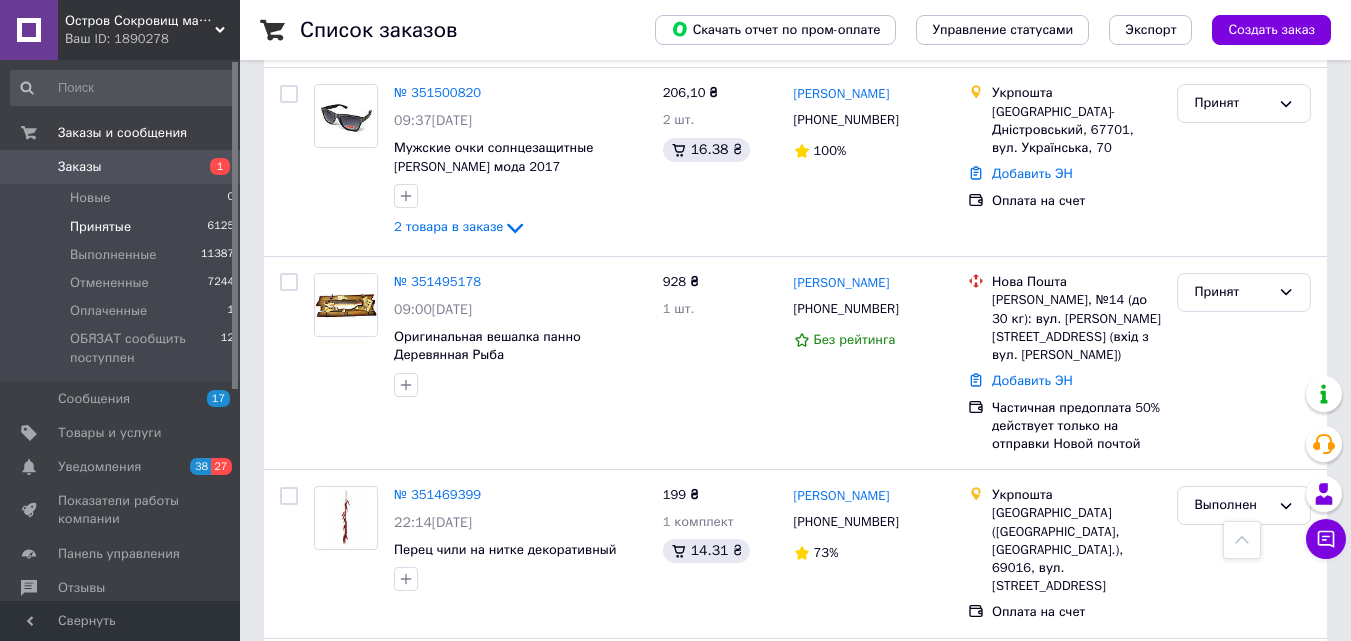 click on "Принятые" at bounding box center [100, 227] 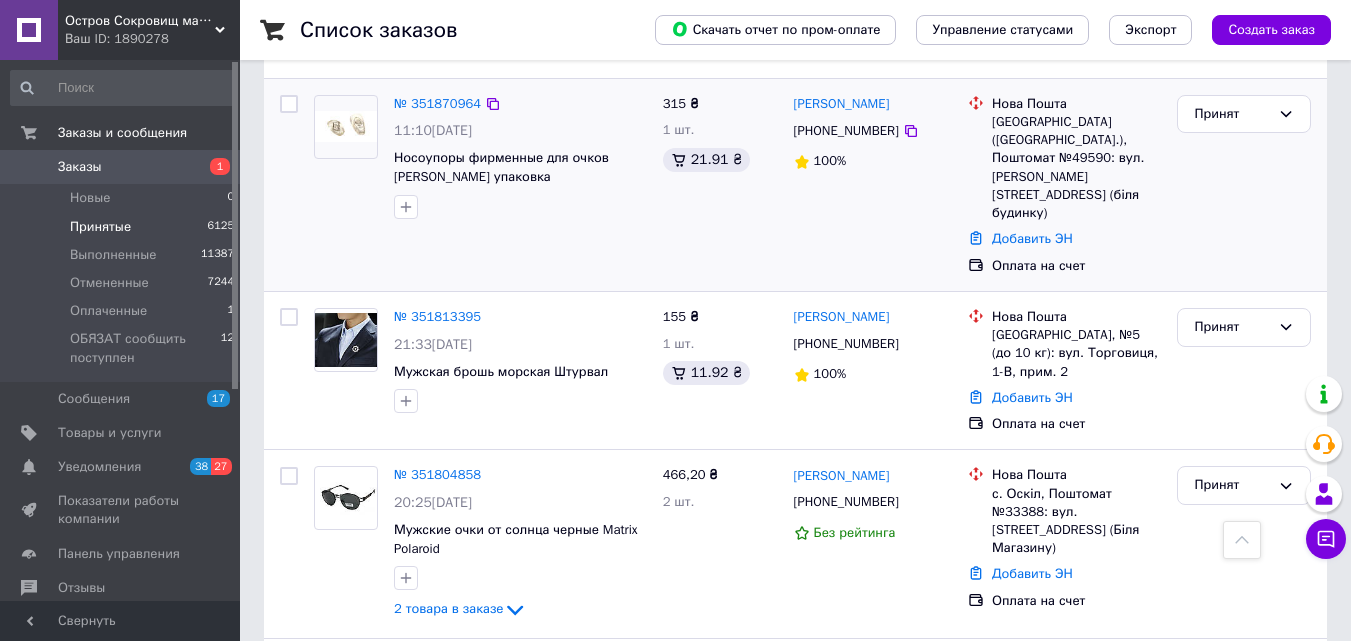 scroll, scrollTop: 1700, scrollLeft: 0, axis: vertical 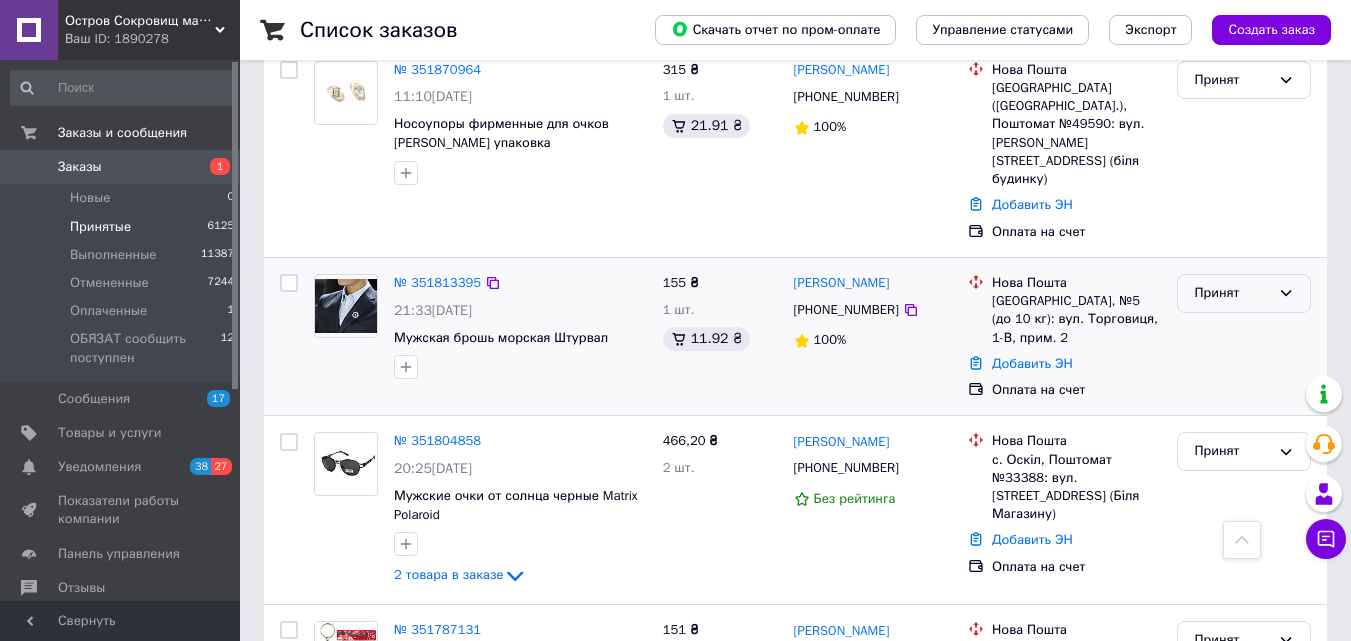 click on "Принят" at bounding box center (1232, 293) 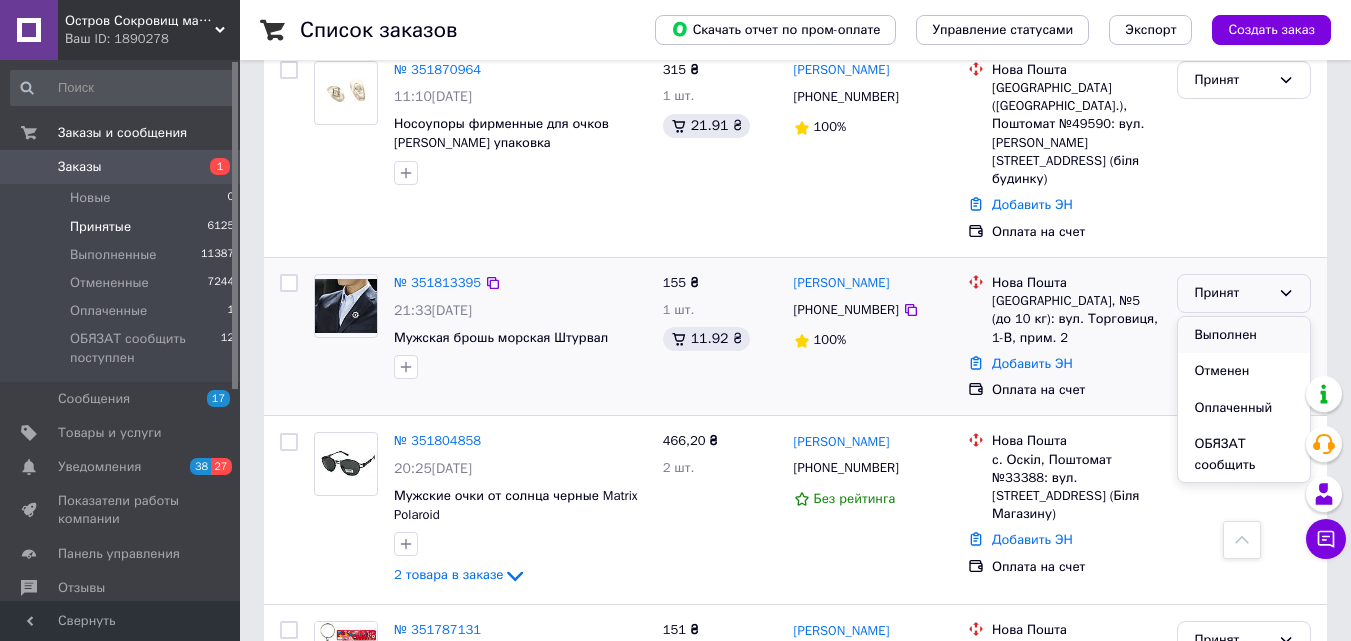 click on "Выполнен" at bounding box center (1244, 335) 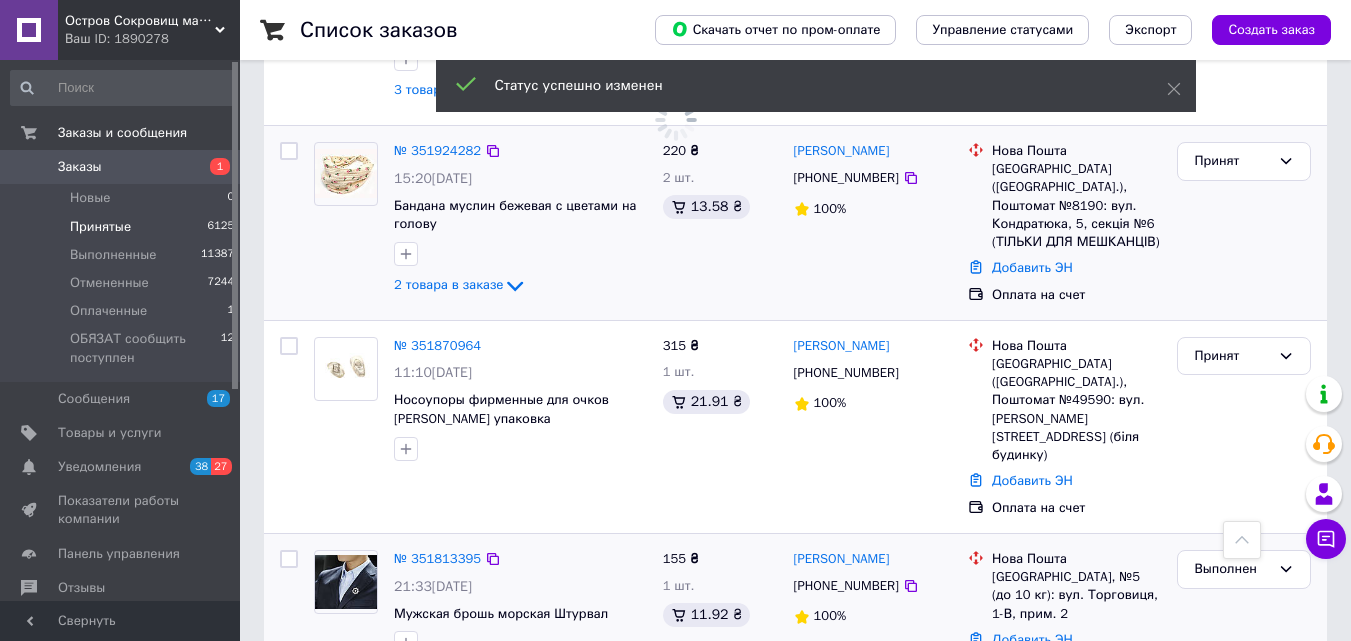 scroll, scrollTop: 1400, scrollLeft: 0, axis: vertical 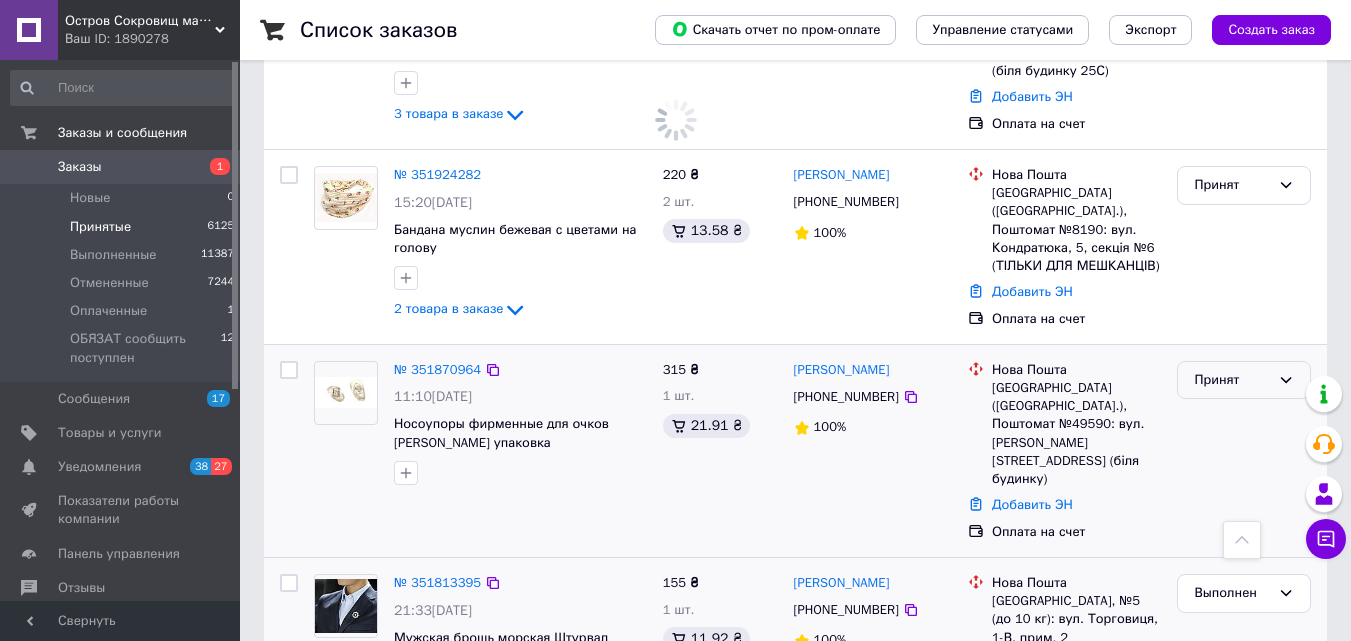 click on "Принят" at bounding box center (1232, 380) 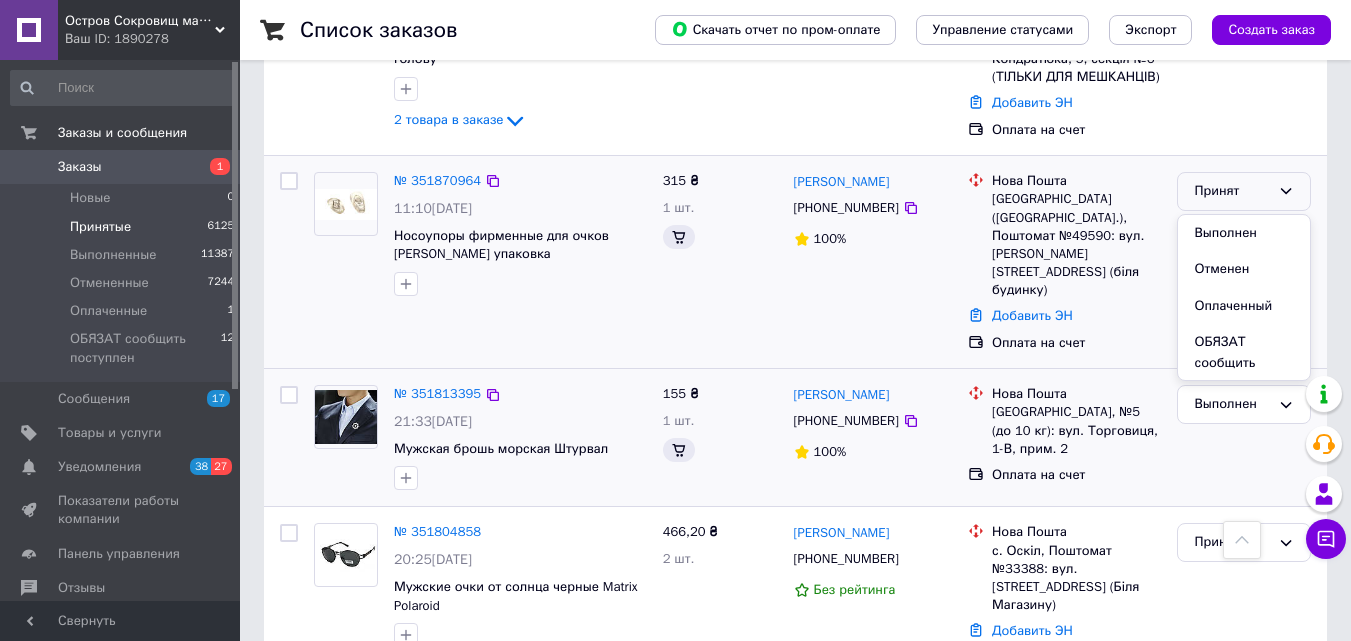 scroll, scrollTop: 1211, scrollLeft: 0, axis: vertical 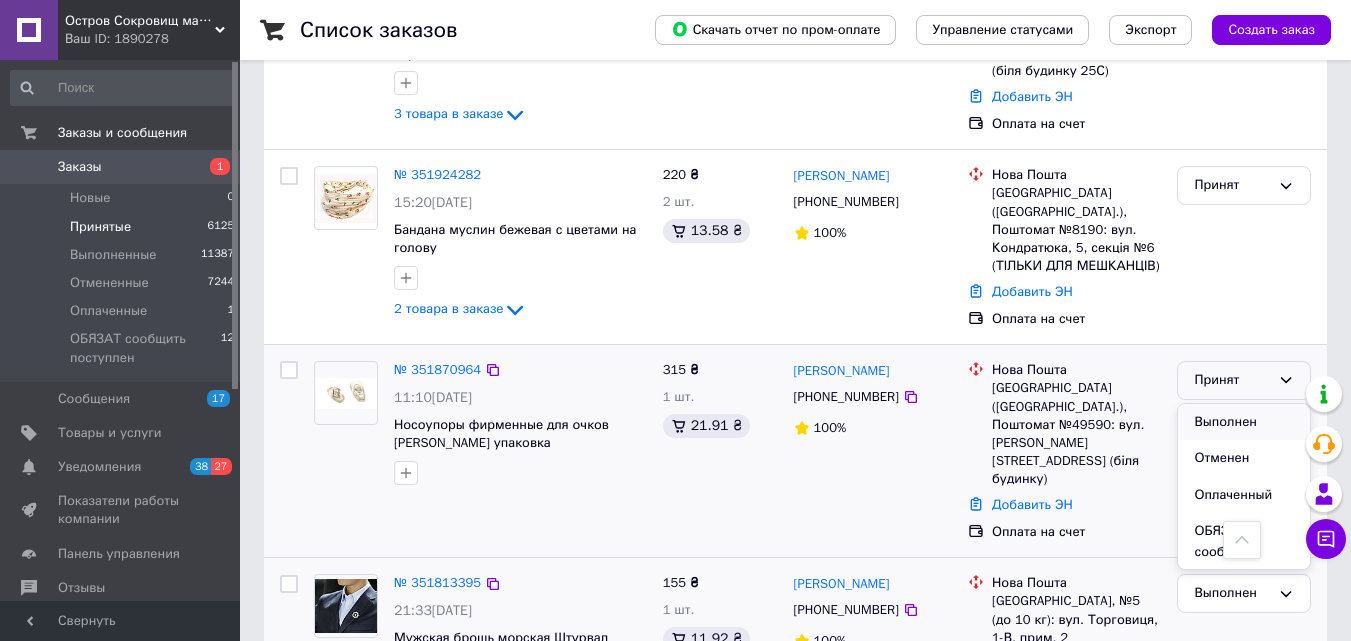click on "Выполнен" at bounding box center (1244, 422) 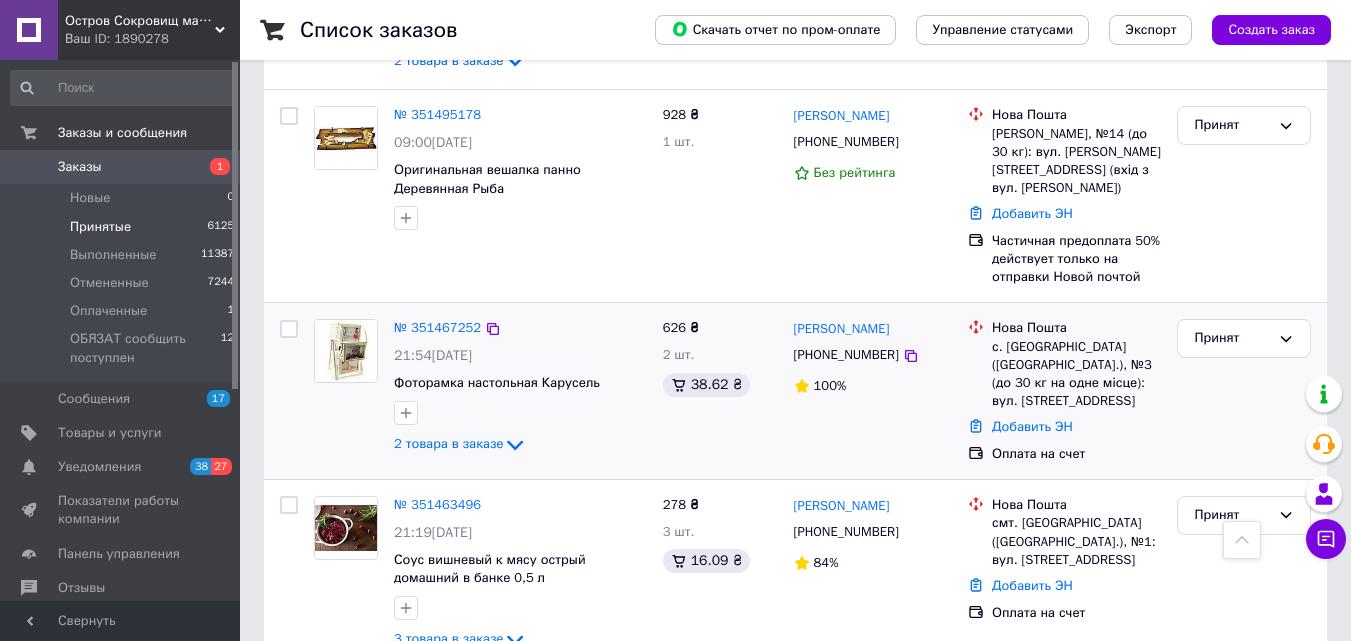 scroll, scrollTop: 3311, scrollLeft: 0, axis: vertical 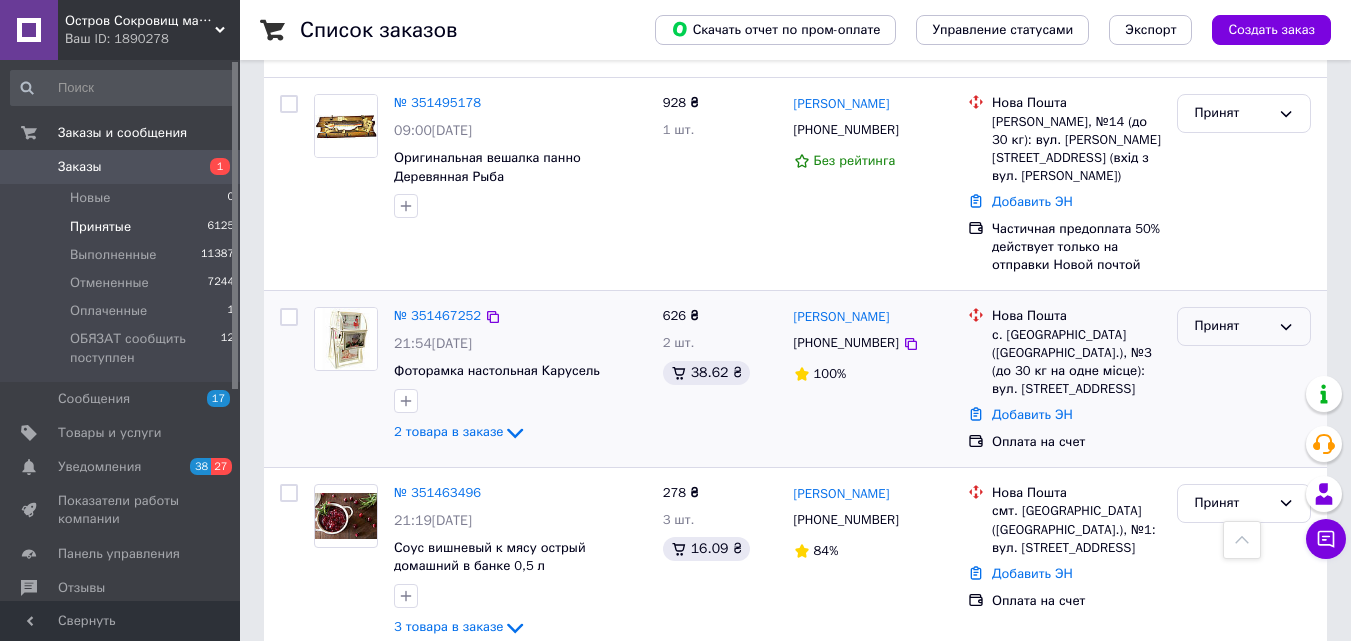 click on "Принят" at bounding box center (1232, 326) 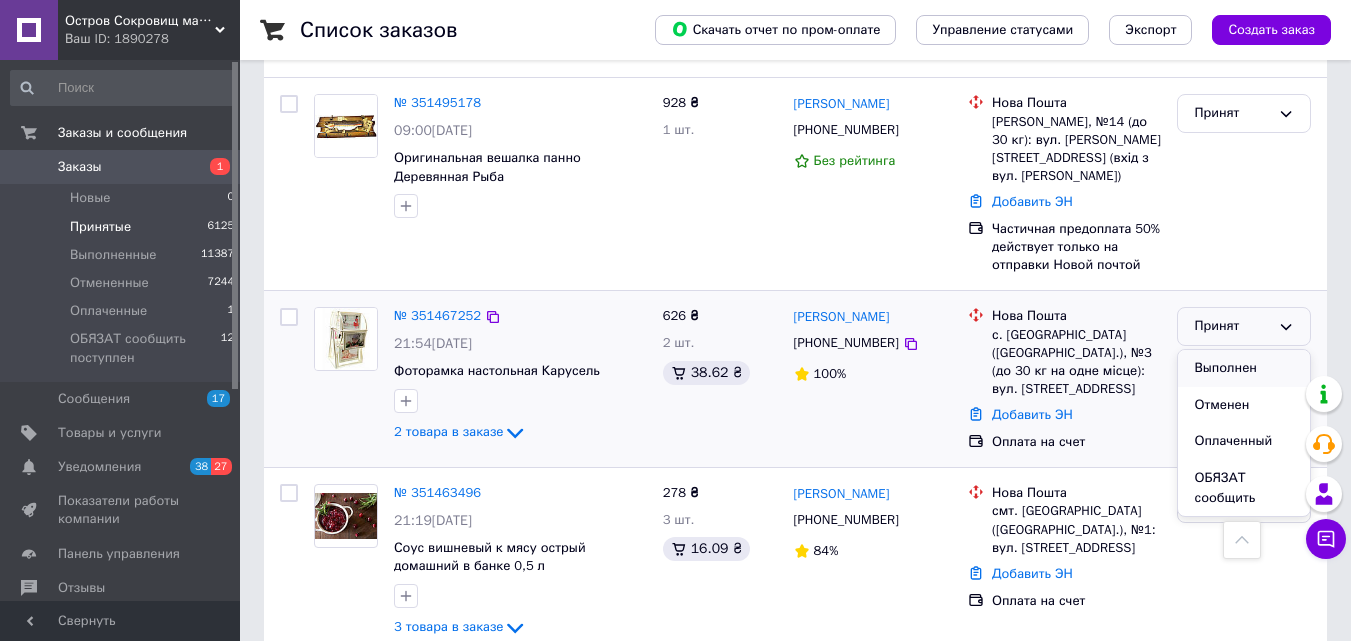 click on "Выполнен" at bounding box center [1244, 368] 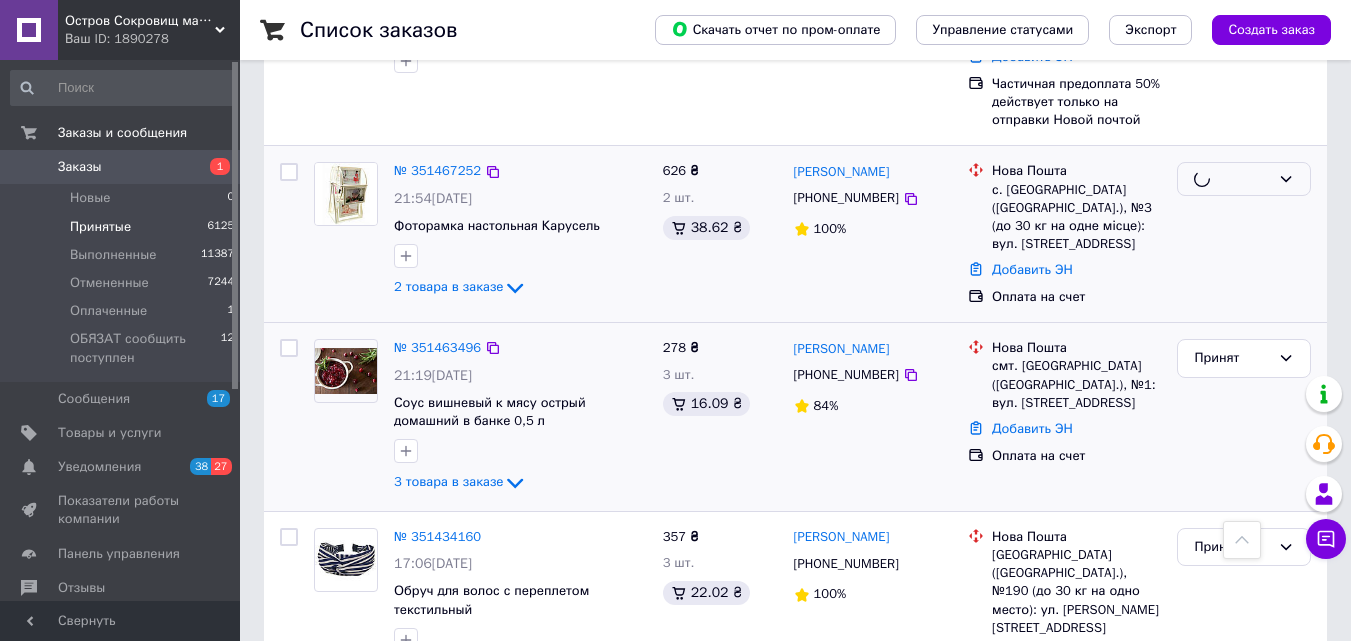 scroll, scrollTop: 3511, scrollLeft: 0, axis: vertical 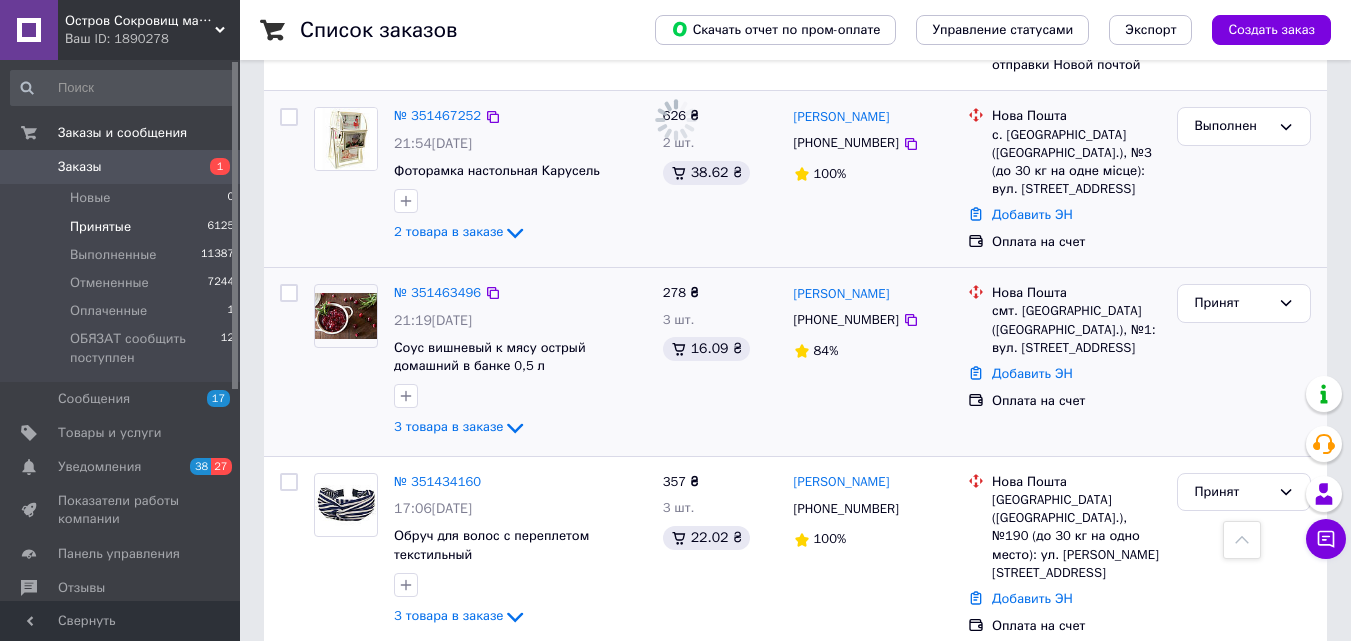 click at bounding box center [289, 293] 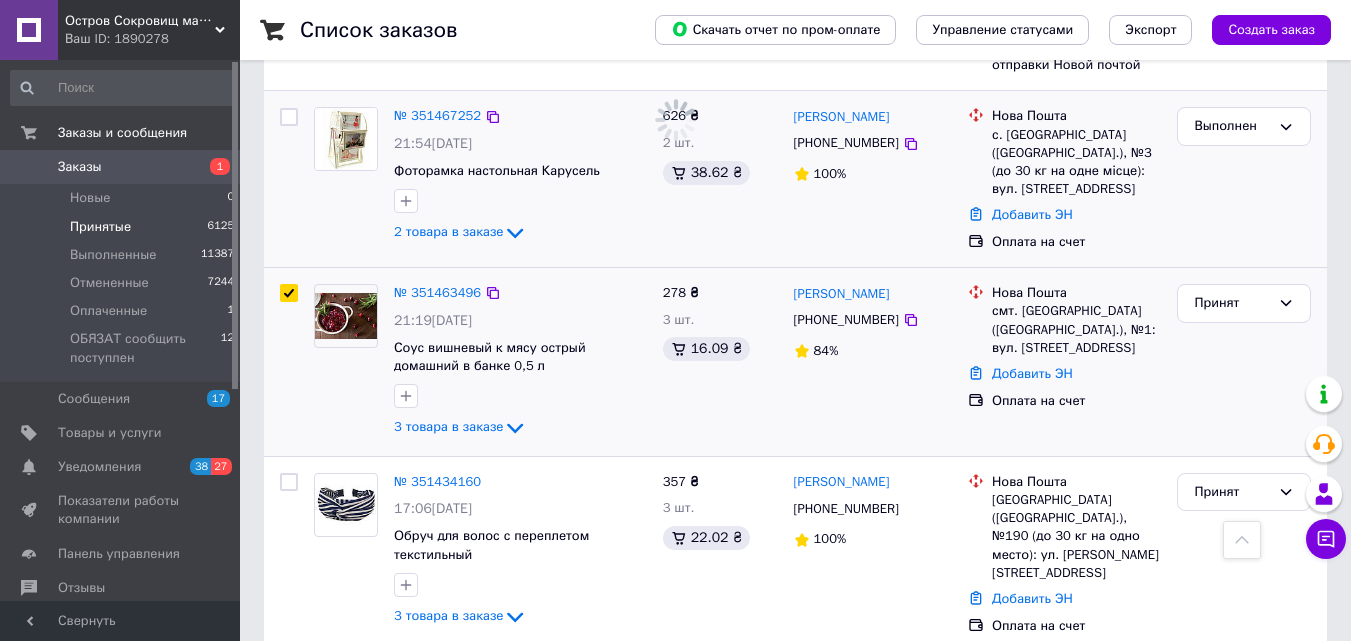 checkbox on "true" 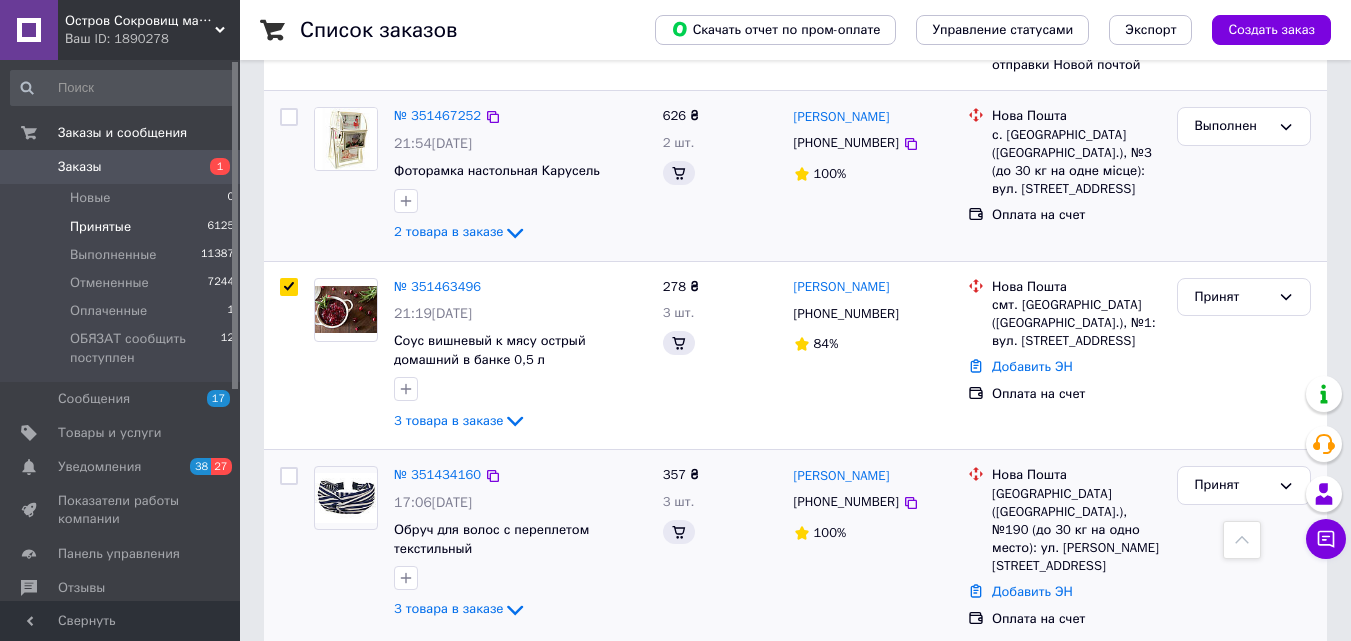 checkbox on "true" 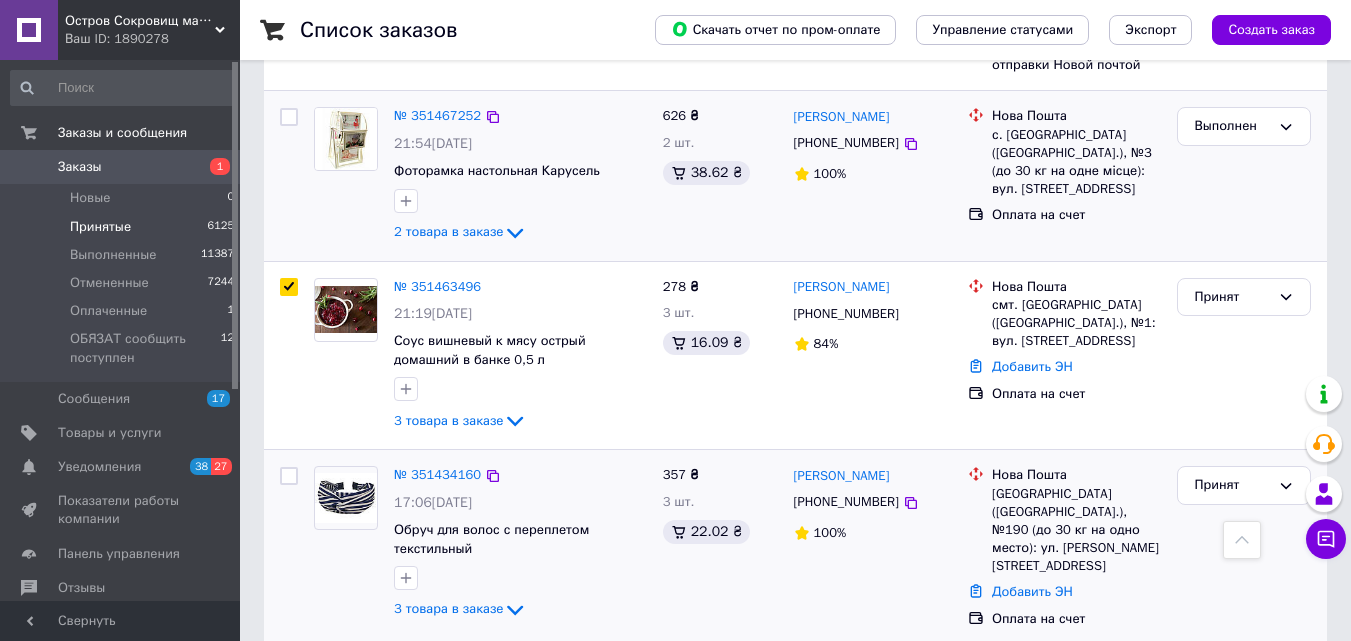 drag, startPoint x: 286, startPoint y: 285, endPoint x: 520, endPoint y: 268, distance: 234.61671 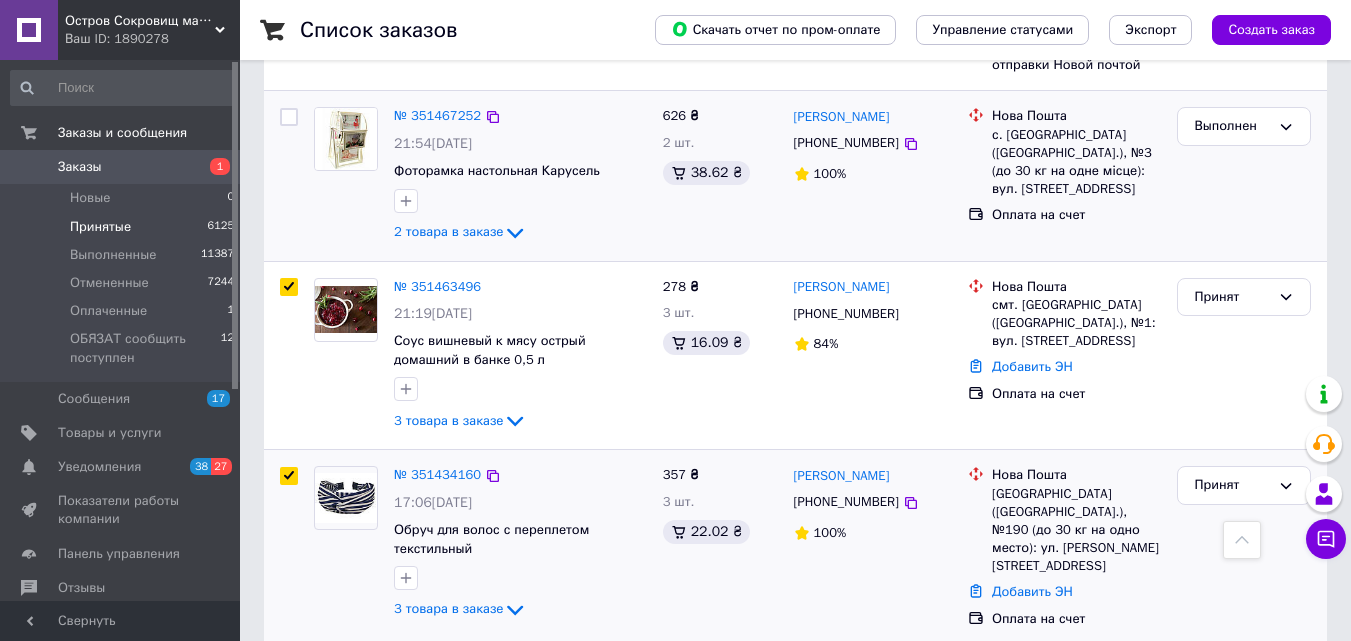 checkbox on "true" 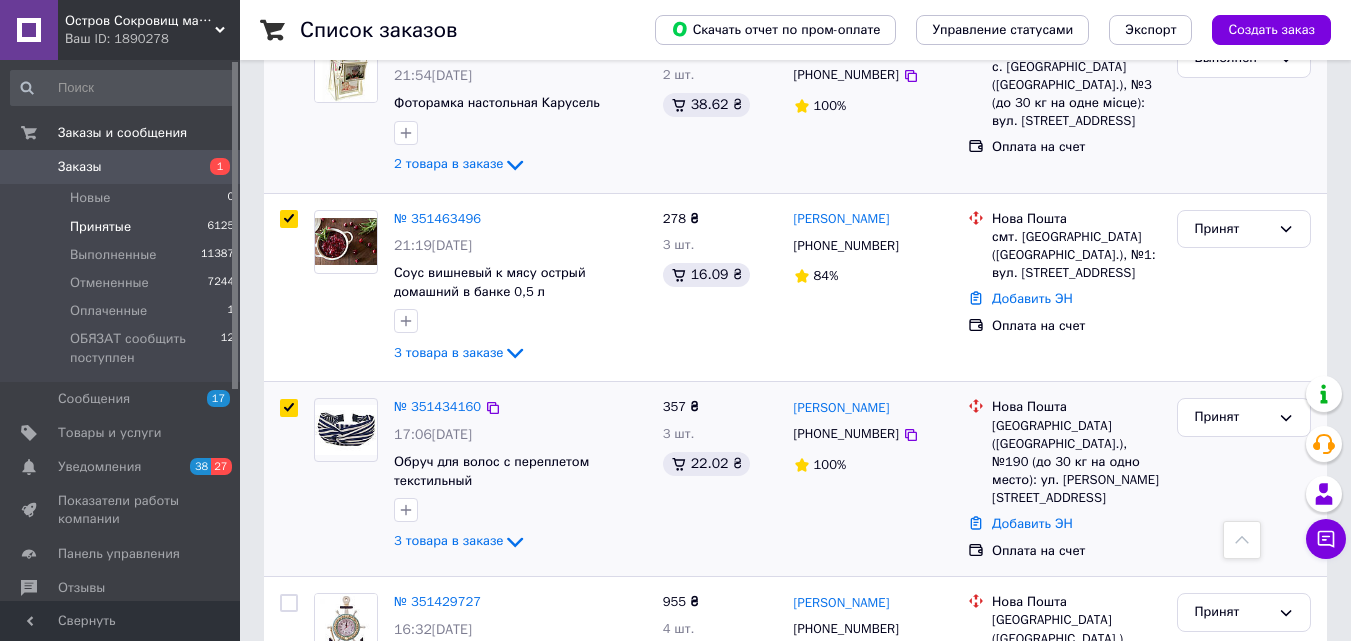 scroll, scrollTop: 3711, scrollLeft: 0, axis: vertical 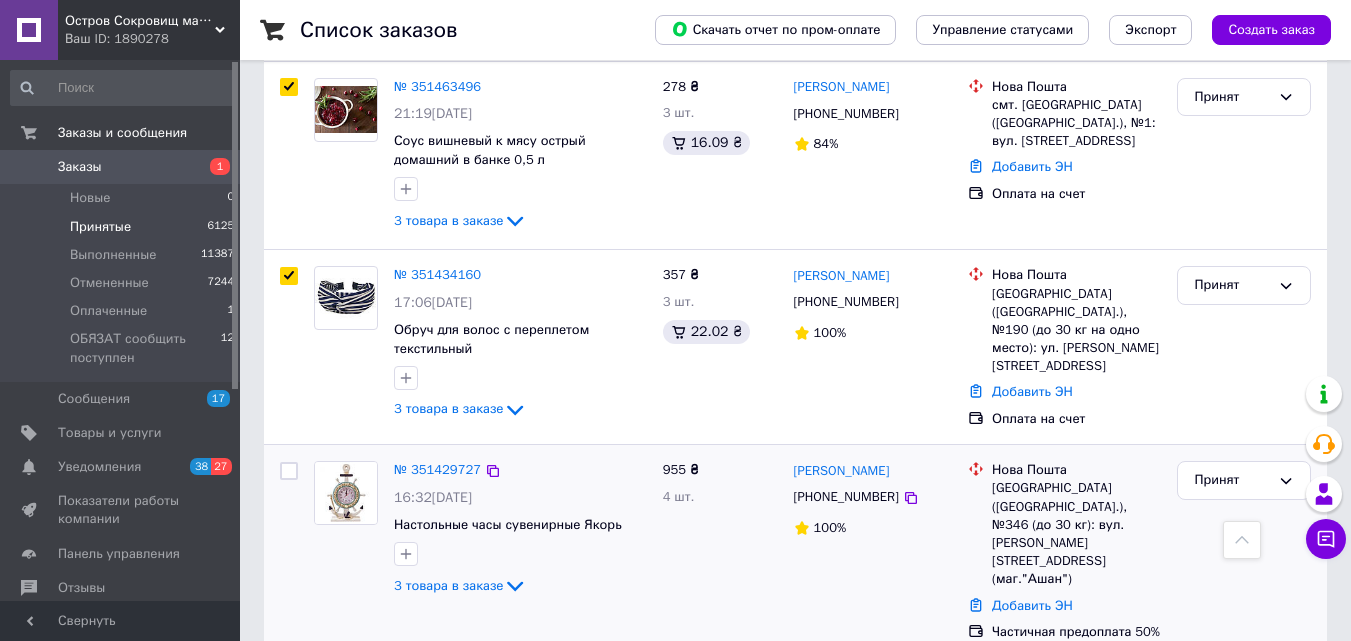 click at bounding box center (289, 471) 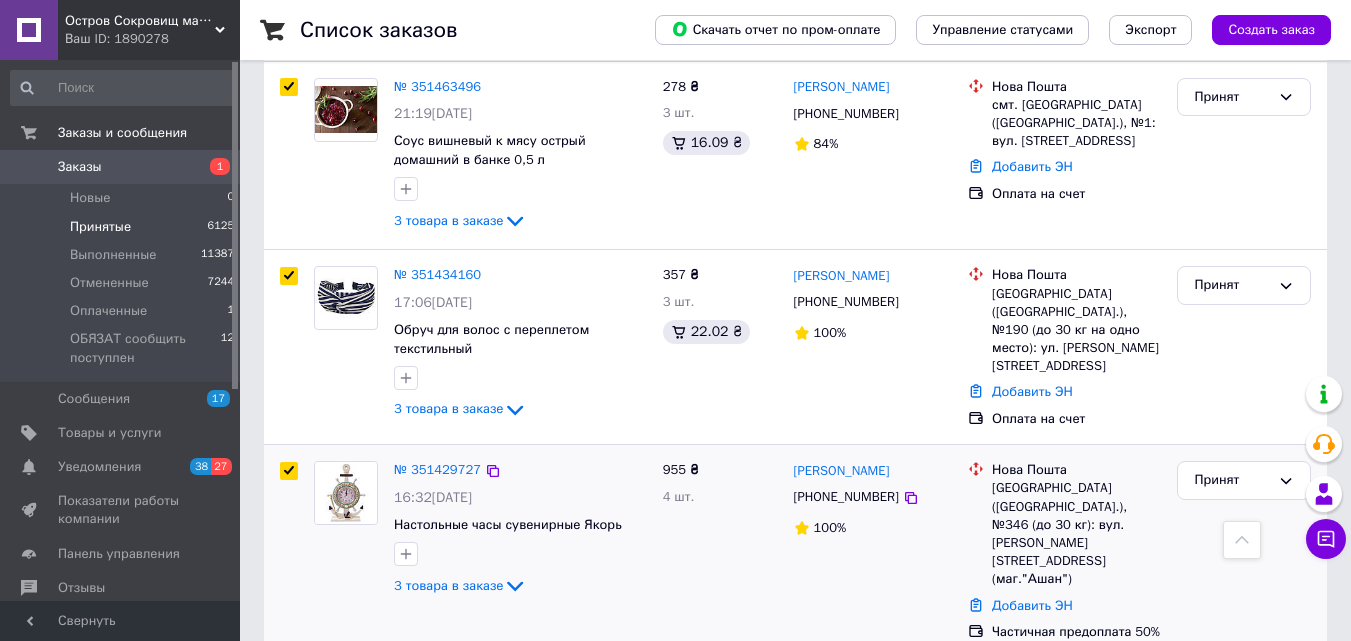 checkbox on "true" 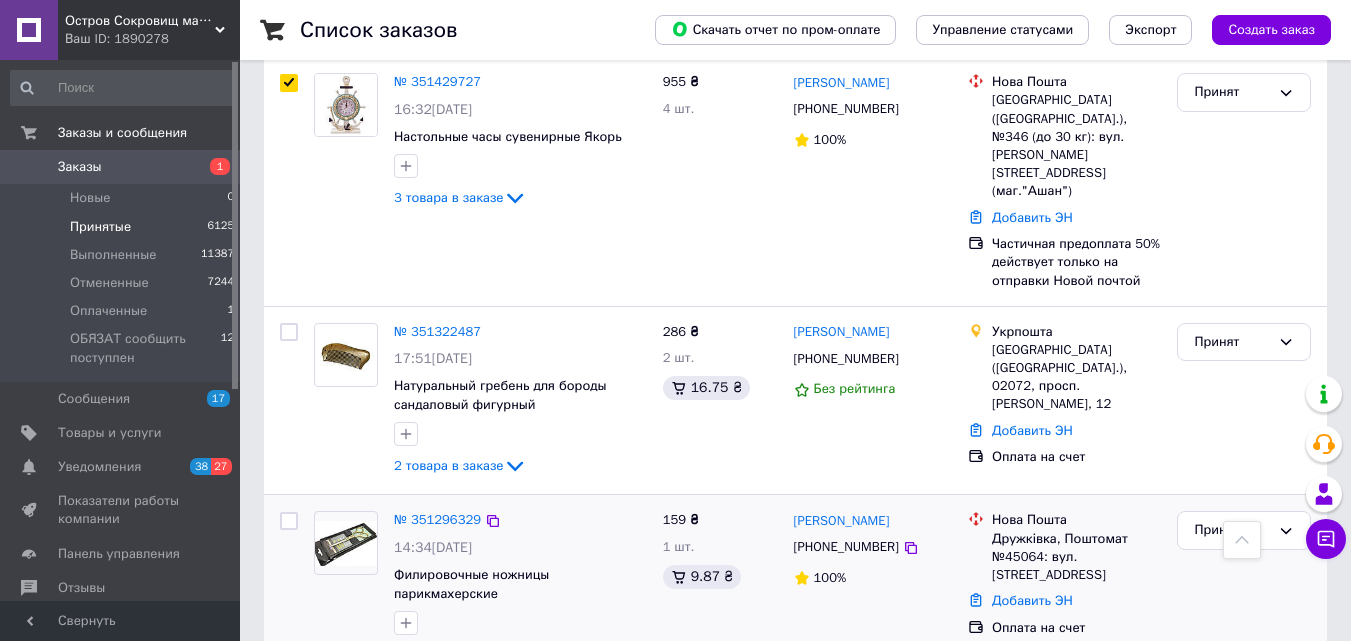 scroll, scrollTop: 4111, scrollLeft: 0, axis: vertical 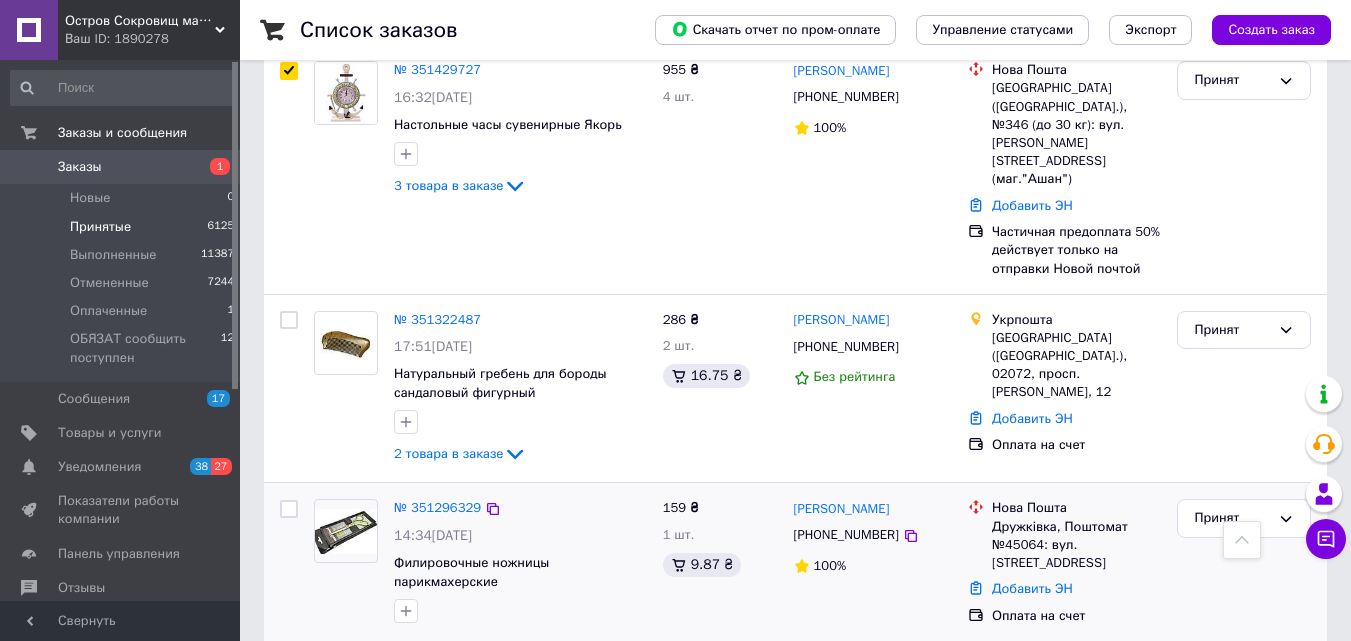 drag, startPoint x: 283, startPoint y: 273, endPoint x: 327, endPoint y: 341, distance: 80.99383 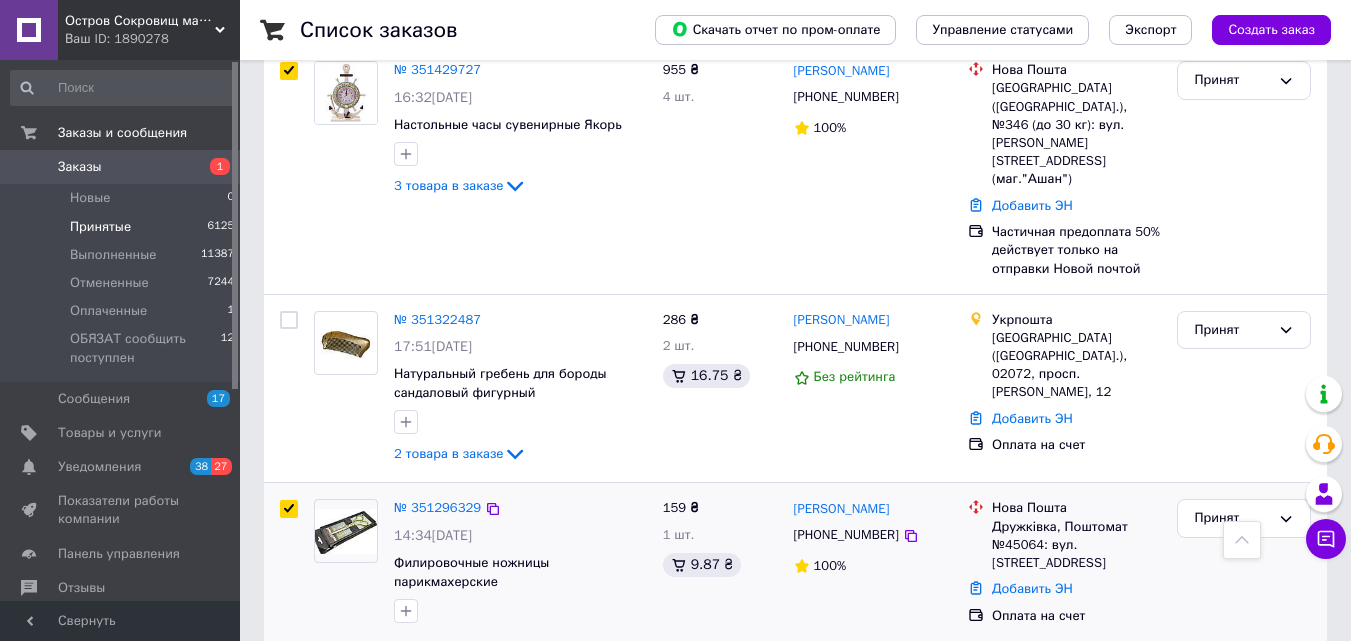 checkbox on "true" 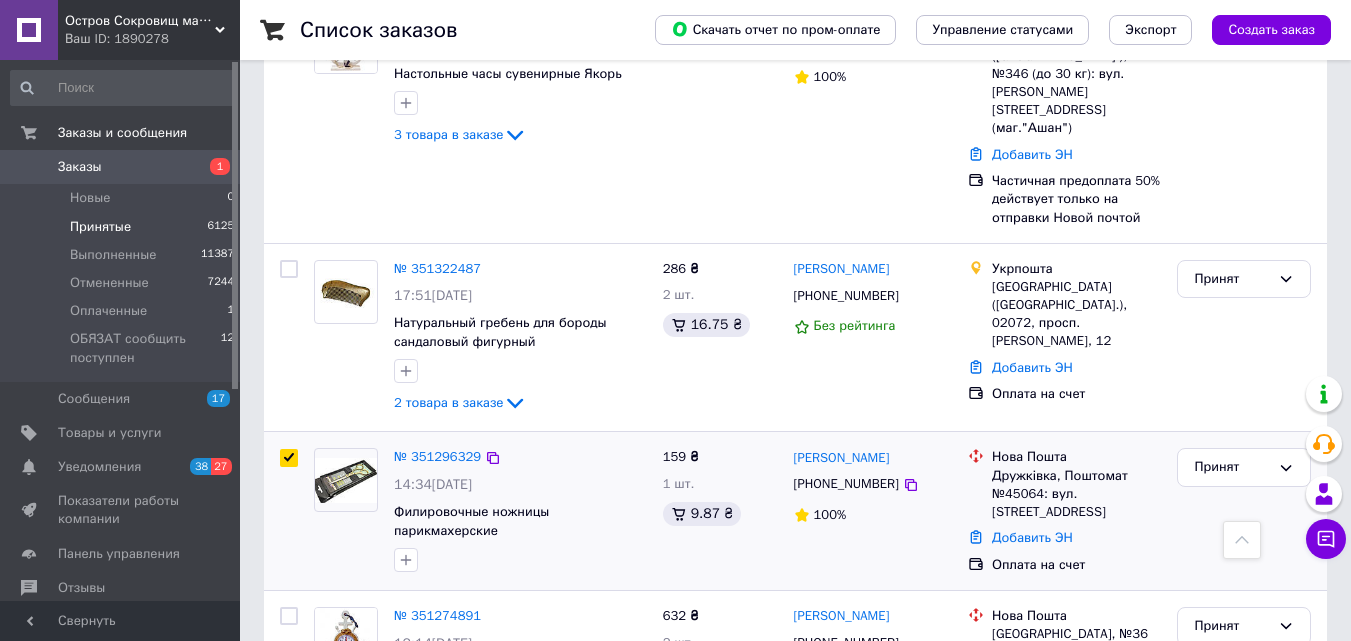scroll, scrollTop: 4211, scrollLeft: 0, axis: vertical 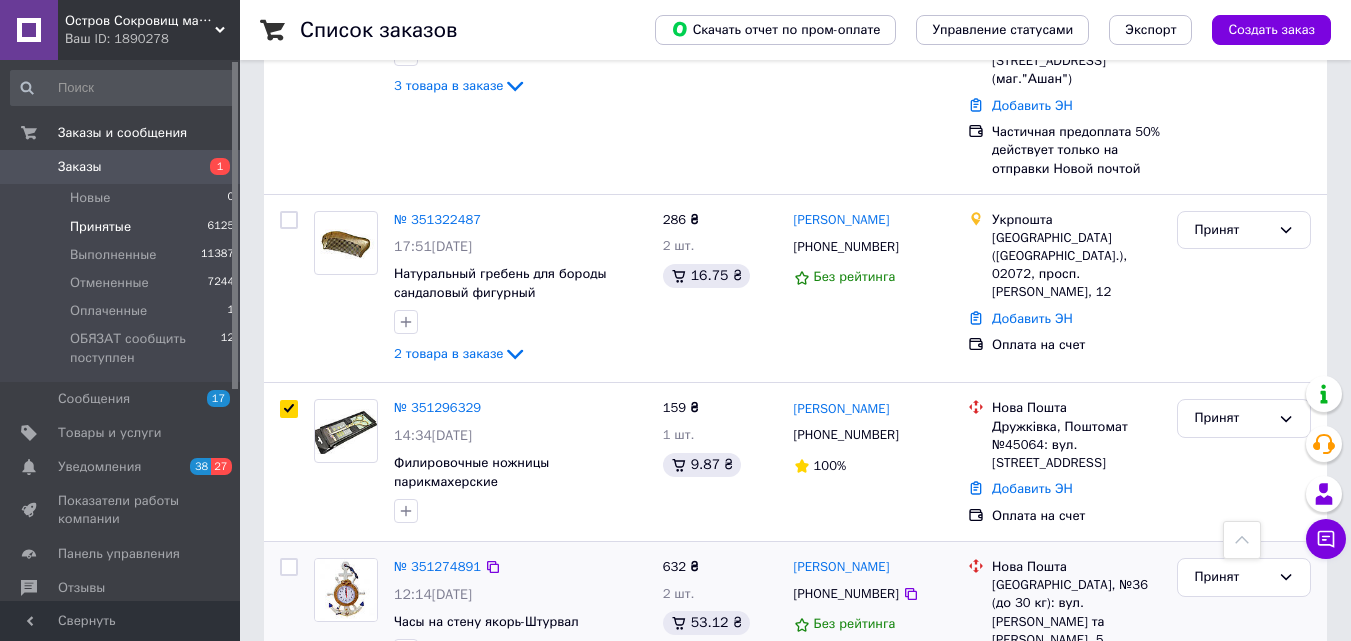 click at bounding box center [289, 567] 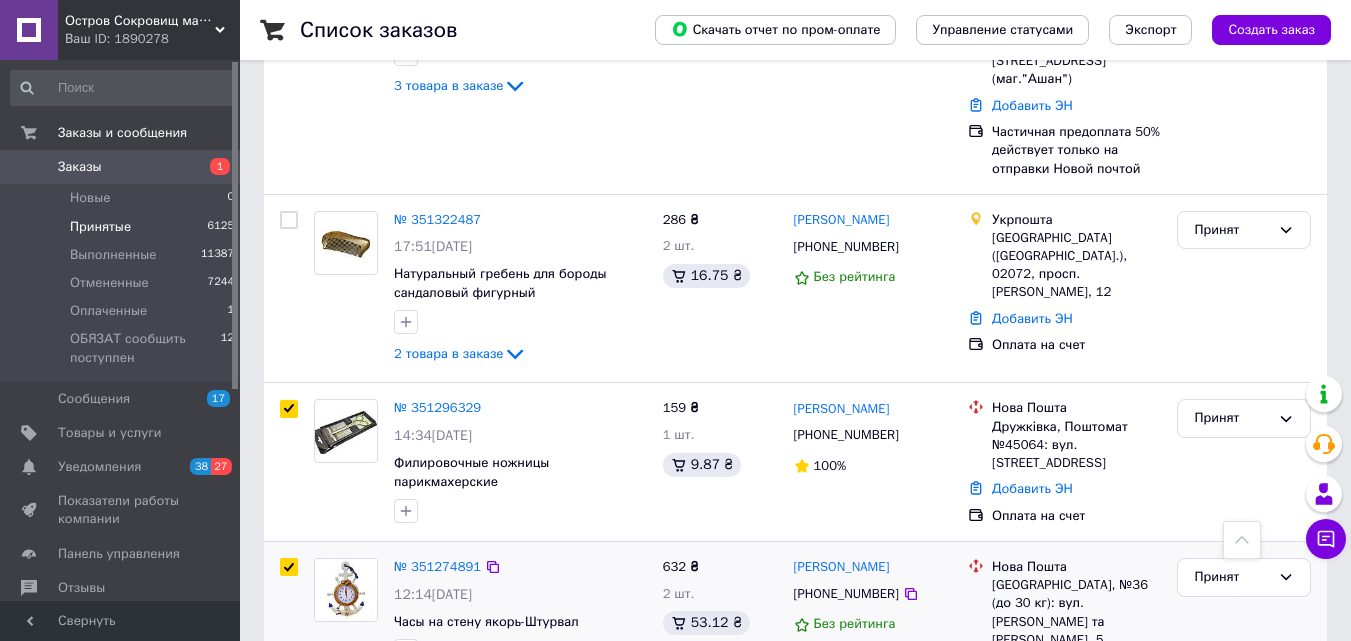 checkbox on "true" 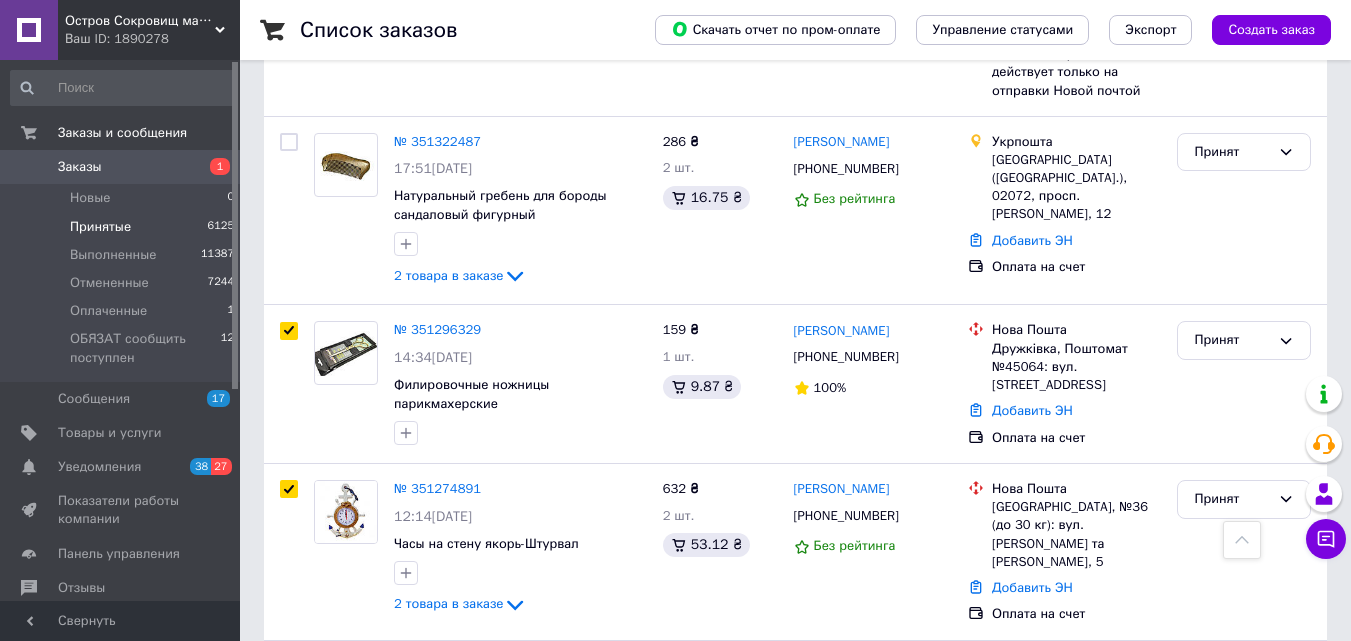 scroll, scrollTop: 4411, scrollLeft: 0, axis: vertical 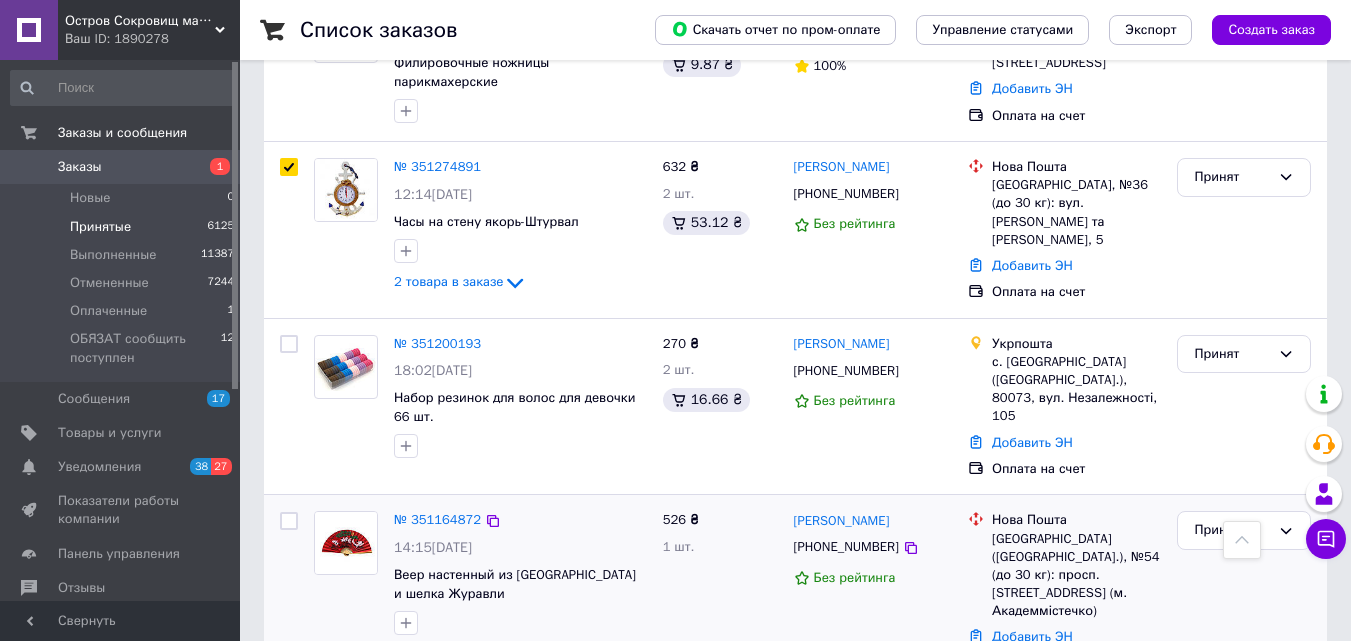 click at bounding box center (289, 521) 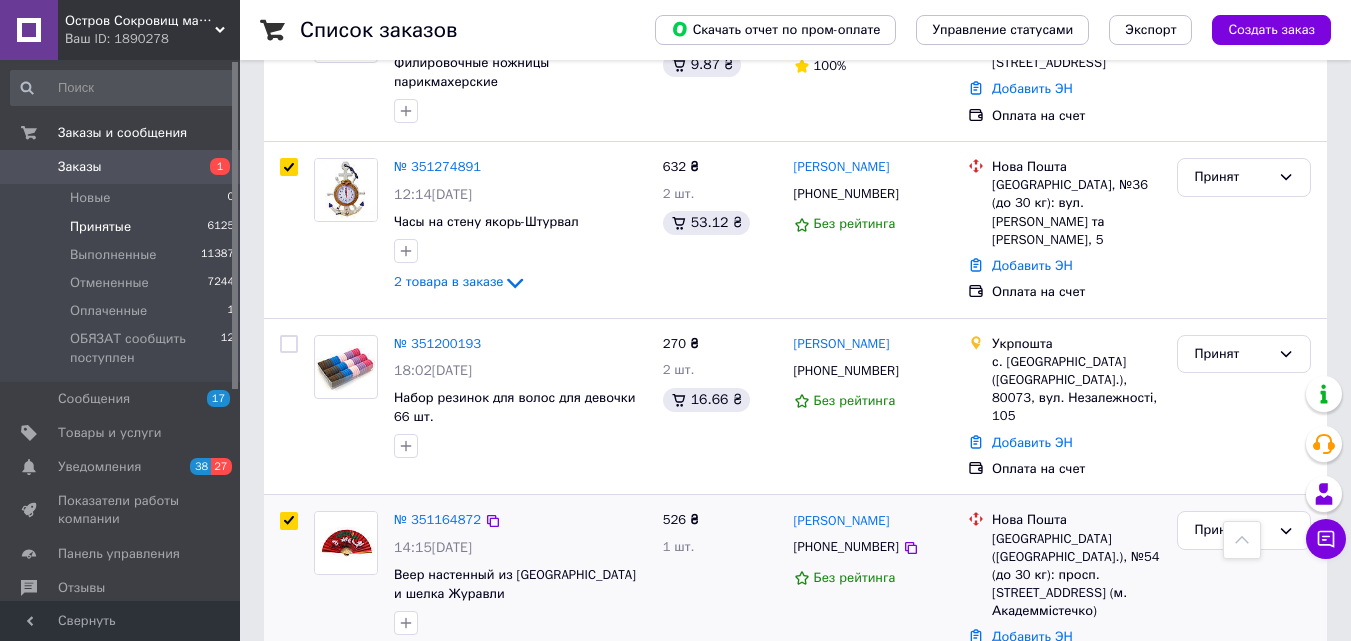 checkbox on "true" 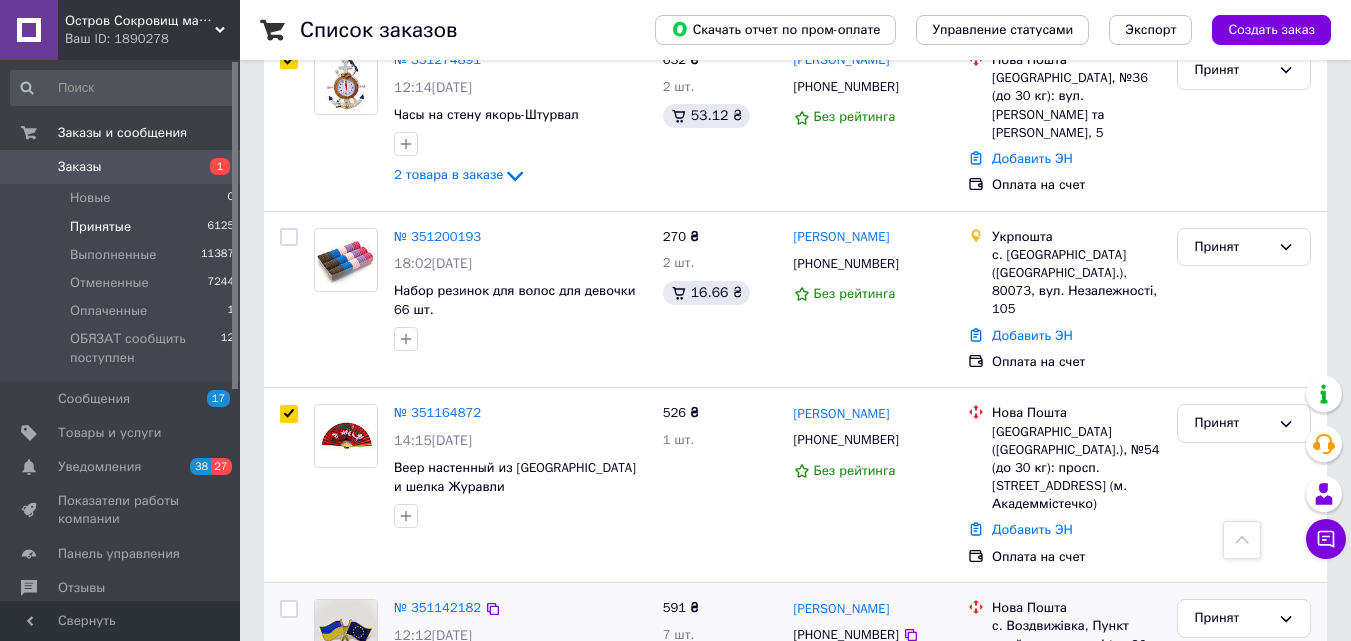 scroll, scrollTop: 4811, scrollLeft: 0, axis: vertical 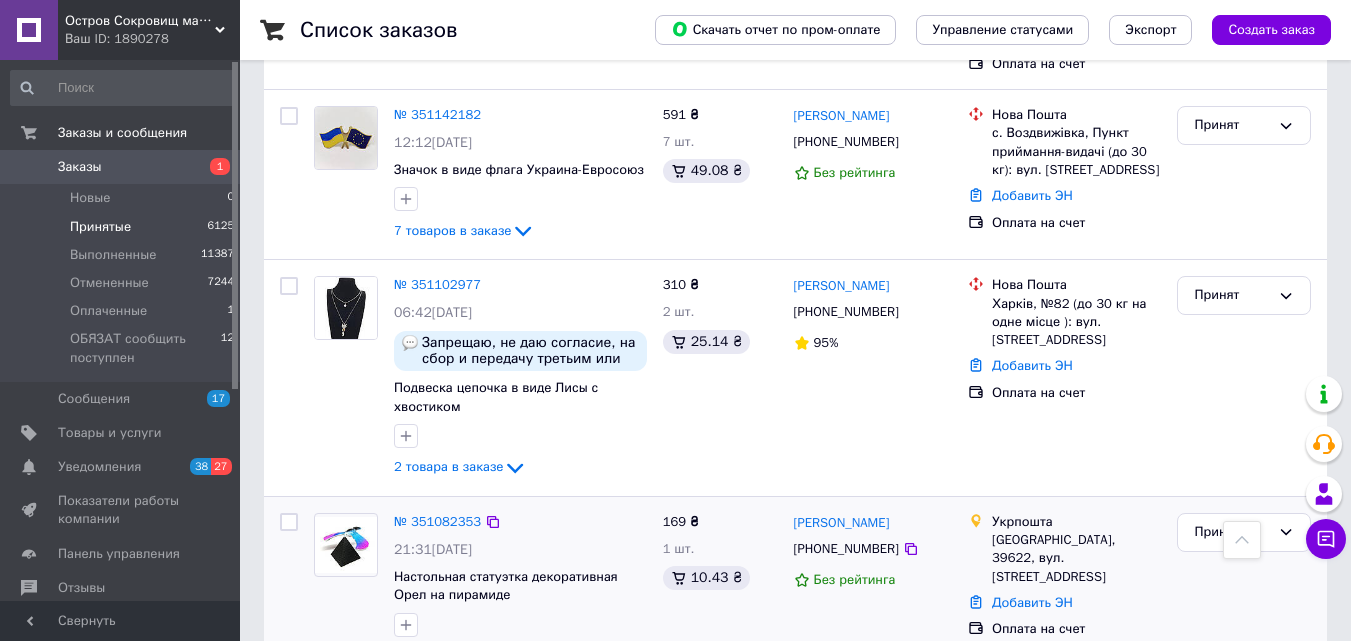 drag, startPoint x: 281, startPoint y: 244, endPoint x: 321, endPoint y: 305, distance: 72.94518 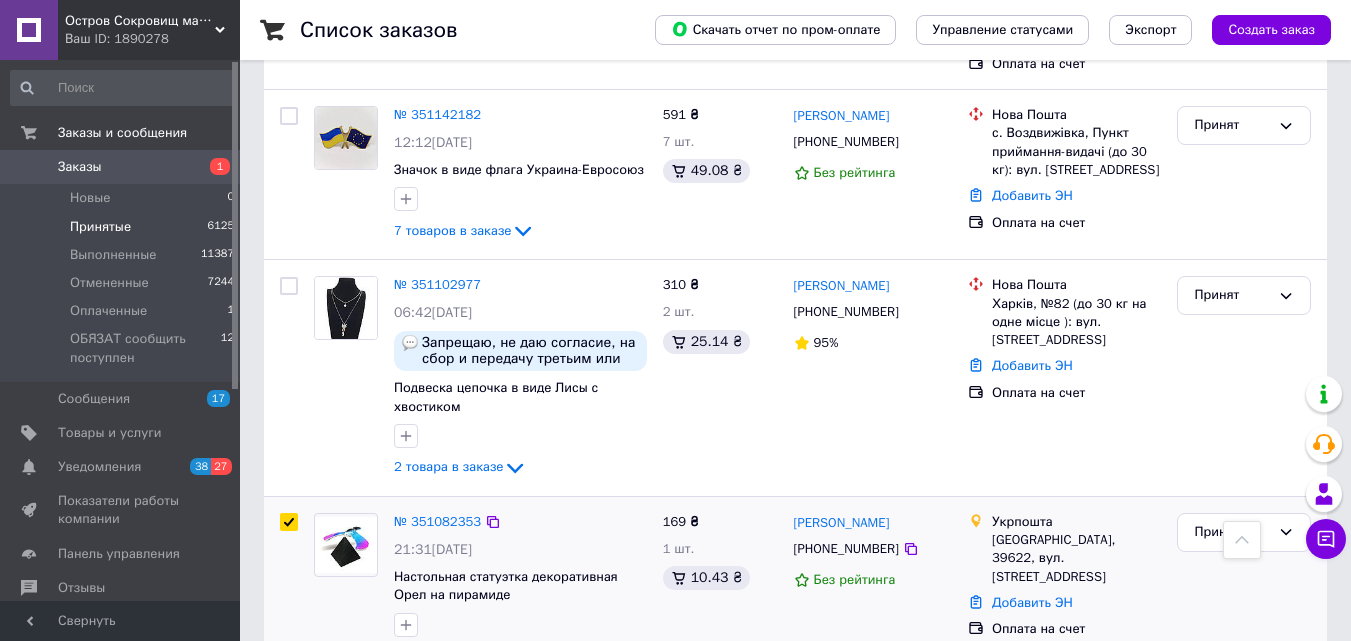 checkbox on "true" 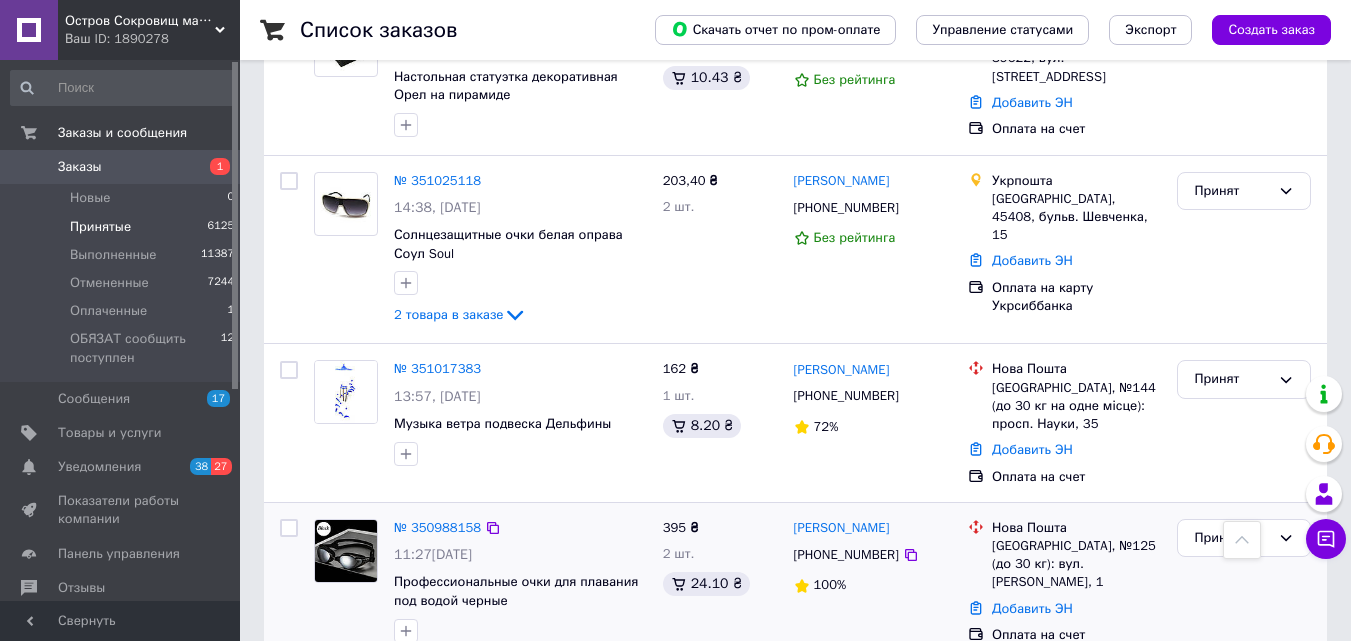 scroll, scrollTop: 5811, scrollLeft: 0, axis: vertical 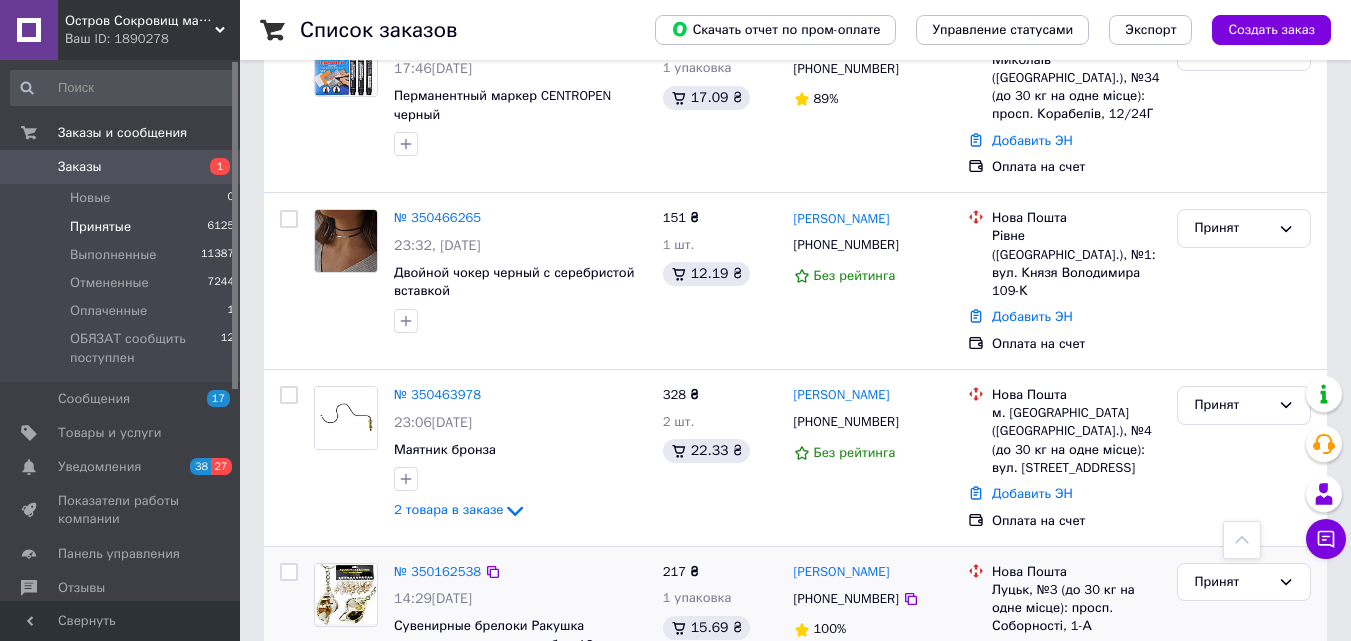 click at bounding box center [289, 572] 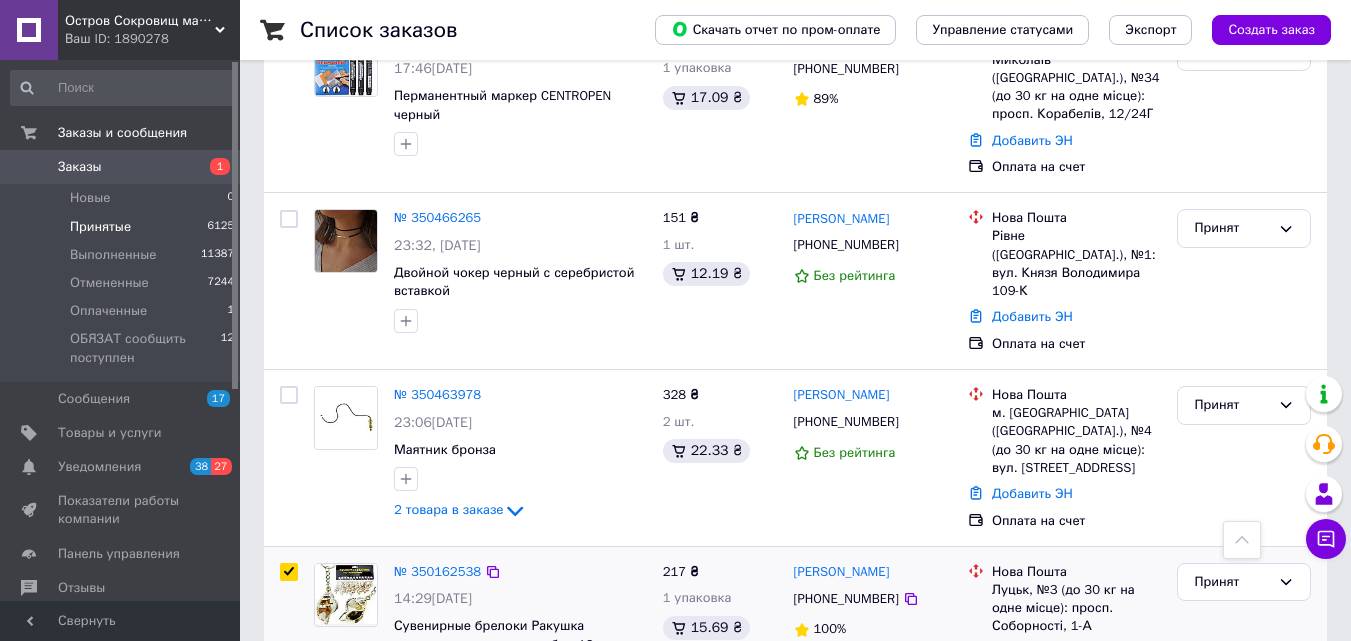 checkbox on "true" 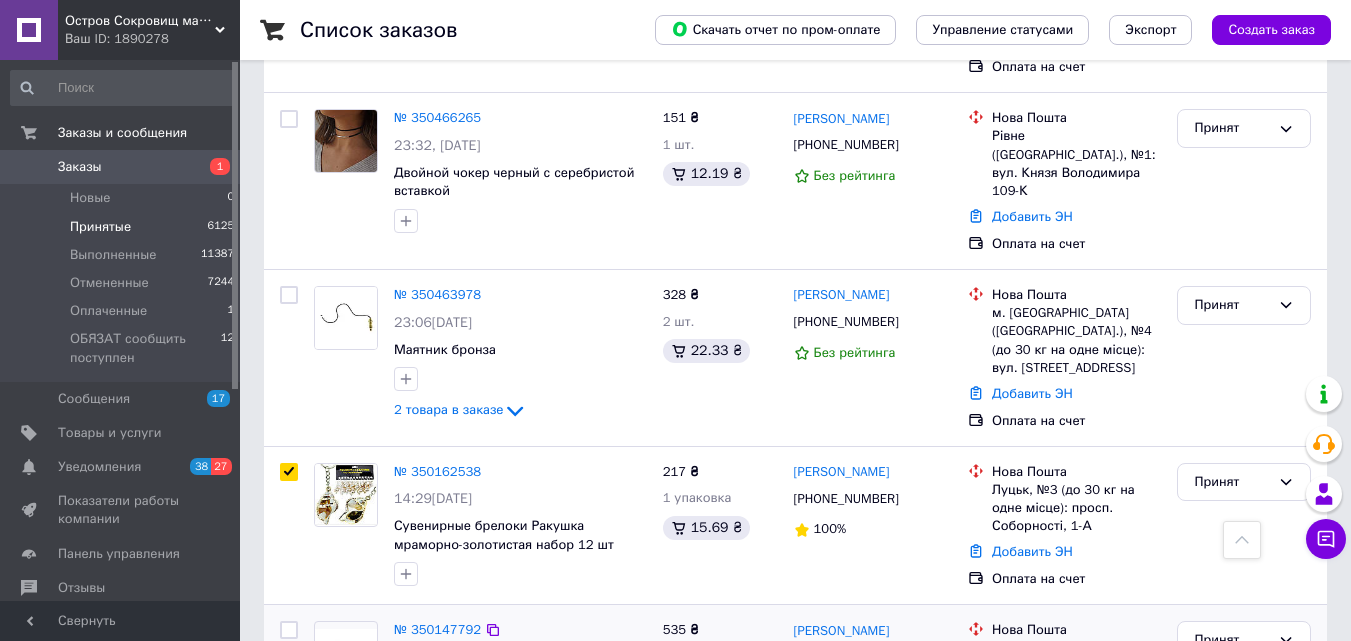 drag, startPoint x: 287, startPoint y: 238, endPoint x: 294, endPoint y: 368, distance: 130.18832 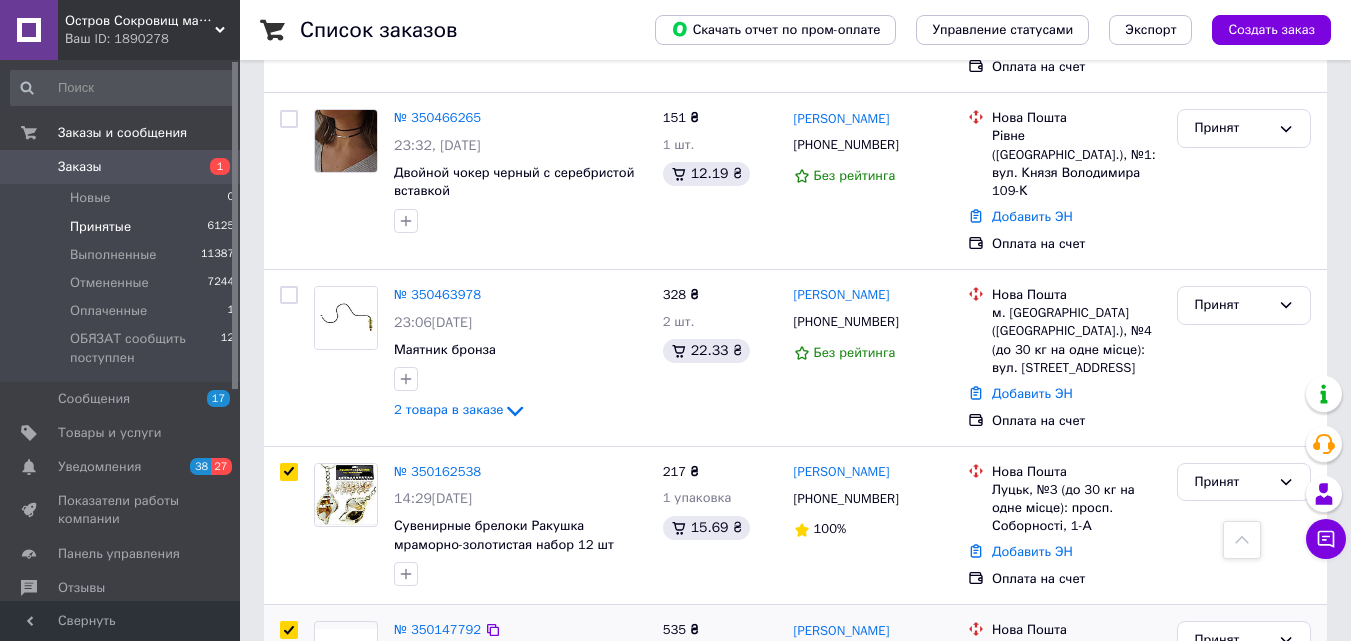 checkbox on "true" 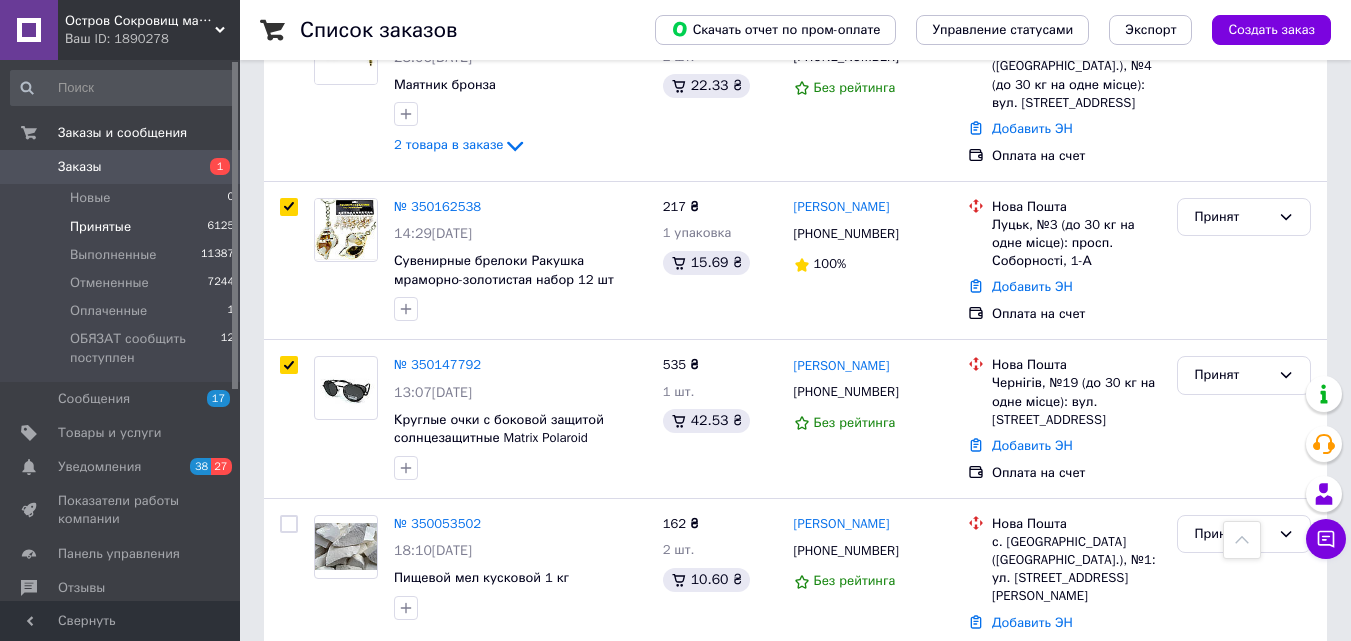 scroll, scrollTop: 7511, scrollLeft: 0, axis: vertical 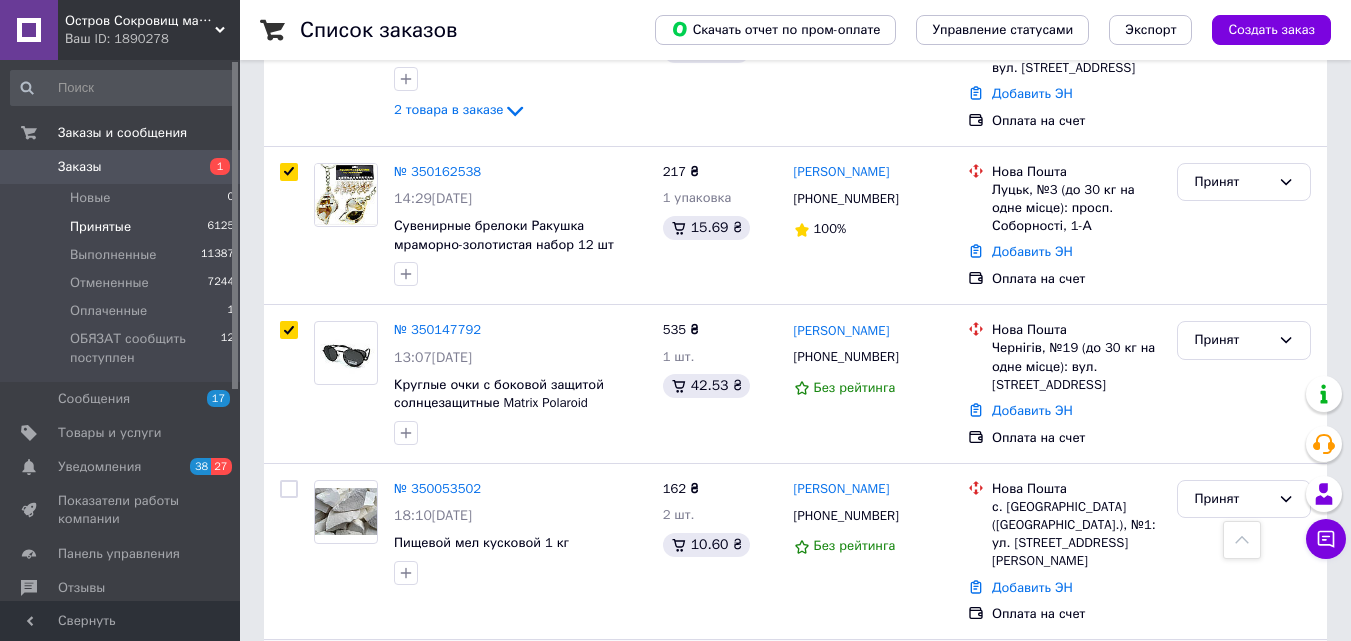 click at bounding box center [289, 666] 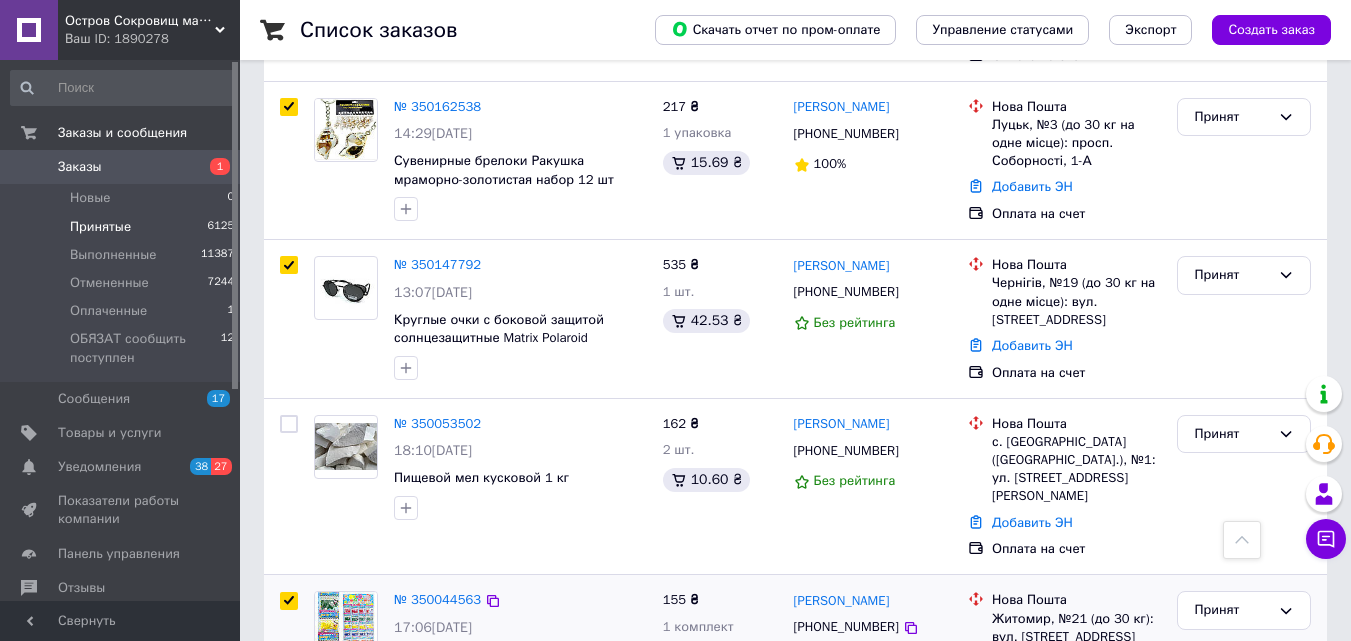scroll, scrollTop: 7611, scrollLeft: 0, axis: vertical 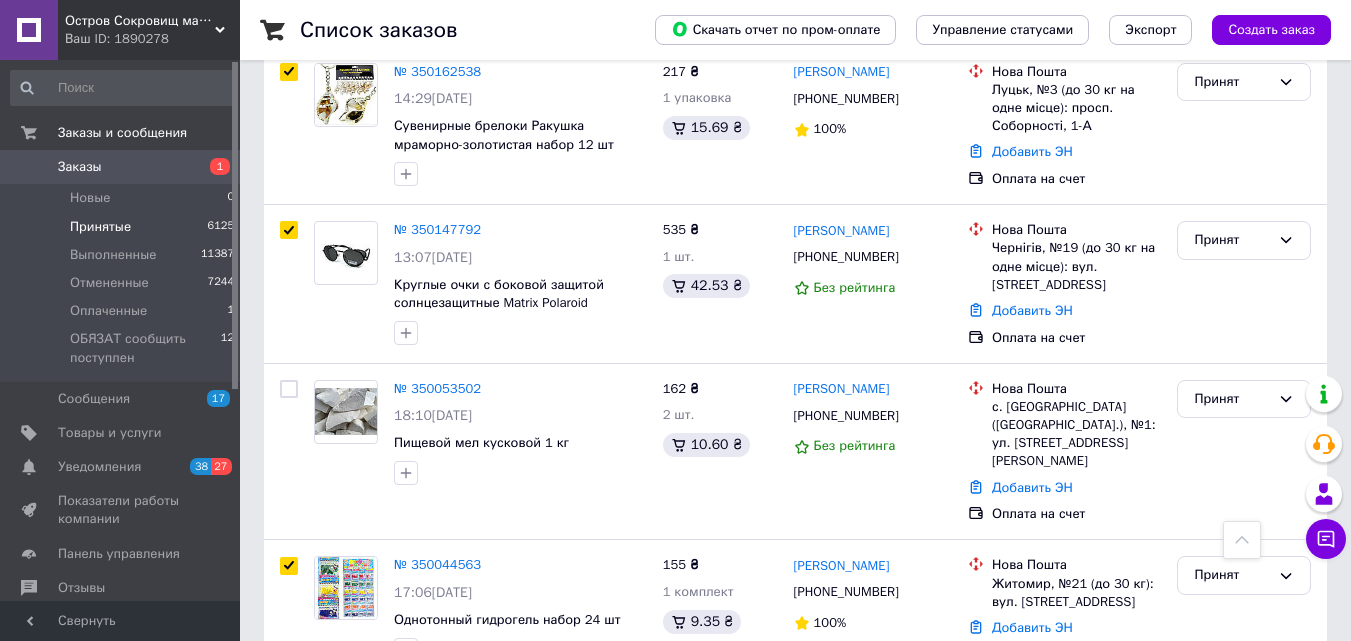 click at bounding box center (289, 706) 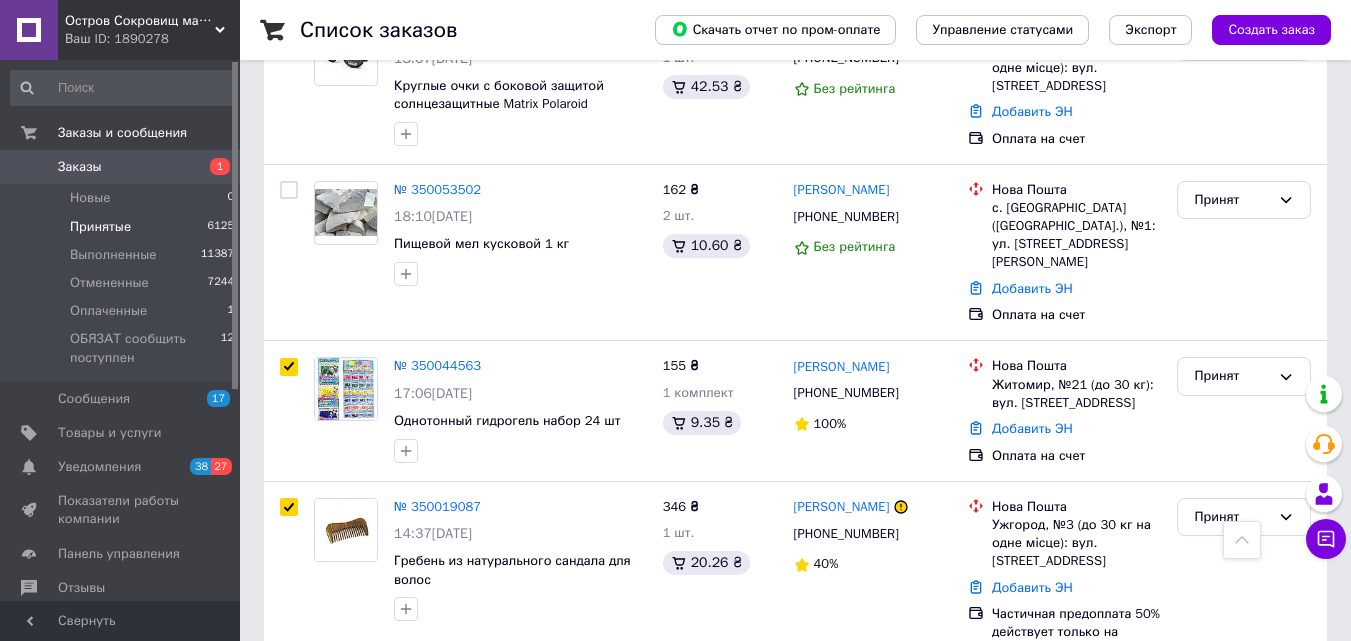 scroll, scrollTop: 7811, scrollLeft: 0, axis: vertical 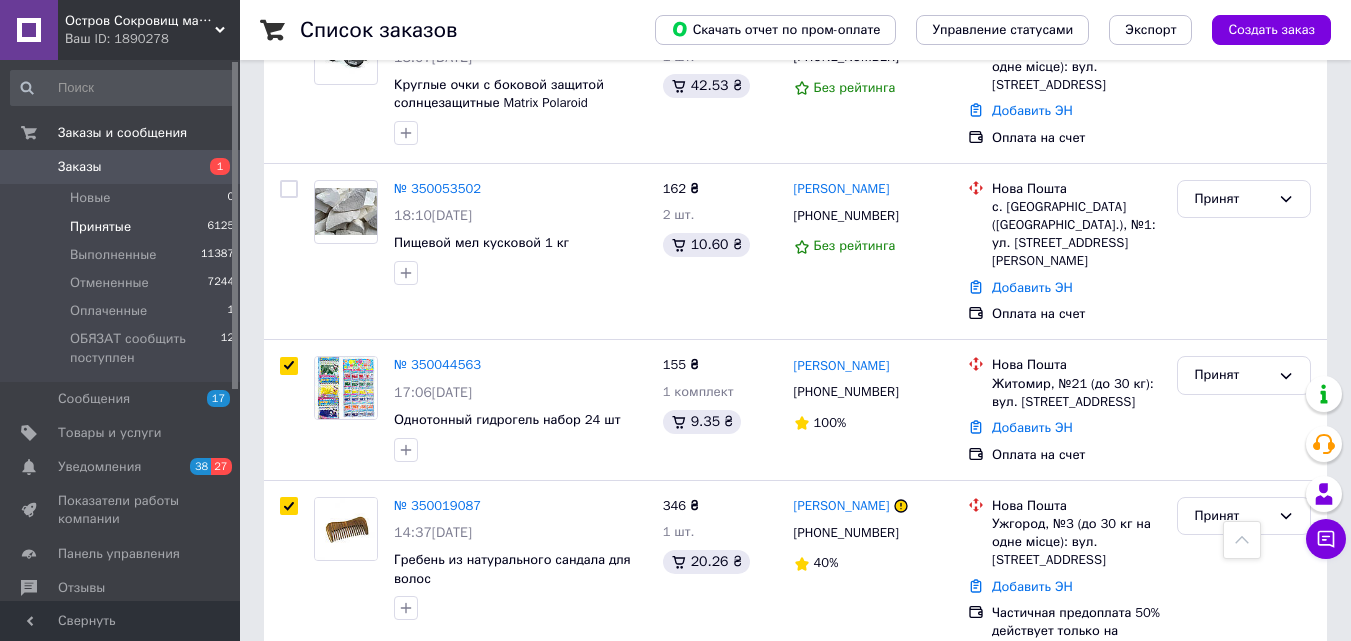 click at bounding box center [289, 701] 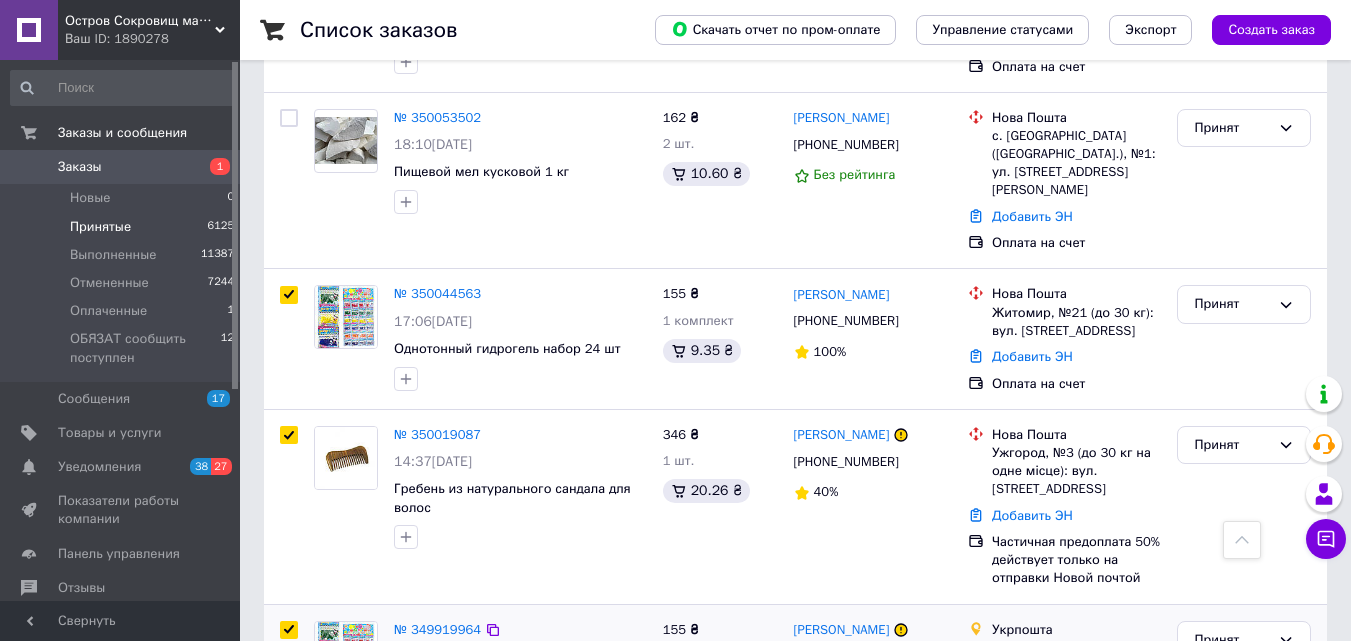 scroll, scrollTop: 7911, scrollLeft: 0, axis: vertical 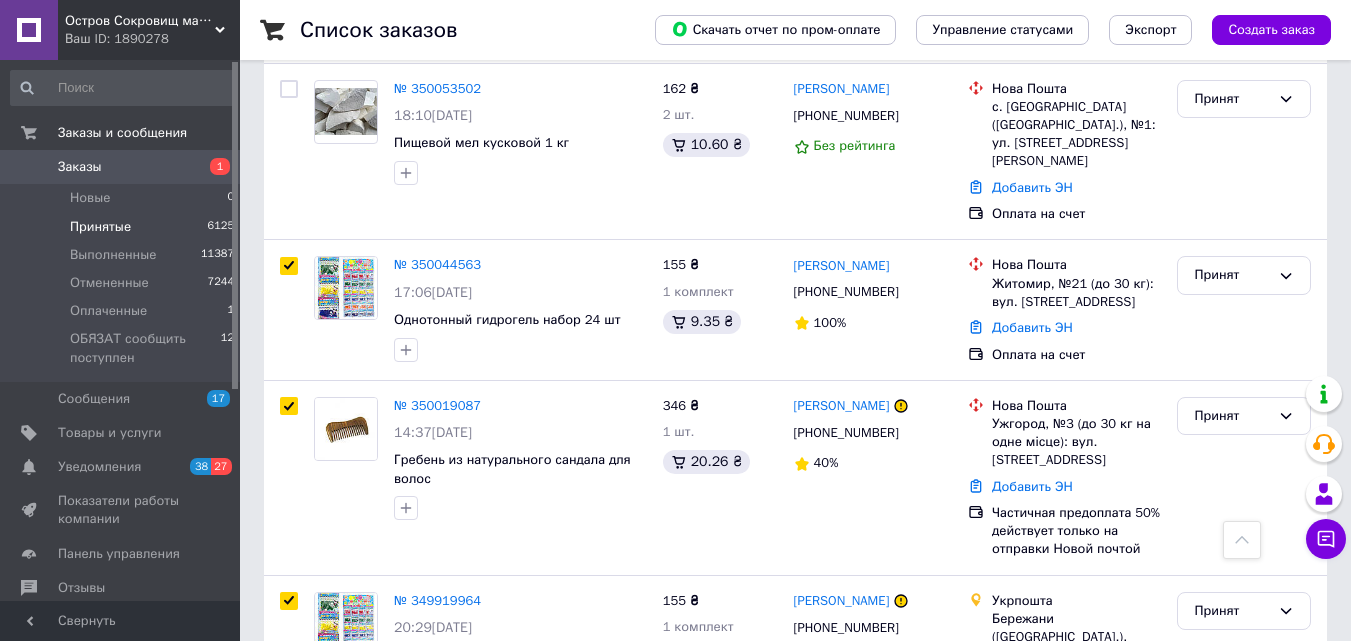 click at bounding box center (289, 796) 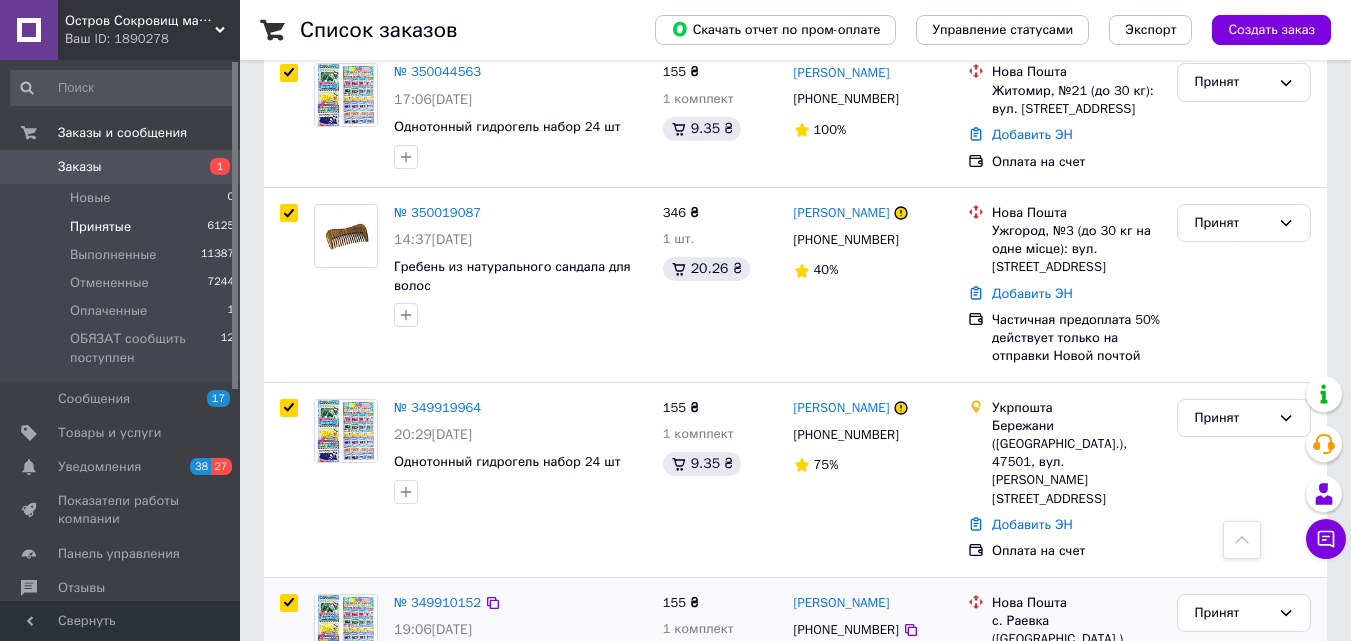 scroll, scrollTop: 8111, scrollLeft: 0, axis: vertical 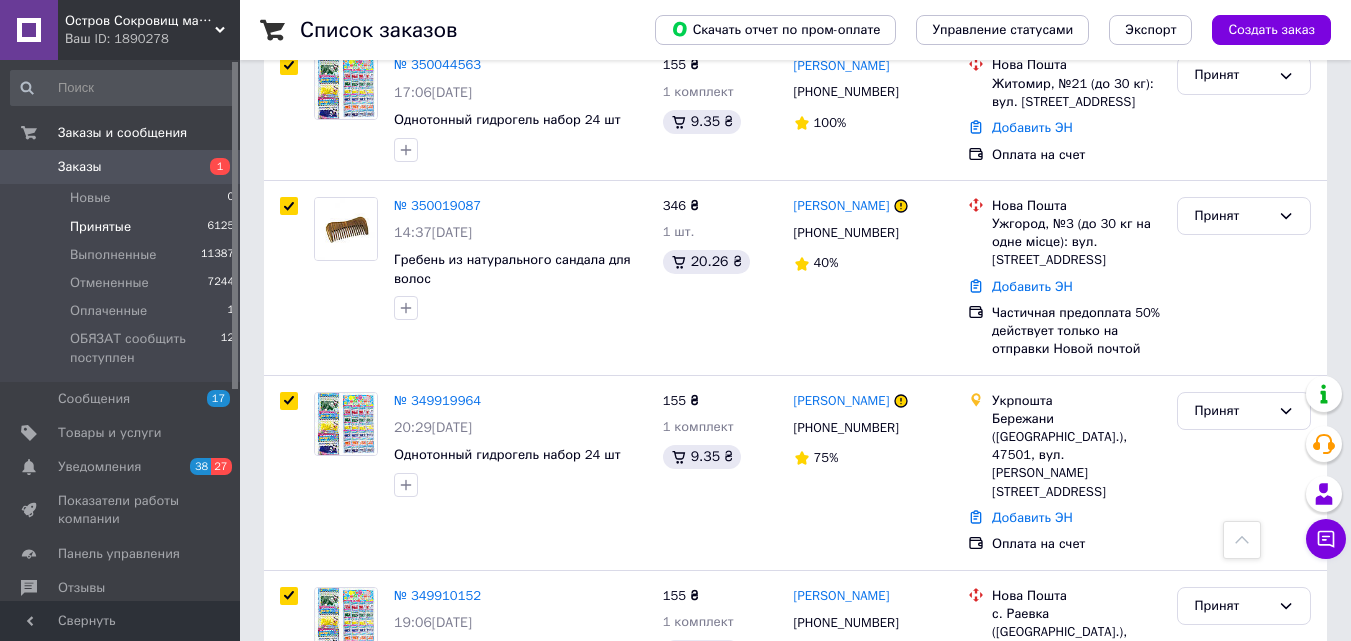 click at bounding box center (289, 791) 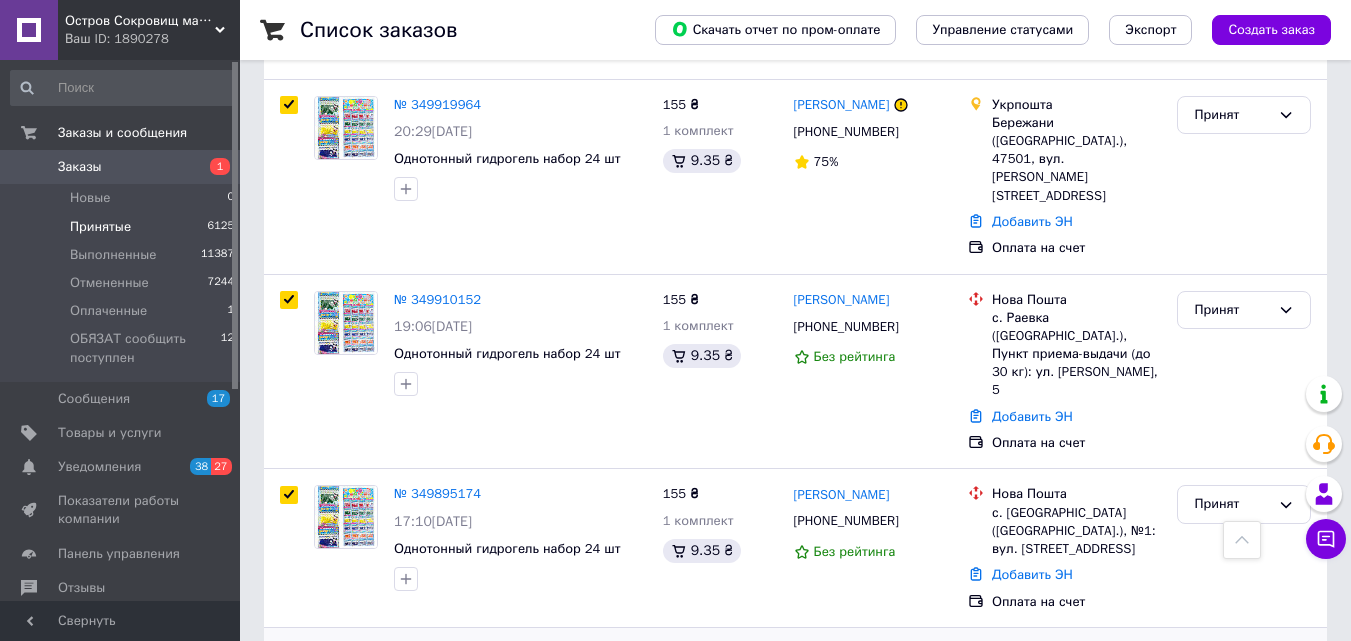 scroll, scrollTop: 8411, scrollLeft: 0, axis: vertical 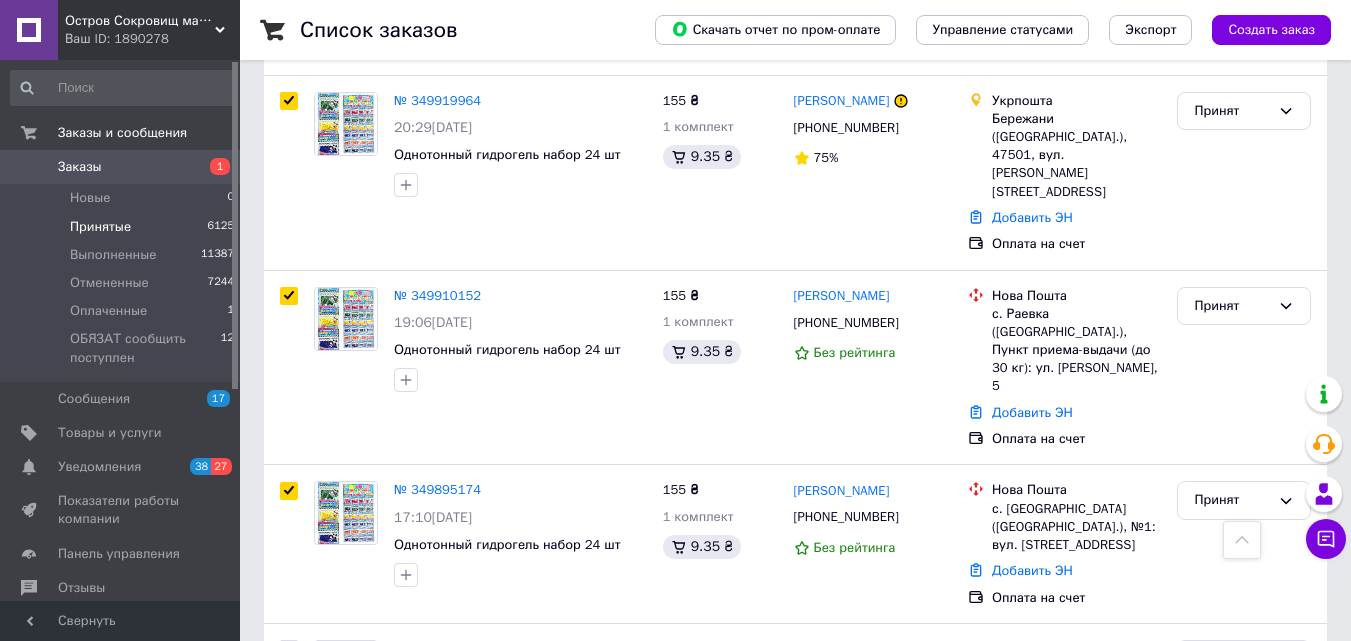 drag, startPoint x: 286, startPoint y: 329, endPoint x: 334, endPoint y: 329, distance: 48 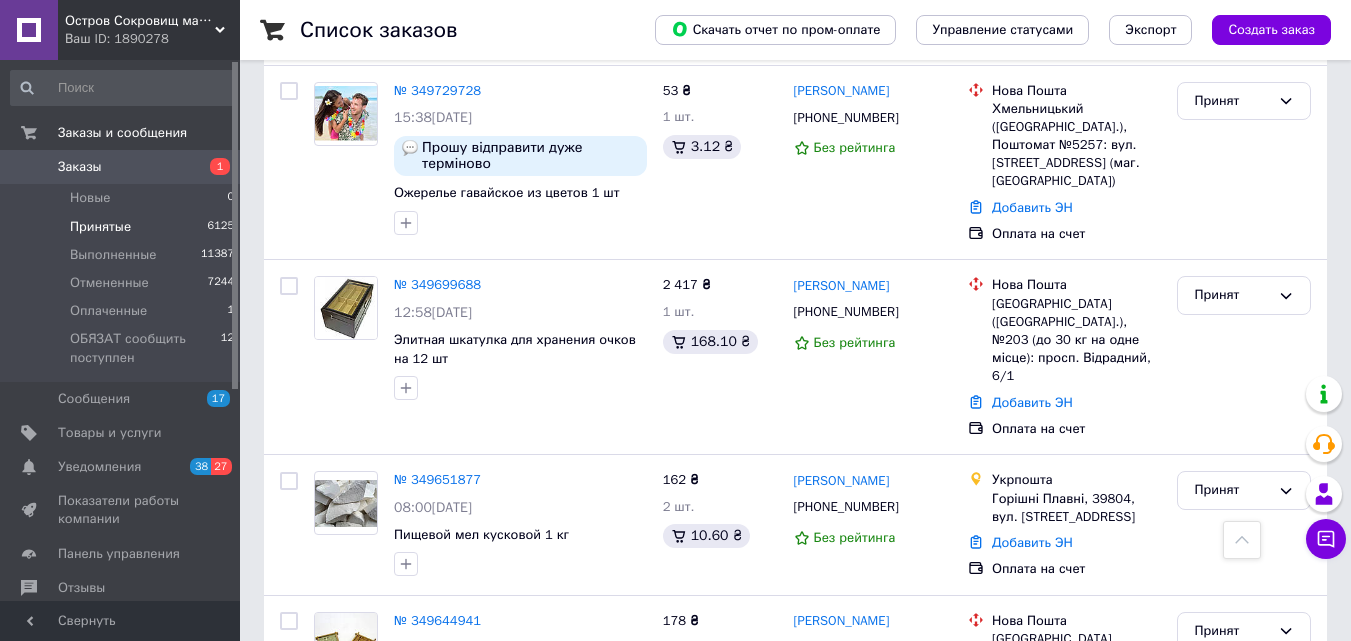 scroll, scrollTop: 9411, scrollLeft: 0, axis: vertical 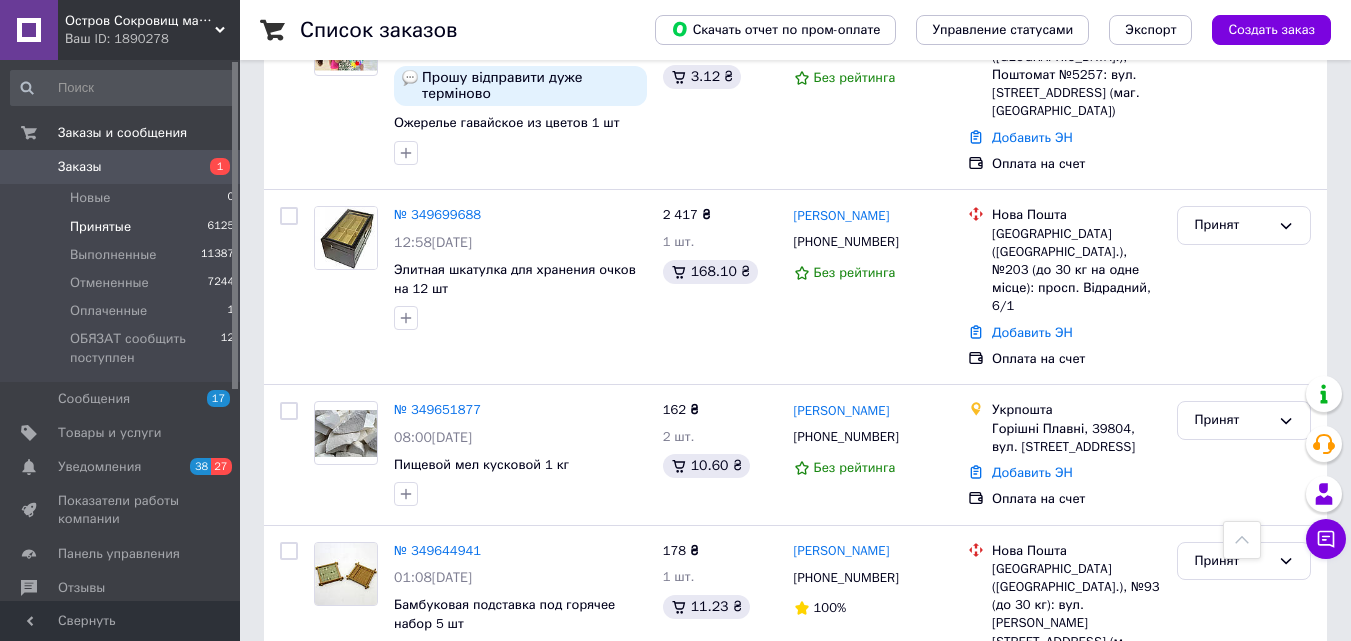 click at bounding box center [289, 764] 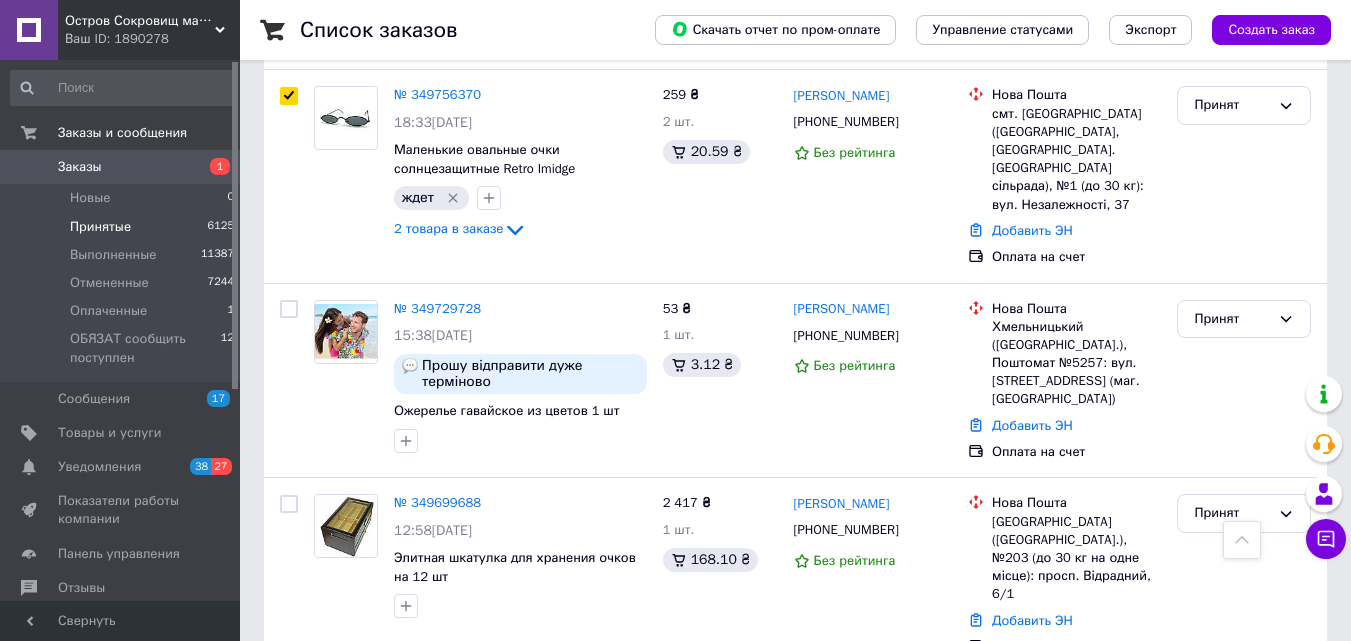 scroll, scrollTop: 9111, scrollLeft: 0, axis: vertical 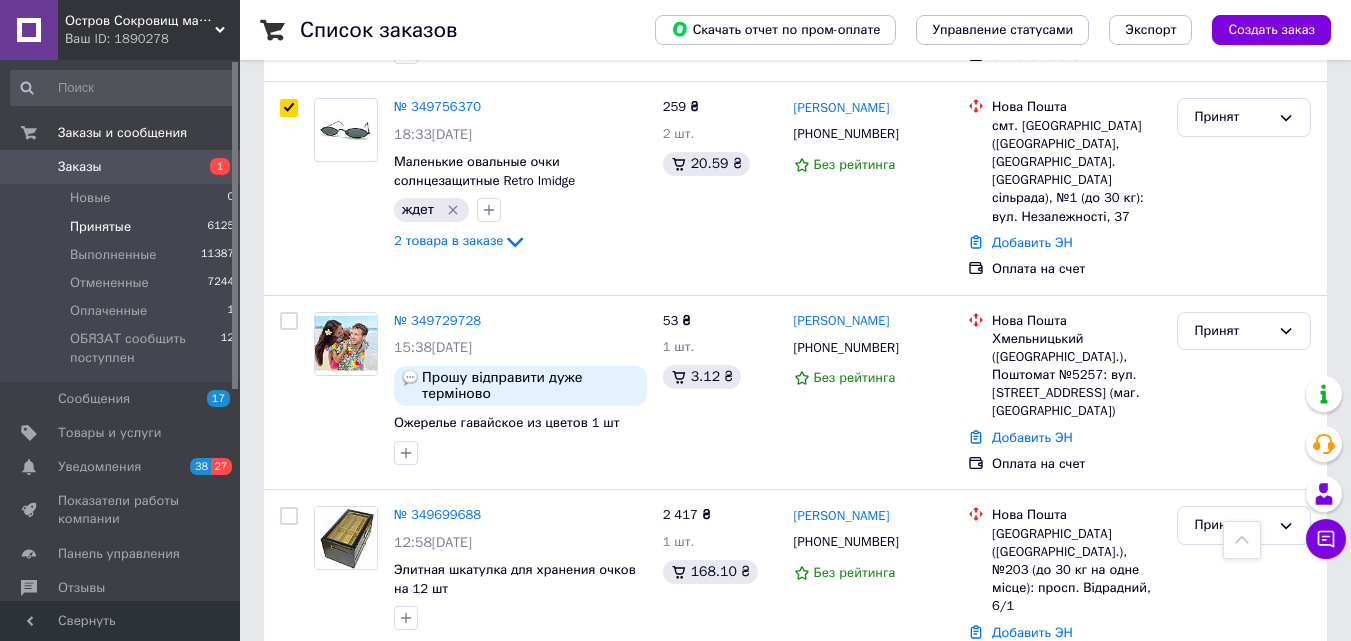 click 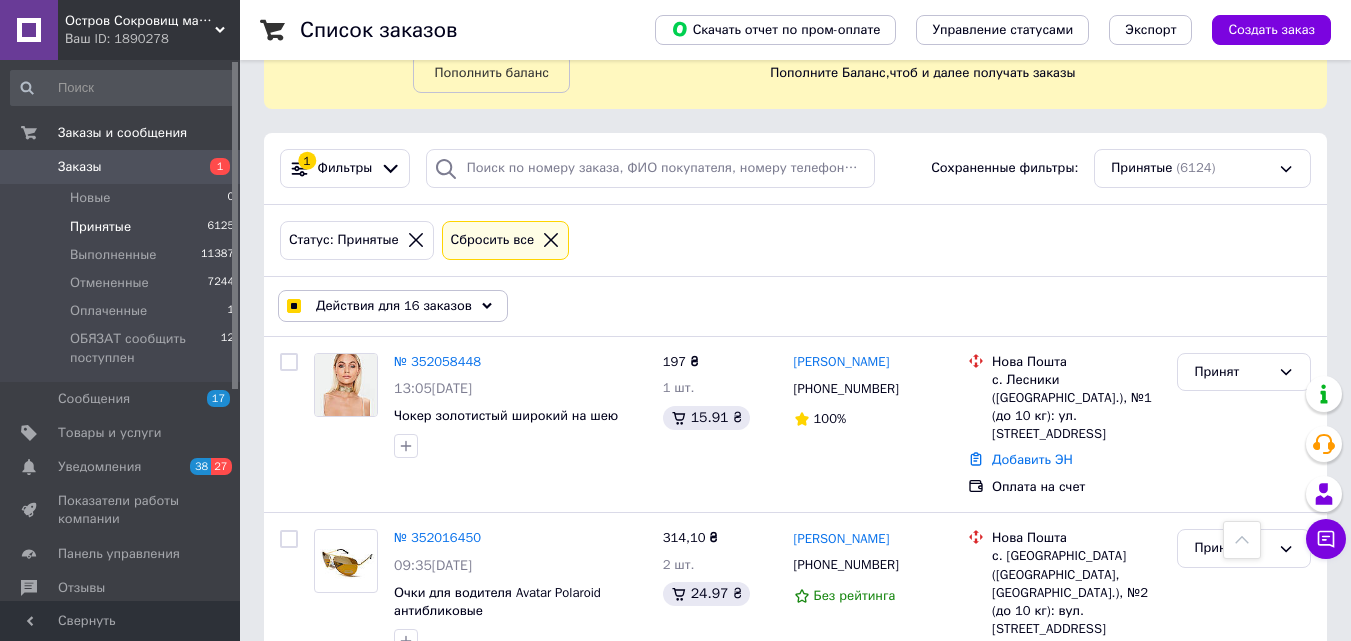 scroll, scrollTop: 0, scrollLeft: 0, axis: both 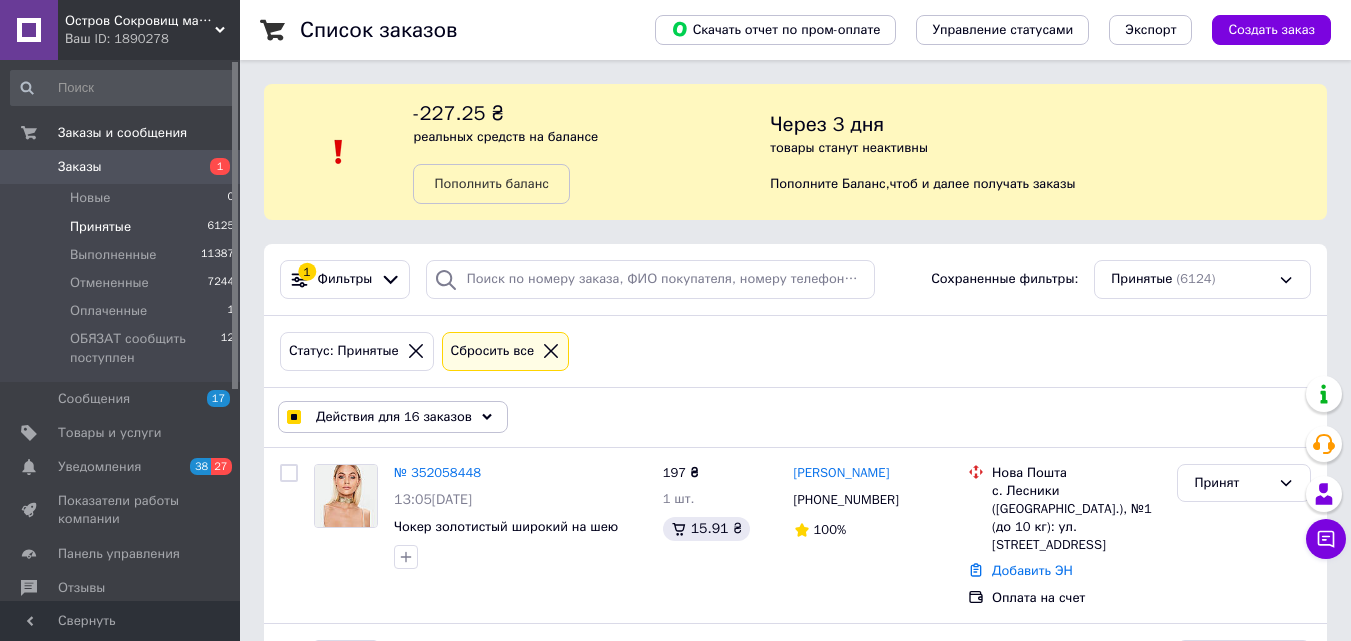 click 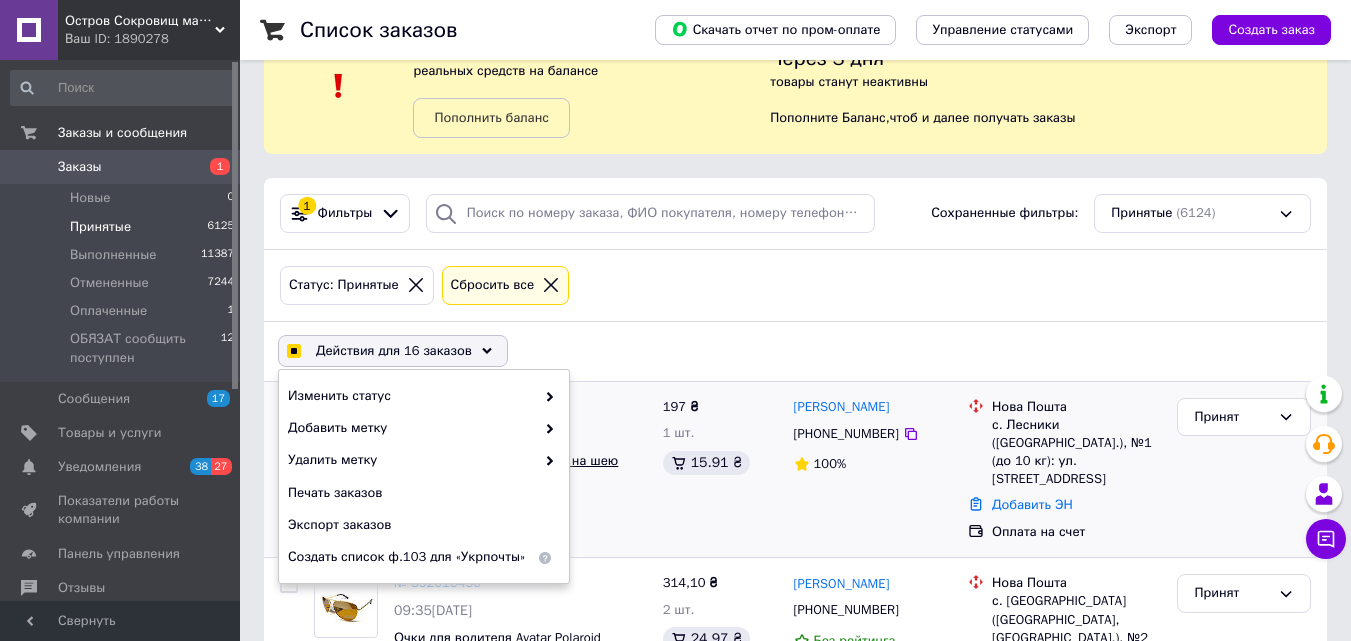 scroll, scrollTop: 100, scrollLeft: 0, axis: vertical 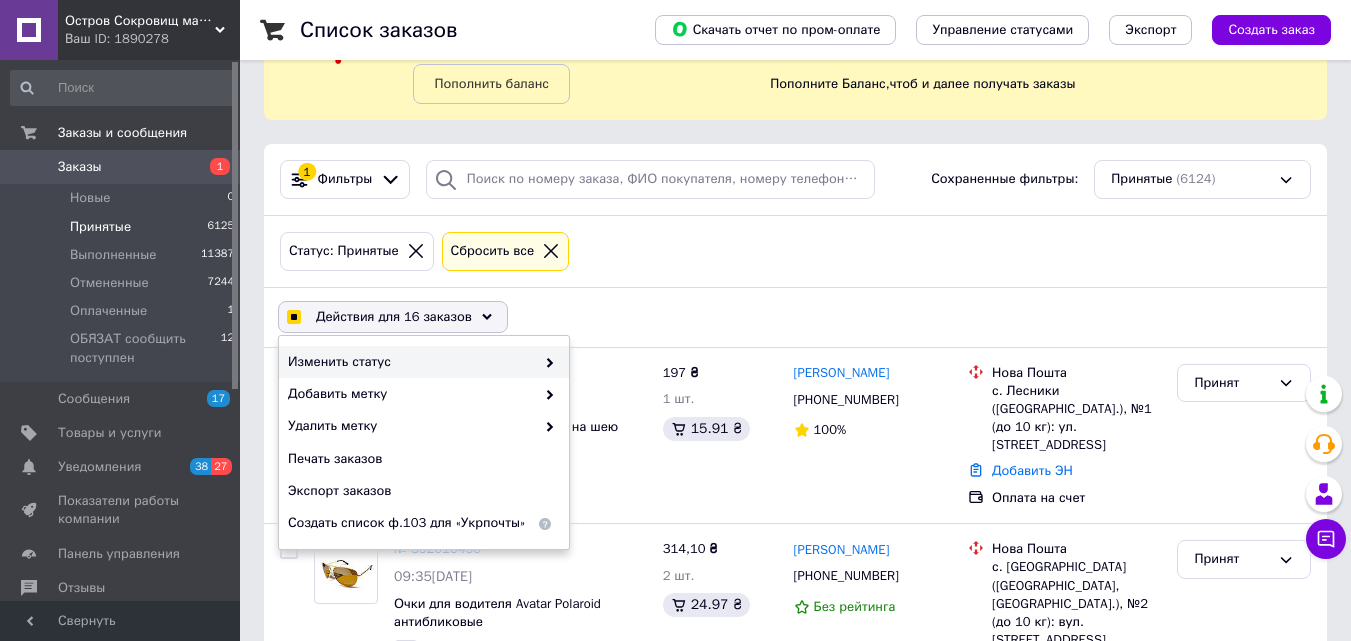 click on "Изменить статус" at bounding box center (424, 362) 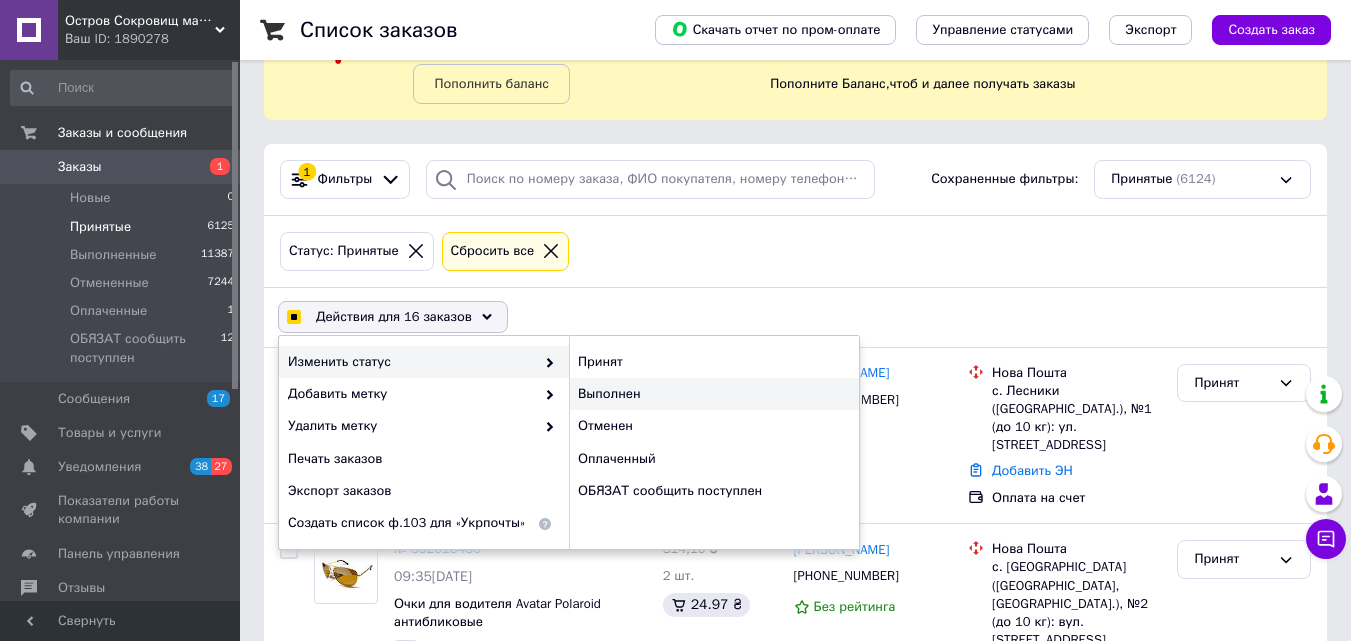 click on "Выполнен" at bounding box center [714, 394] 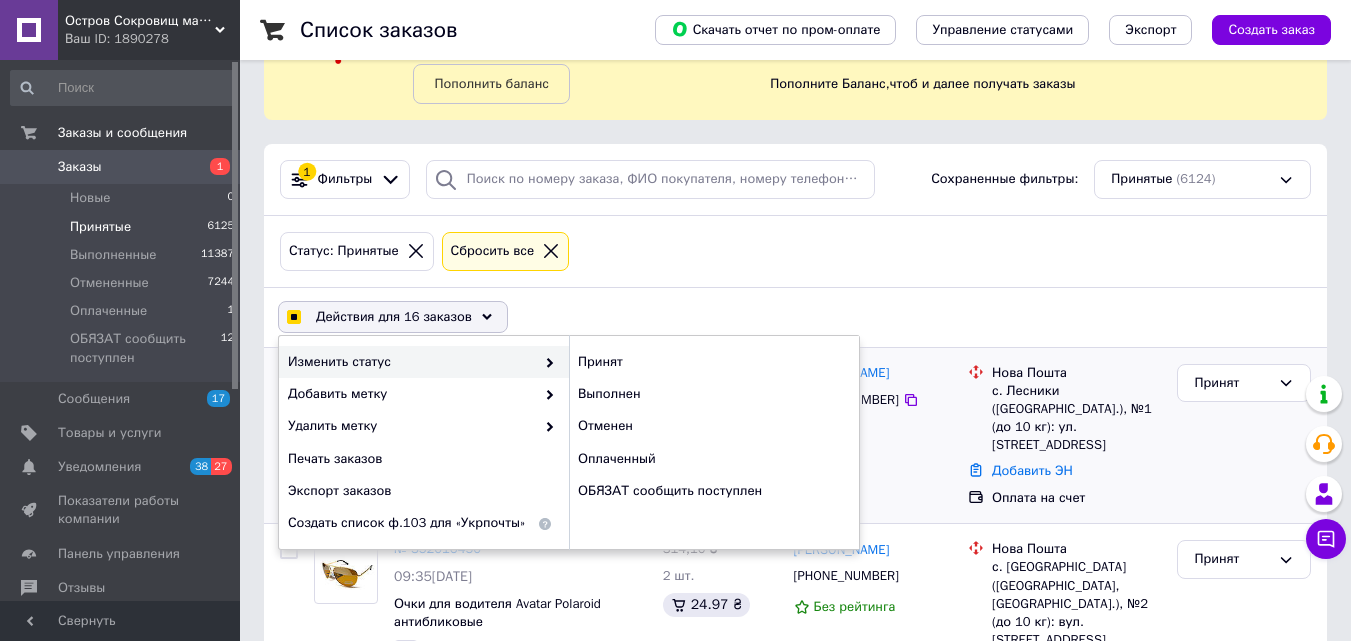 checkbox on "false" 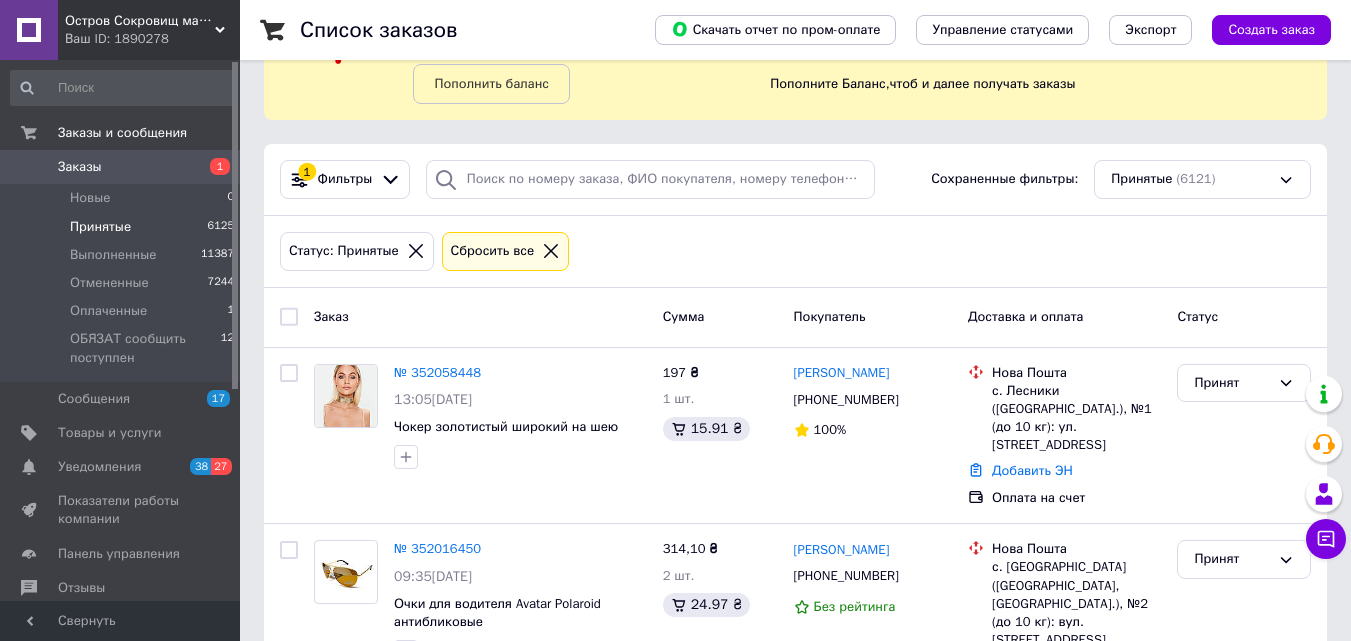click on "Заказы" at bounding box center [80, 167] 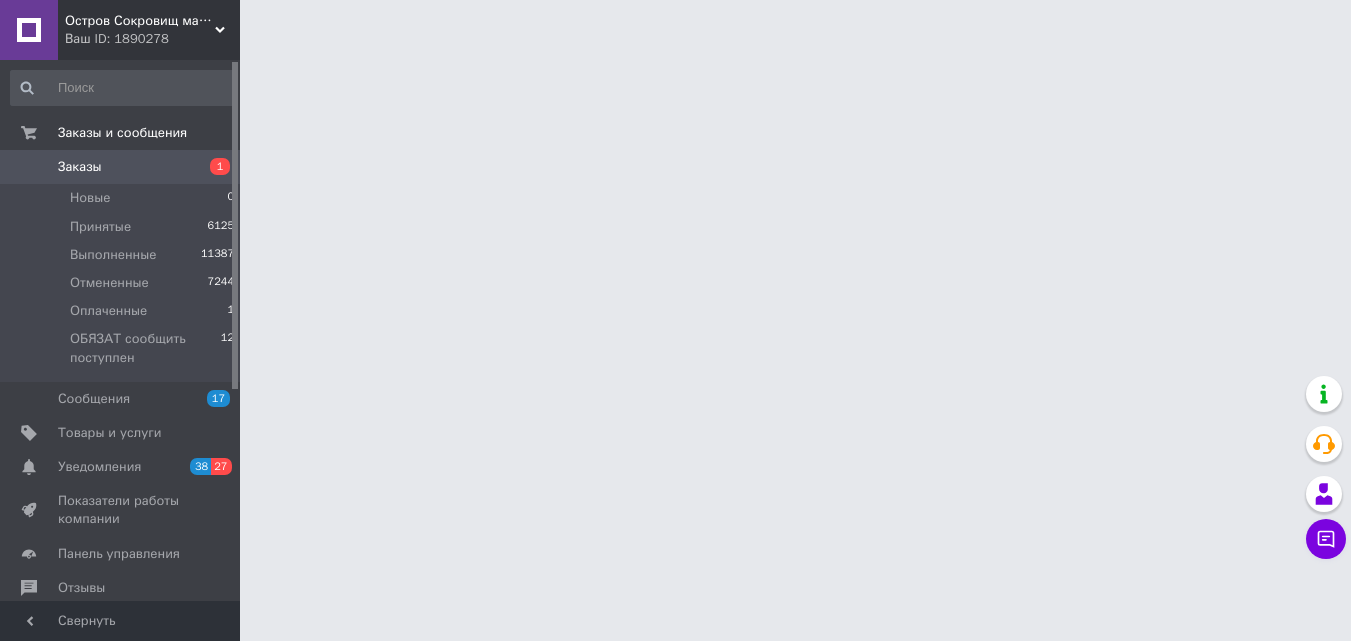 scroll, scrollTop: 0, scrollLeft: 0, axis: both 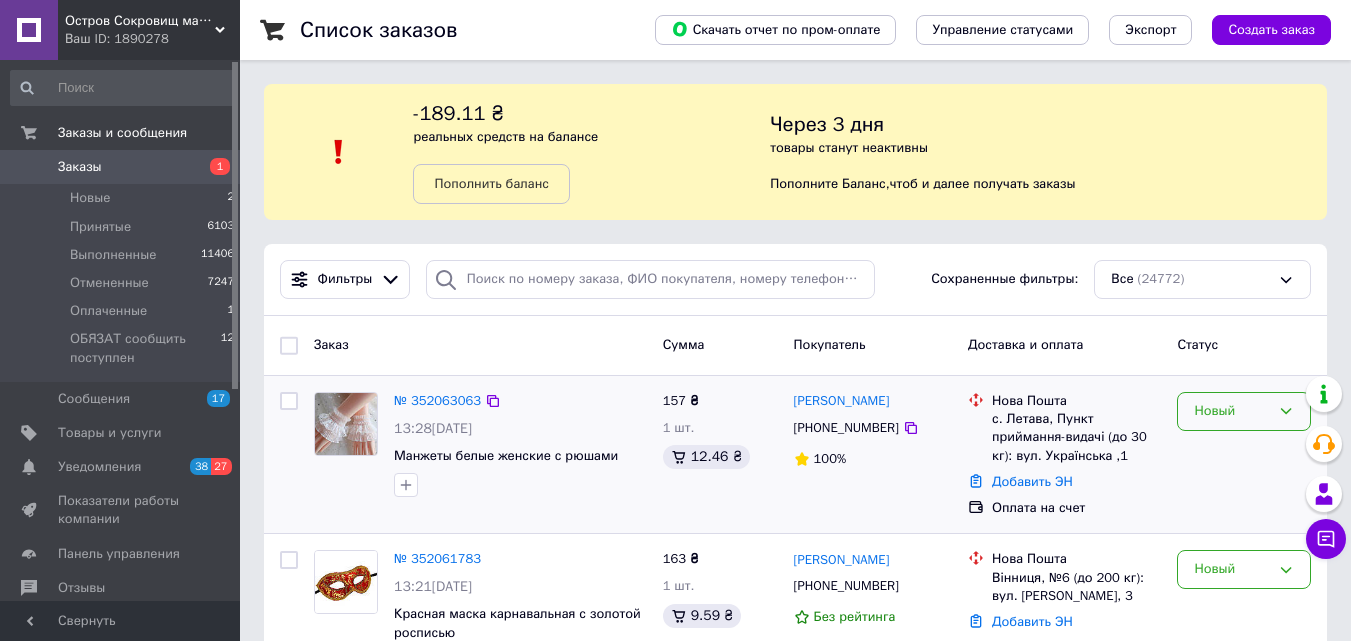 click on "Новый" at bounding box center (1232, 411) 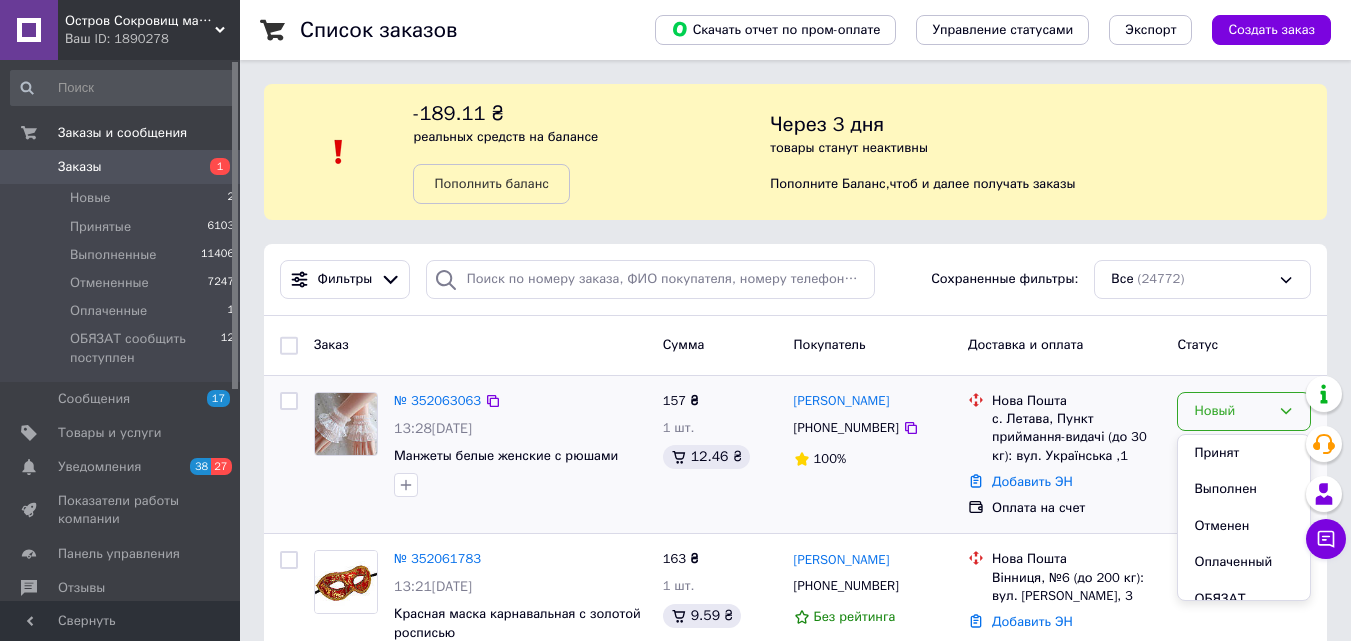 click on "Принят" at bounding box center [1244, 453] 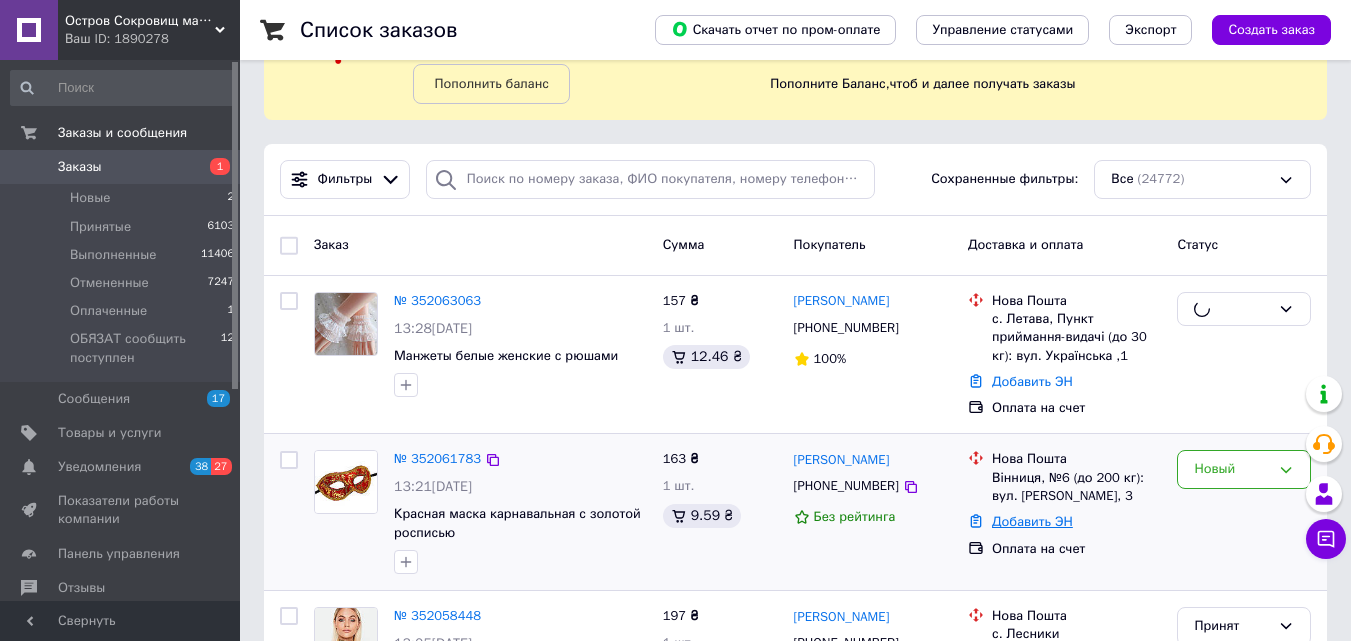 scroll, scrollTop: 200, scrollLeft: 0, axis: vertical 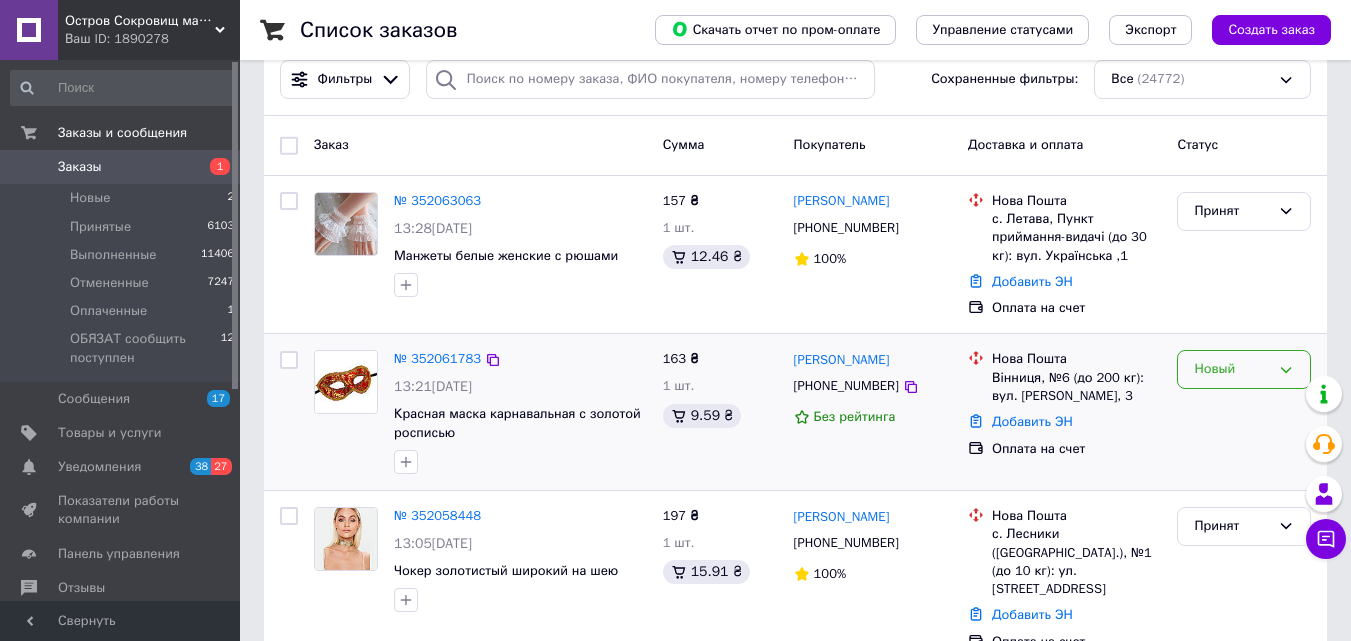 click on "Новый" at bounding box center [1232, 369] 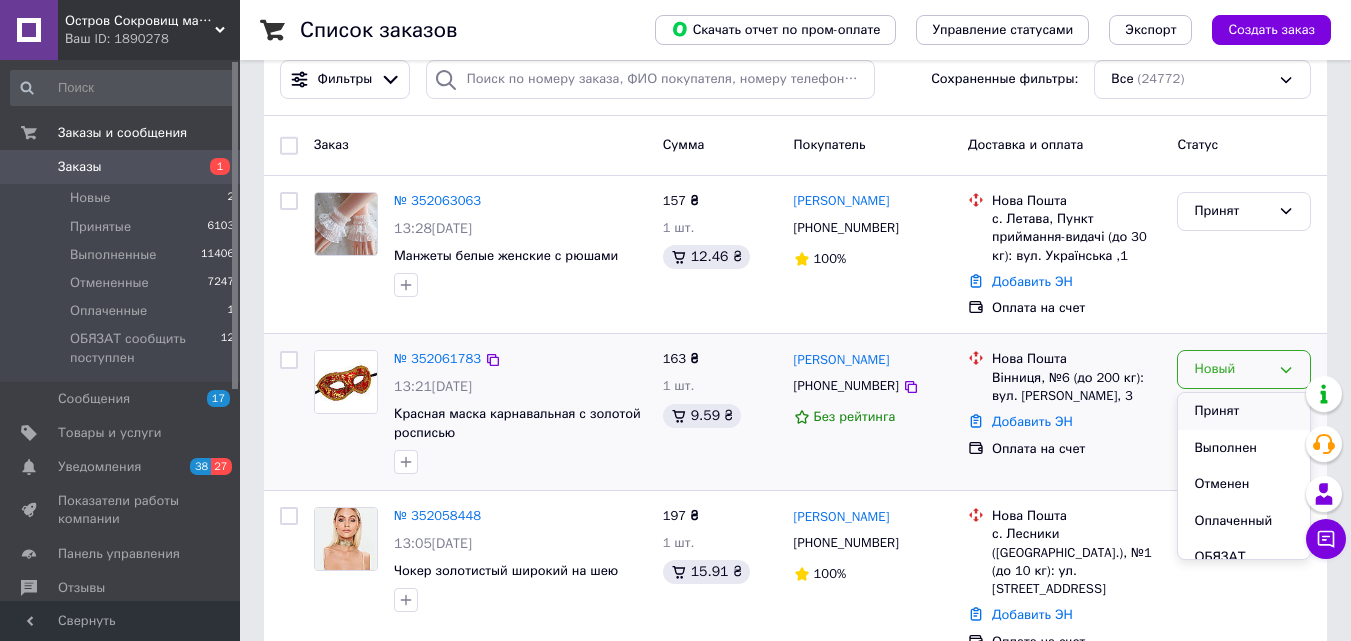 click on "Принят" at bounding box center (1244, 411) 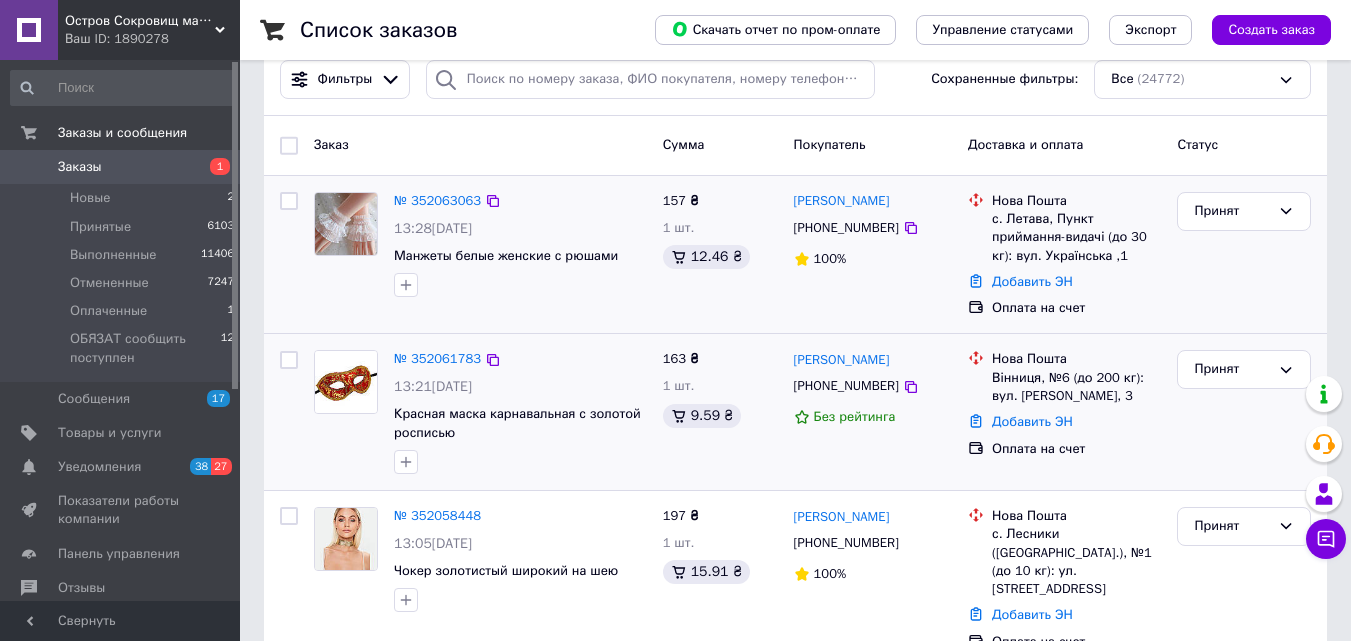 click at bounding box center (520, 285) 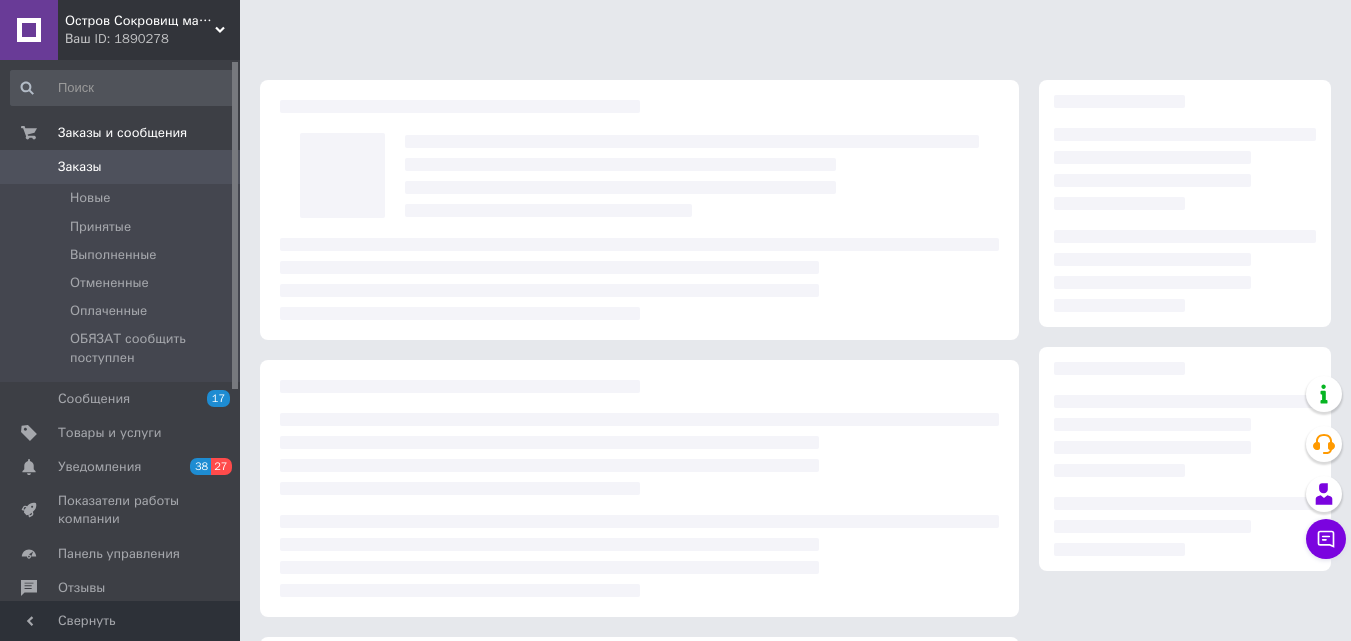 scroll, scrollTop: 0, scrollLeft: 0, axis: both 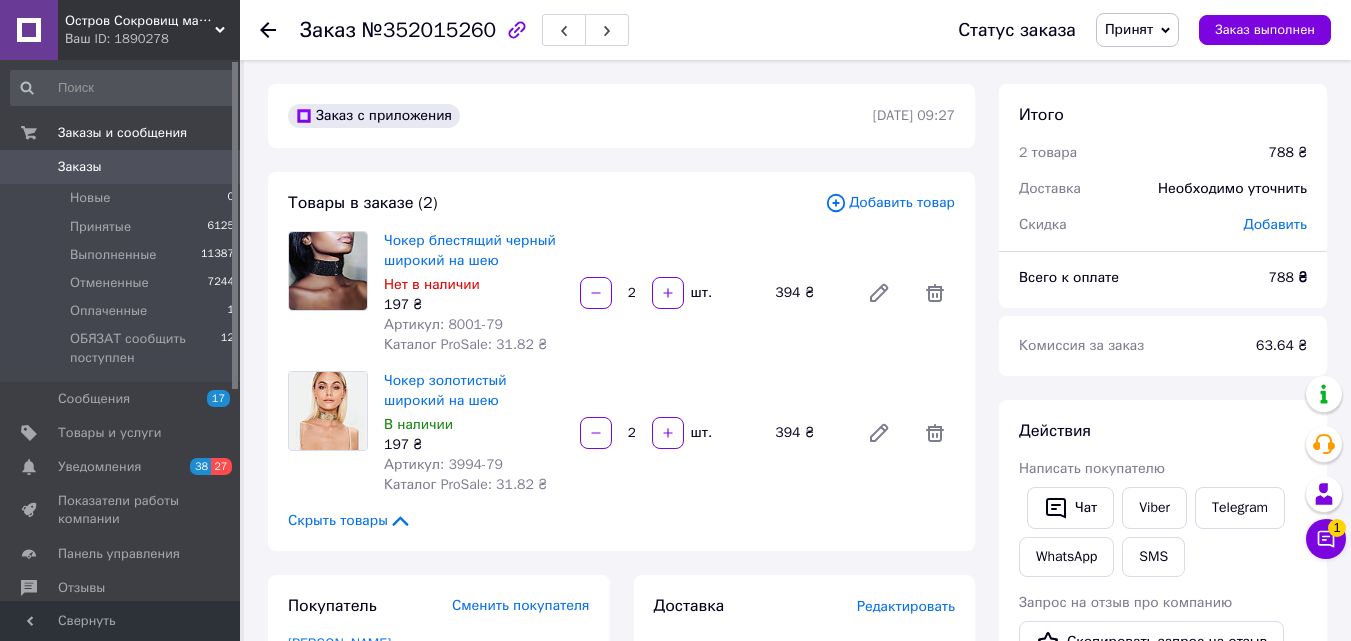 click on "Принят" at bounding box center [1137, 30] 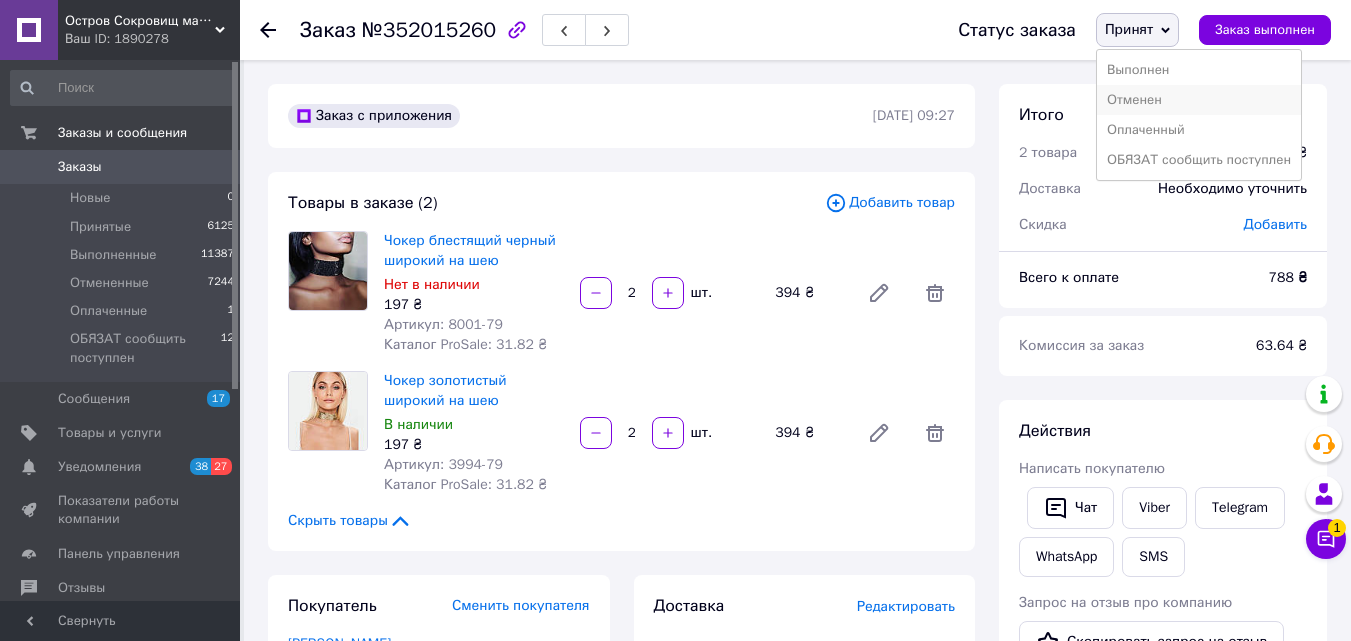 click on "Отменен" at bounding box center (1199, 100) 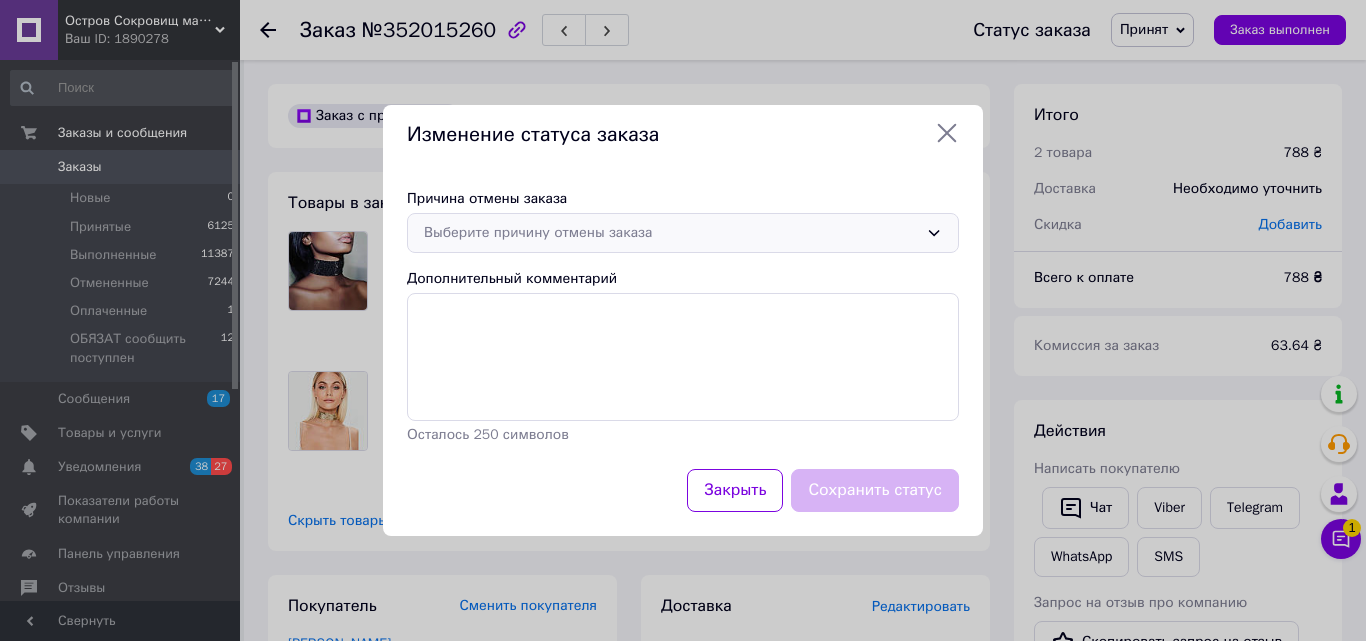 click on "Выберите причину отмены заказа" at bounding box center [671, 233] 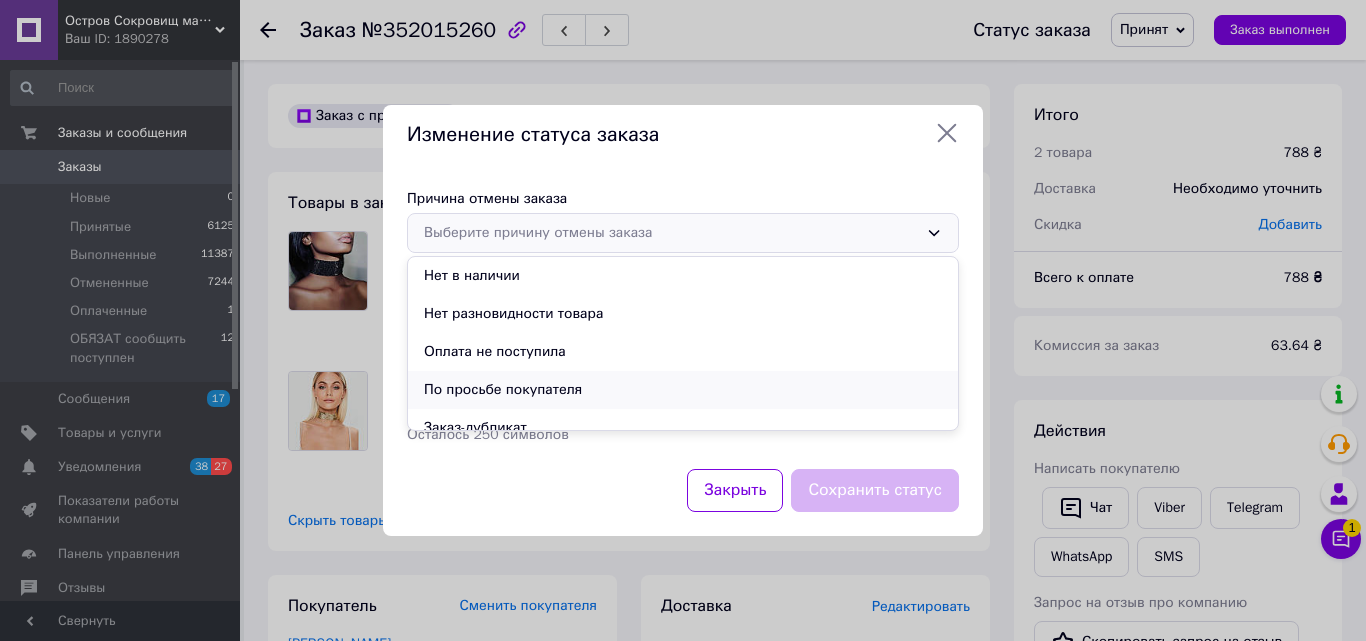 click on "По просьбе покупателя" at bounding box center (683, 390) 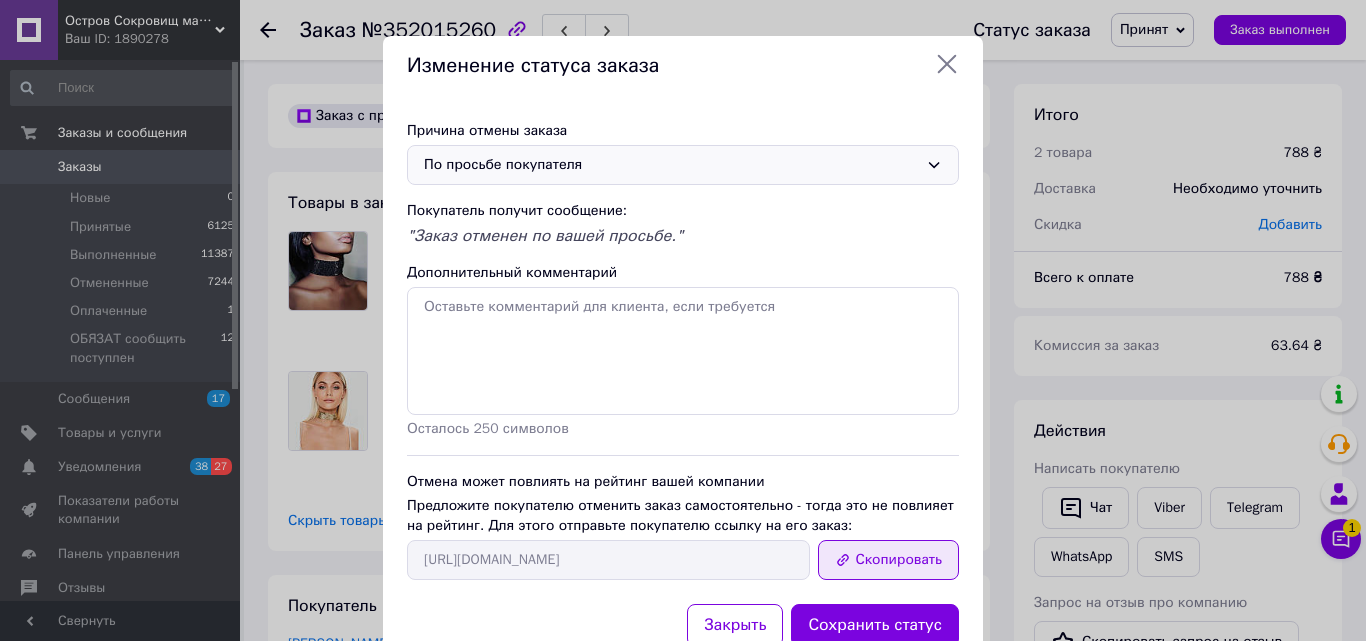 click on "Скопировать" at bounding box center [888, 560] 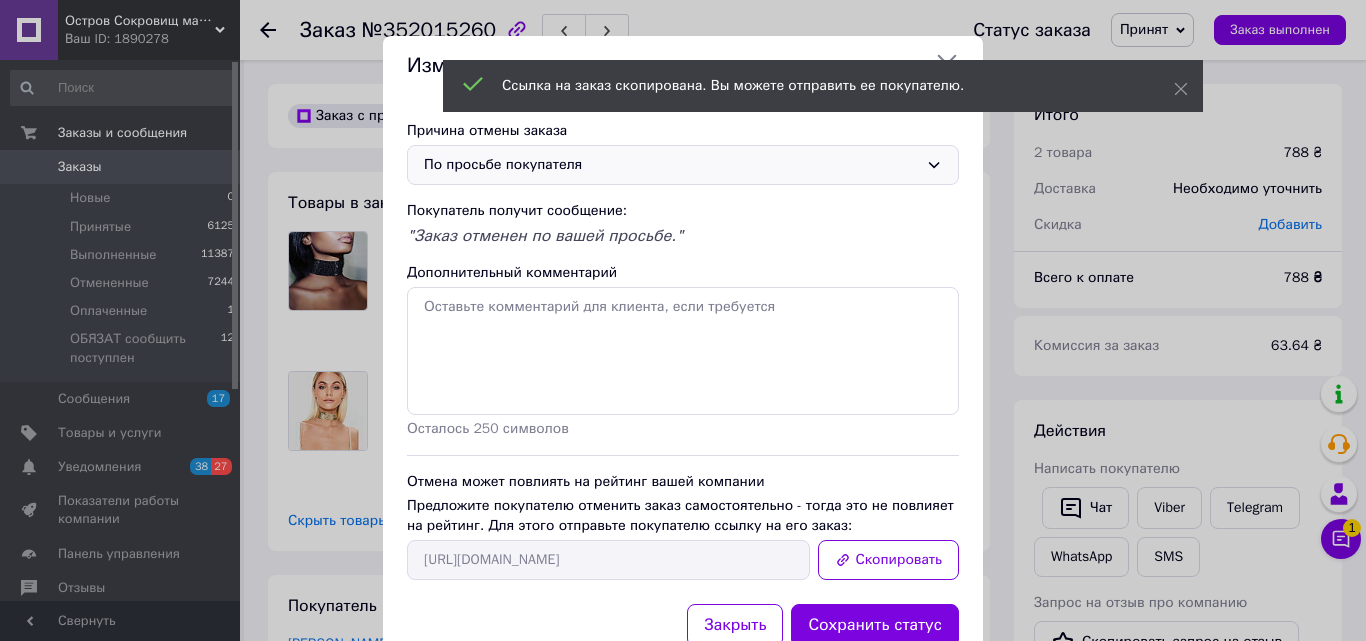 click on "Изменение статуса заказа Причина отмены заказа По просьбе покупателя Покупатель получит сообщение: "Заказ отменен по вашей просьбе." Дополнительный комментарий Осталось 250 символов Отмена может повлиять на рейтинг вашей компании Предложите покупателю отменить заказ самостоятельно - тогда
это не повлияет на рейтинг. Для этого отправьте покупателю
ссылку на его заказ: https://my.prom.ua/cabinet/user/orders/352015260   Скопировать Закрыть Сохранить статус" at bounding box center [683, 353] 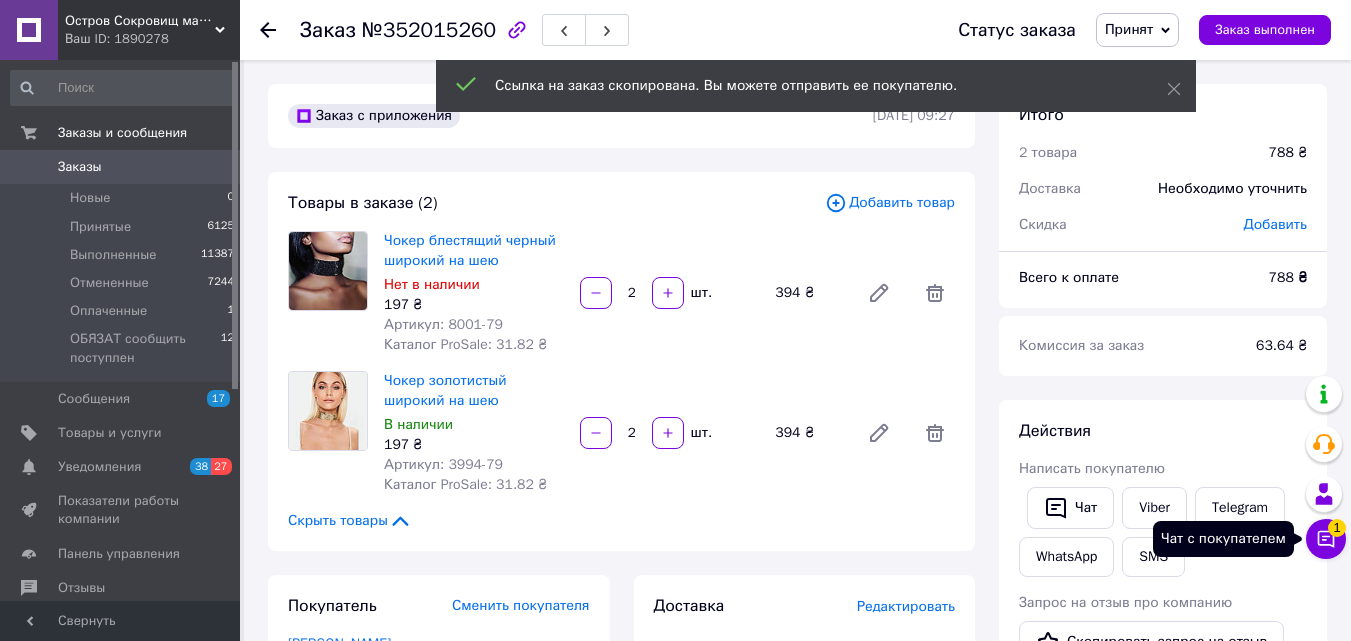 click 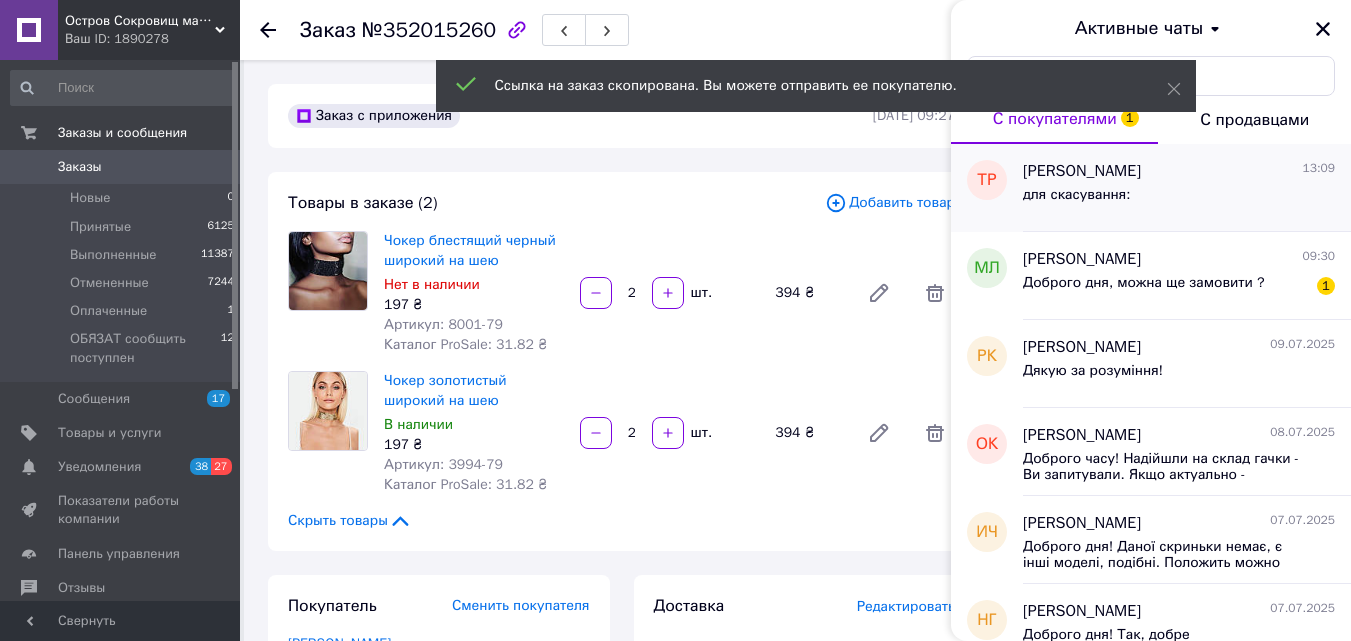 click on "Татьяна Рябинина" at bounding box center [1082, 171] 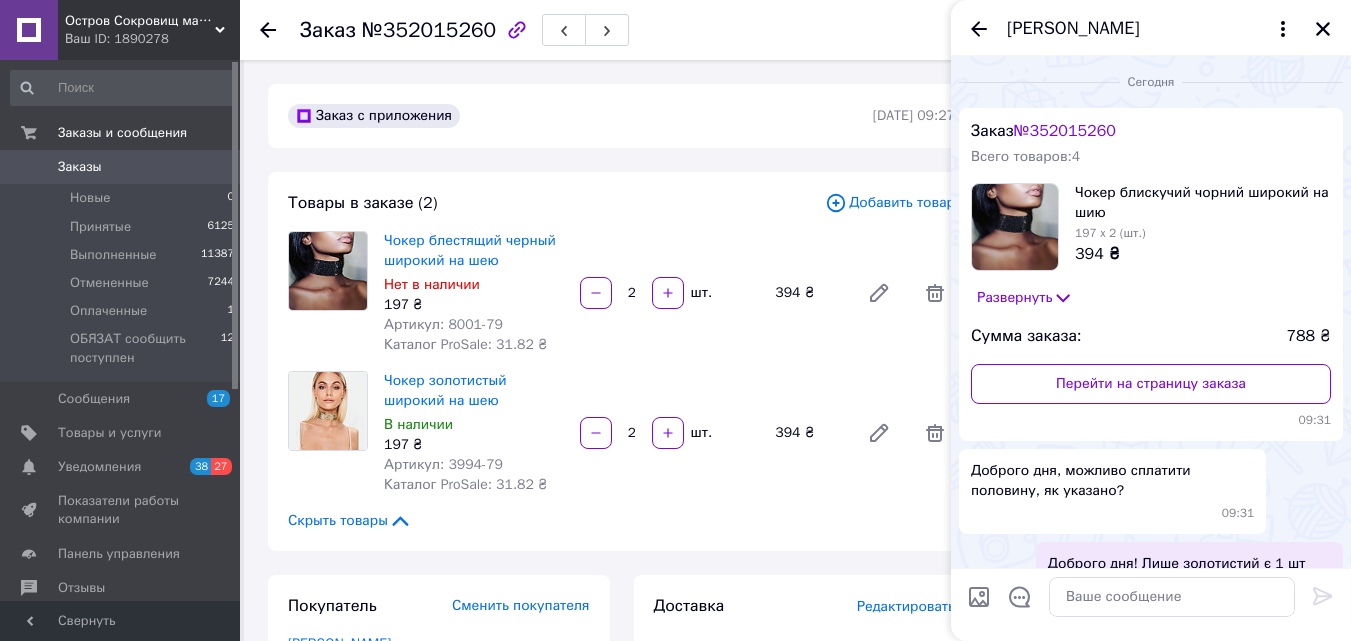 scroll, scrollTop: 207, scrollLeft: 0, axis: vertical 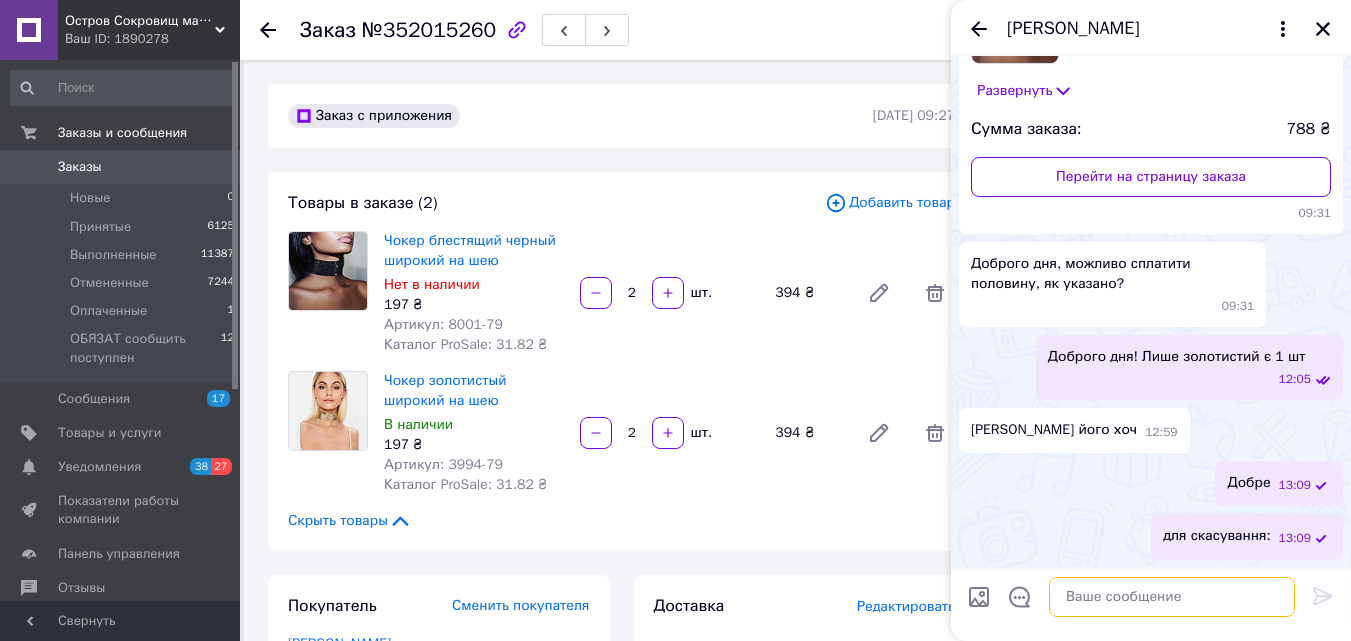 click at bounding box center (1172, 597) 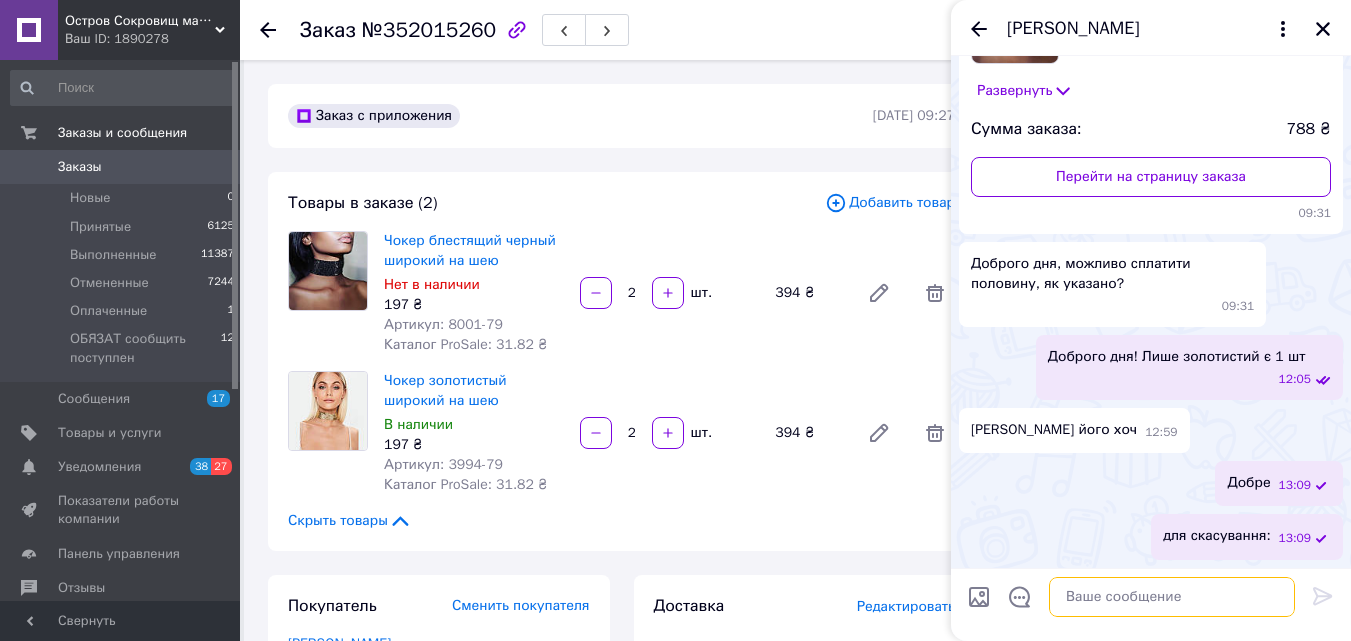 scroll, scrollTop: 548, scrollLeft: 0, axis: vertical 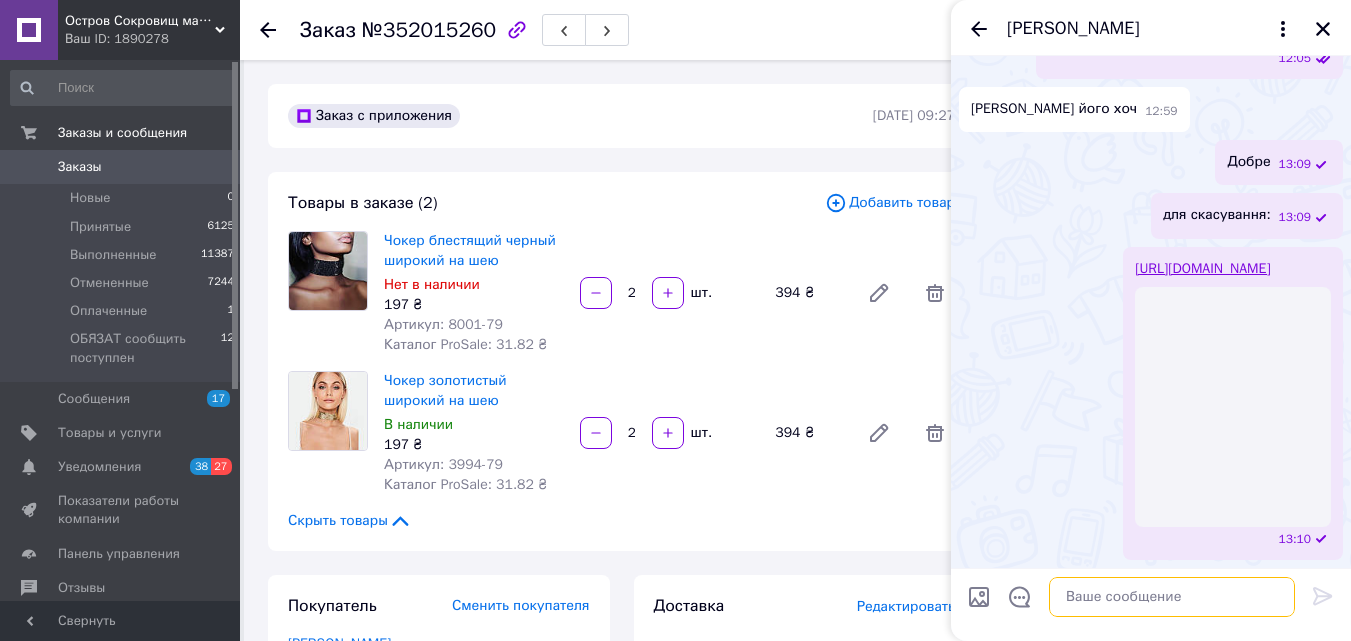 click at bounding box center (1172, 597) 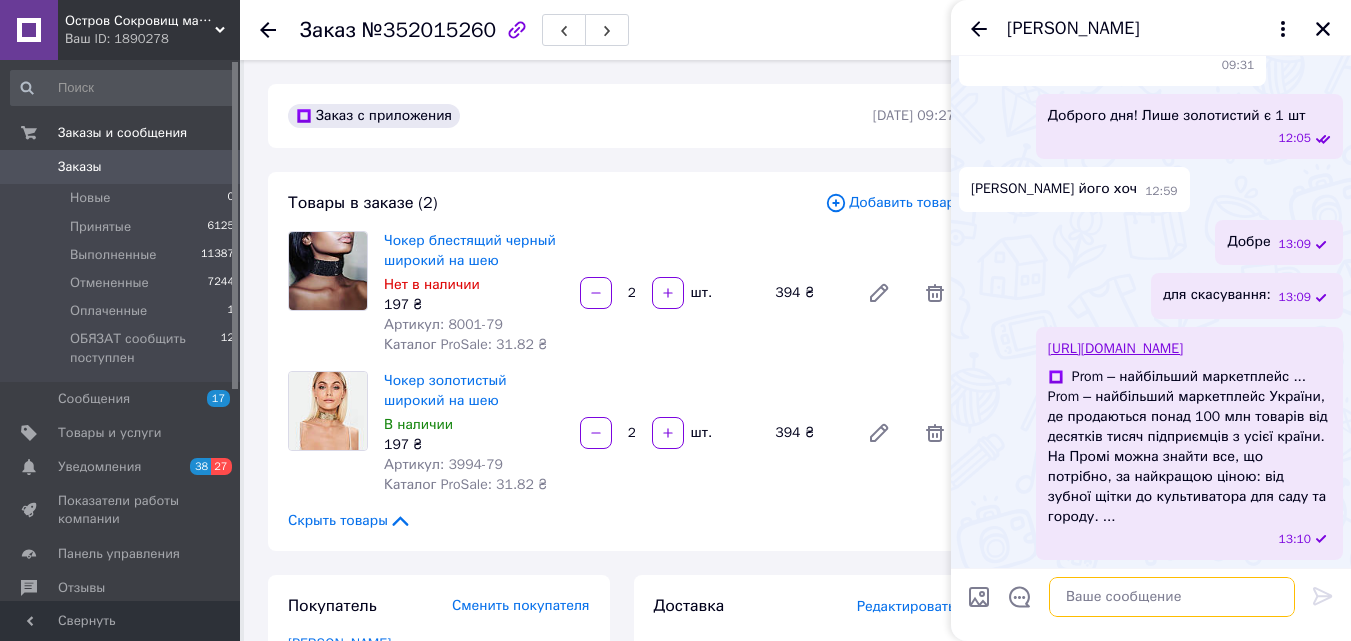 scroll, scrollTop: 448, scrollLeft: 0, axis: vertical 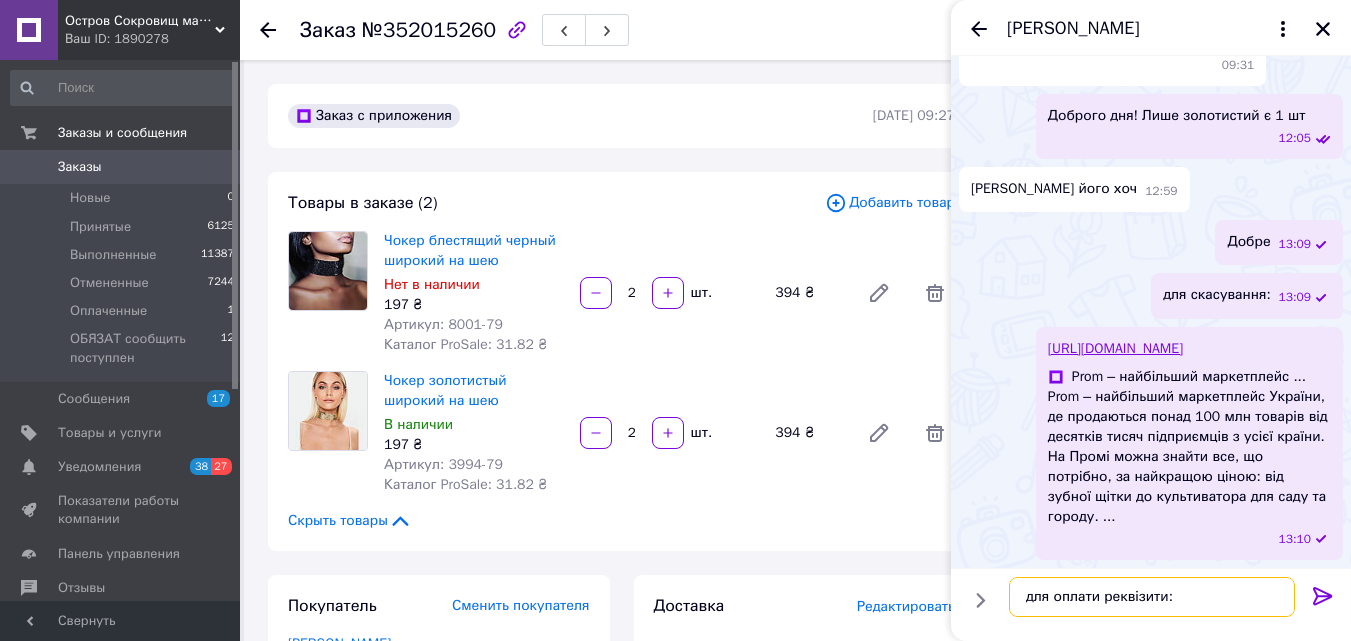 type on "для оплати реквізити:" 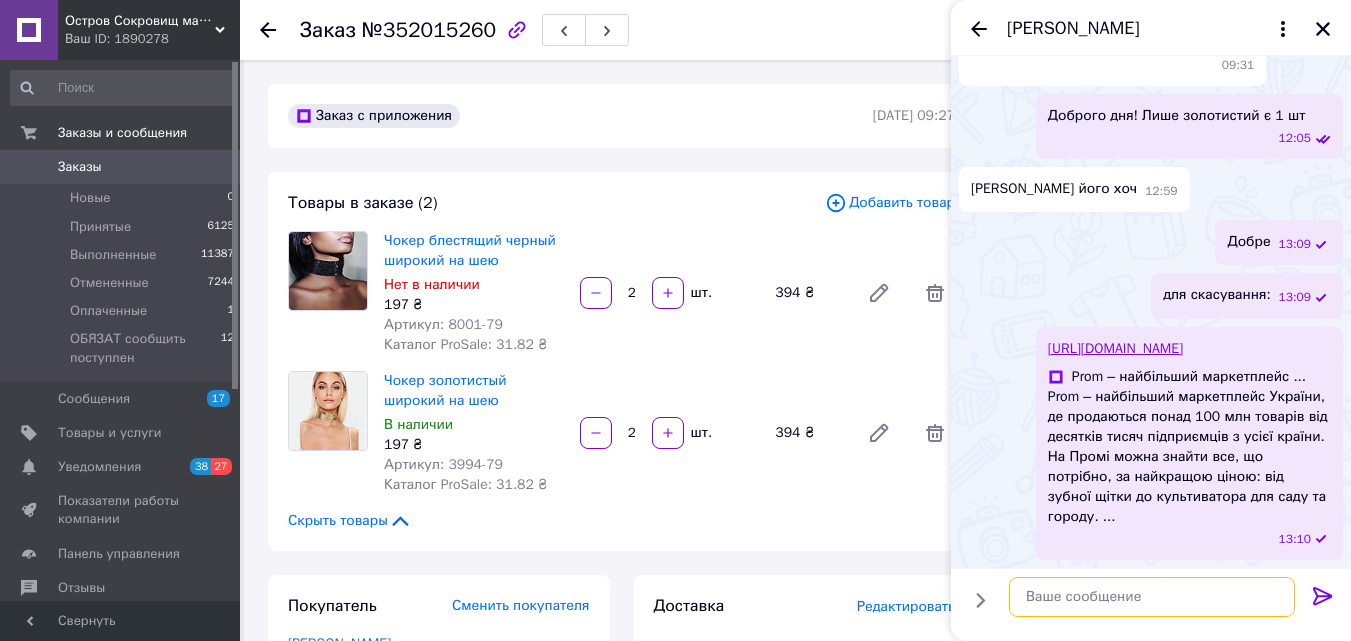 scroll, scrollTop: 501, scrollLeft: 0, axis: vertical 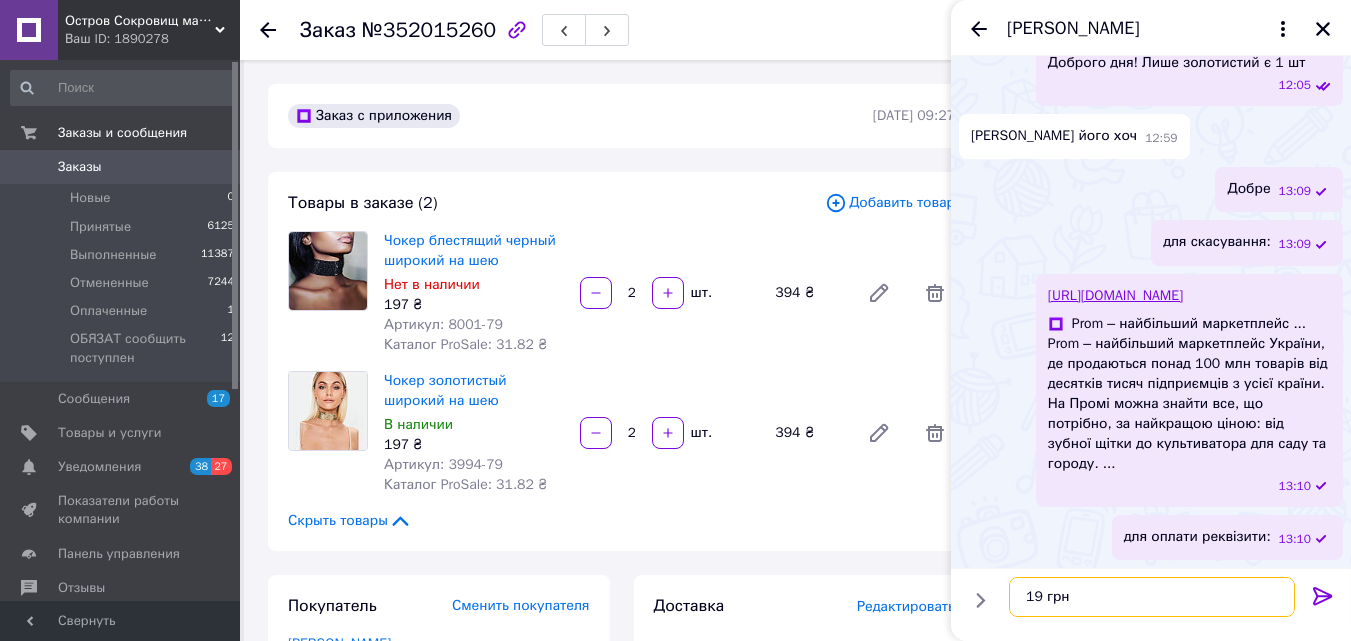 click on "19 грн" at bounding box center (1152, 597) 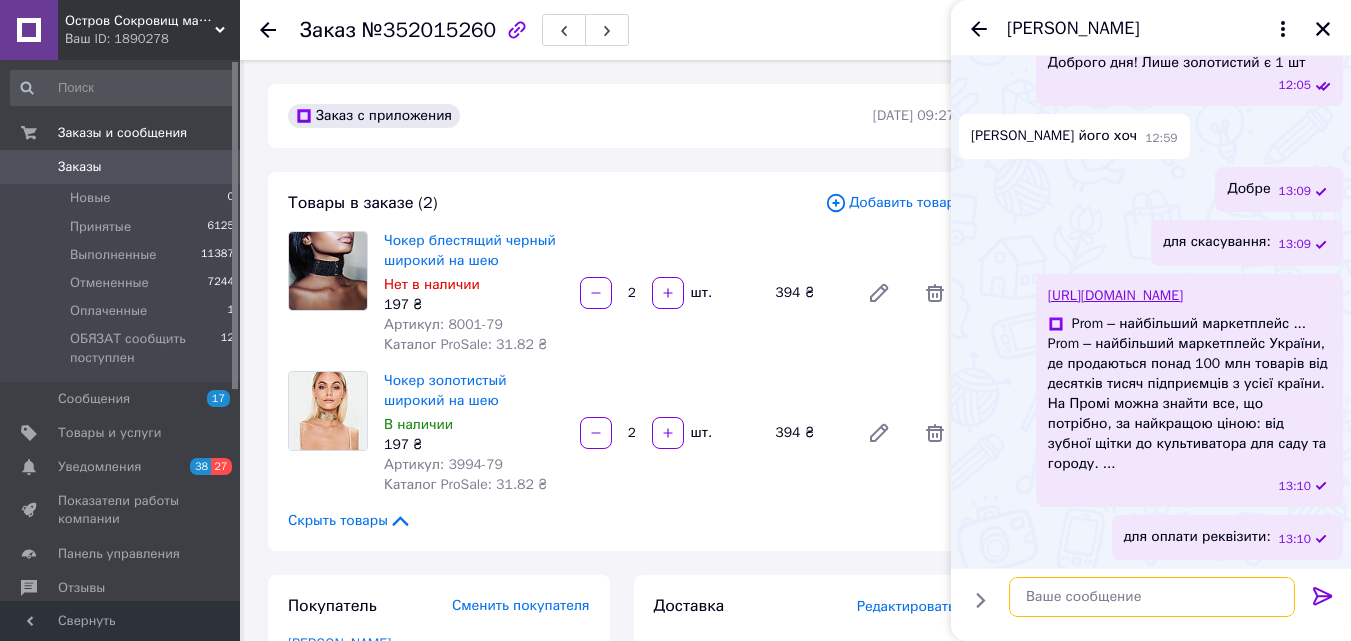 scroll, scrollTop: 554, scrollLeft: 0, axis: vertical 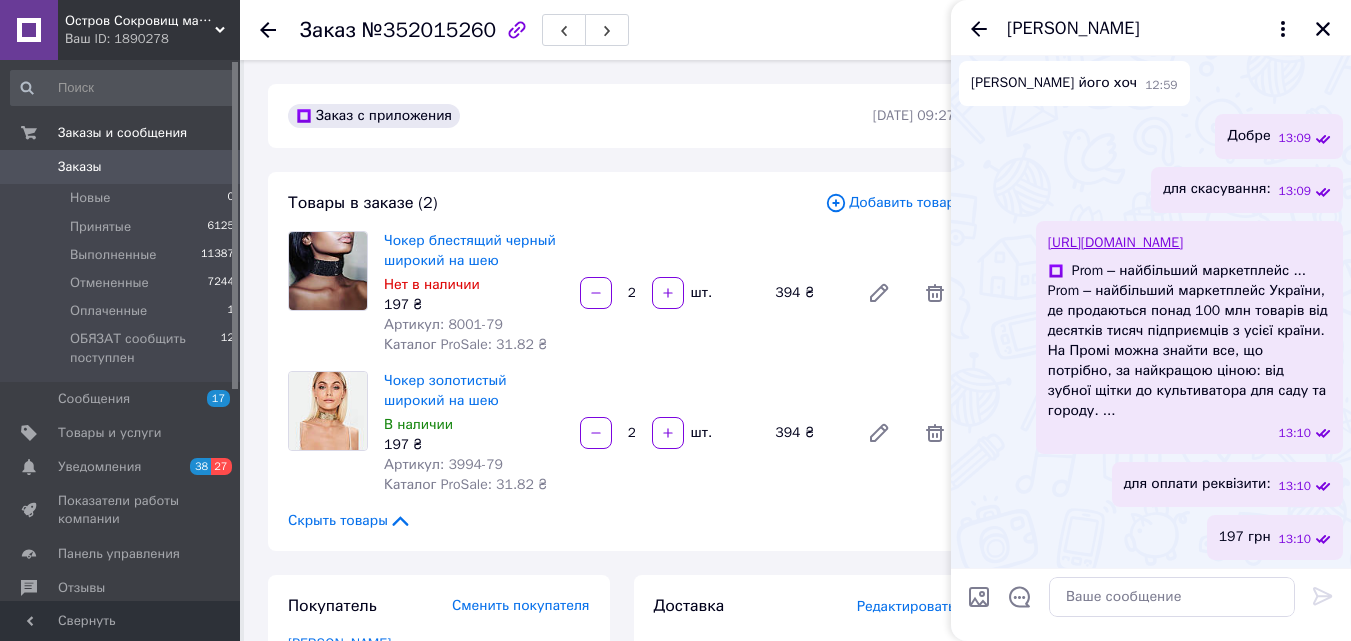 click on "197 грн 13:10" at bounding box center [1275, 537] 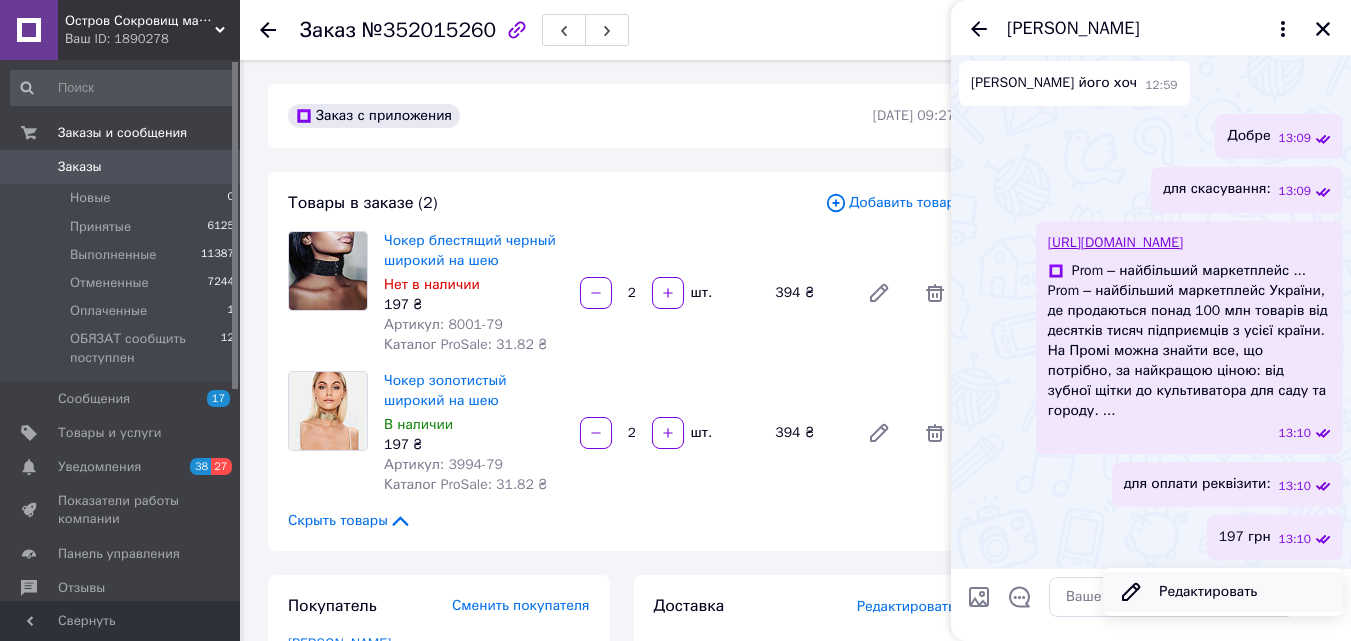 click on "Редактировать" at bounding box center [1223, 592] 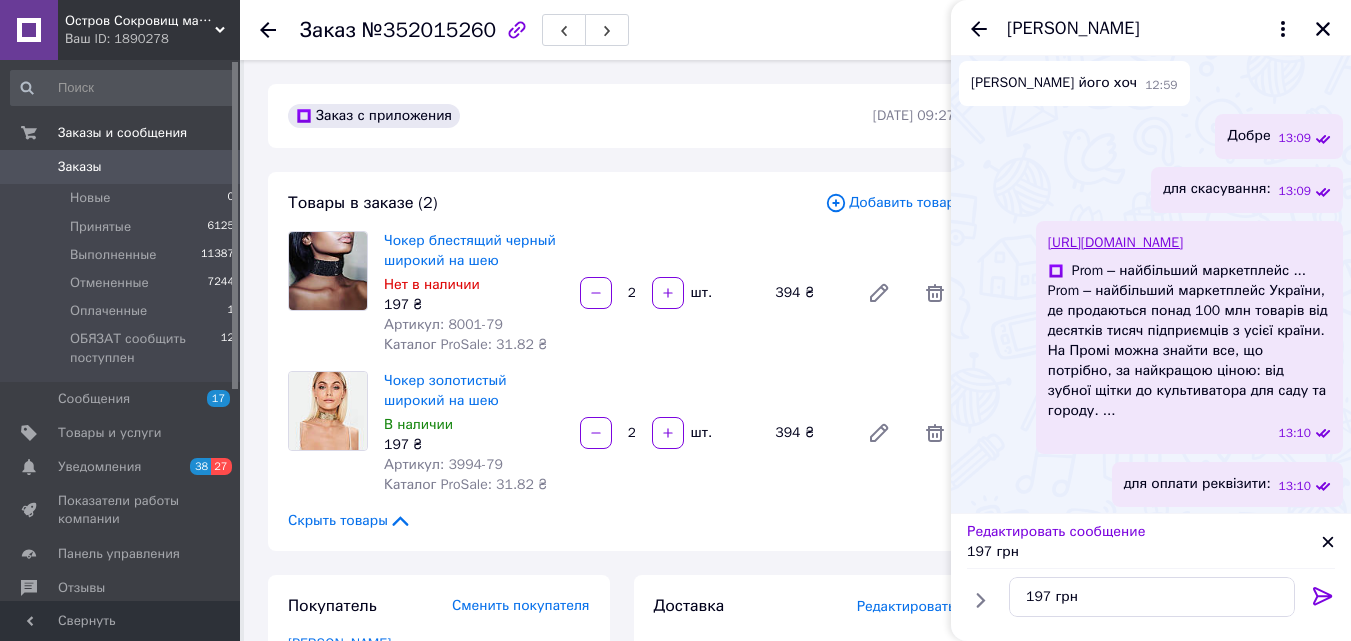 click 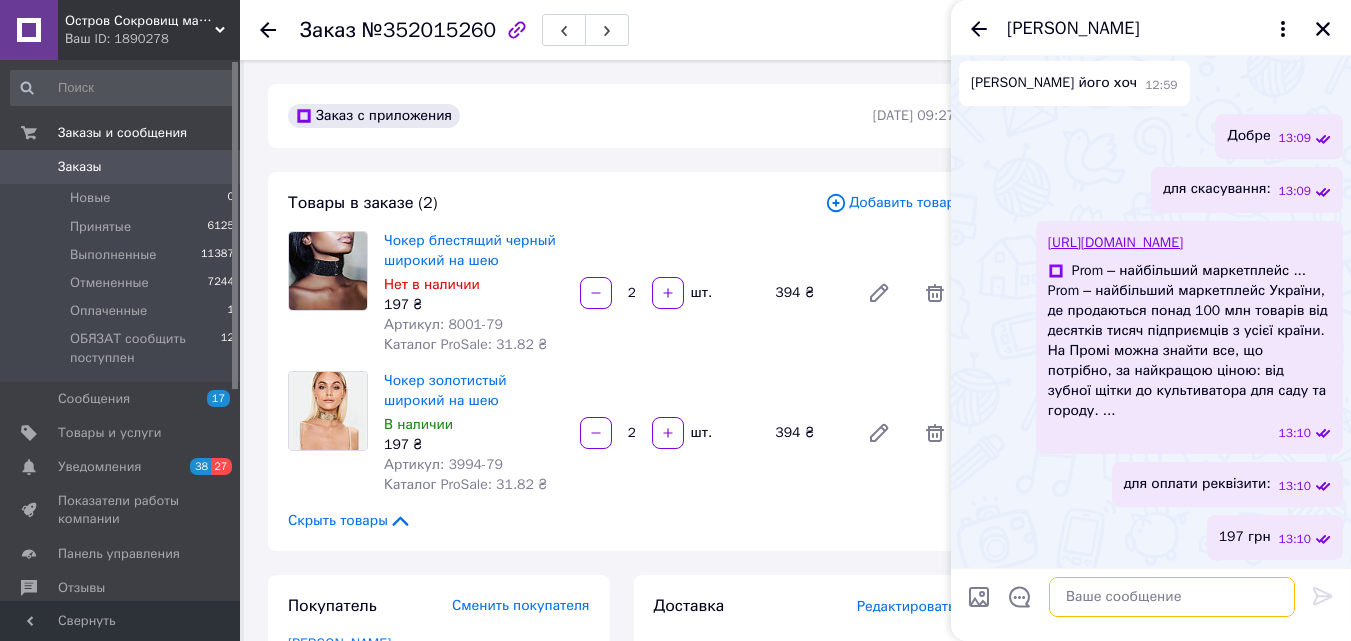 click at bounding box center (1172, 597) 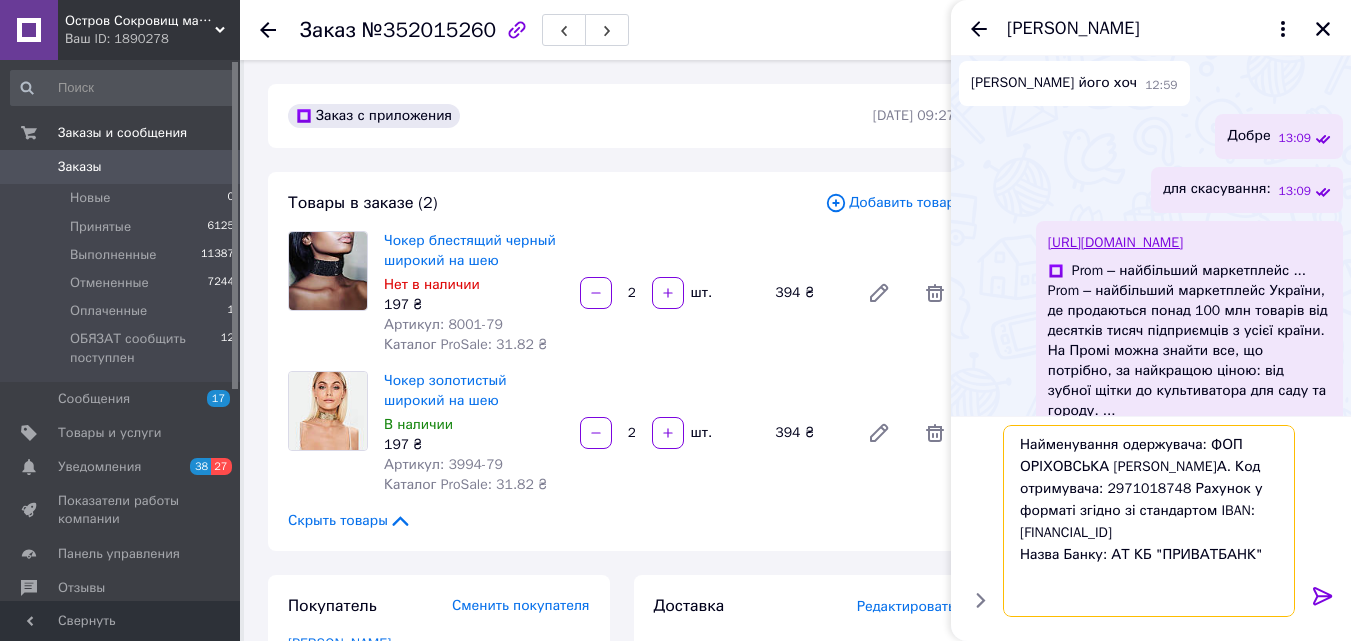 scroll, scrollTop: 0, scrollLeft: 0, axis: both 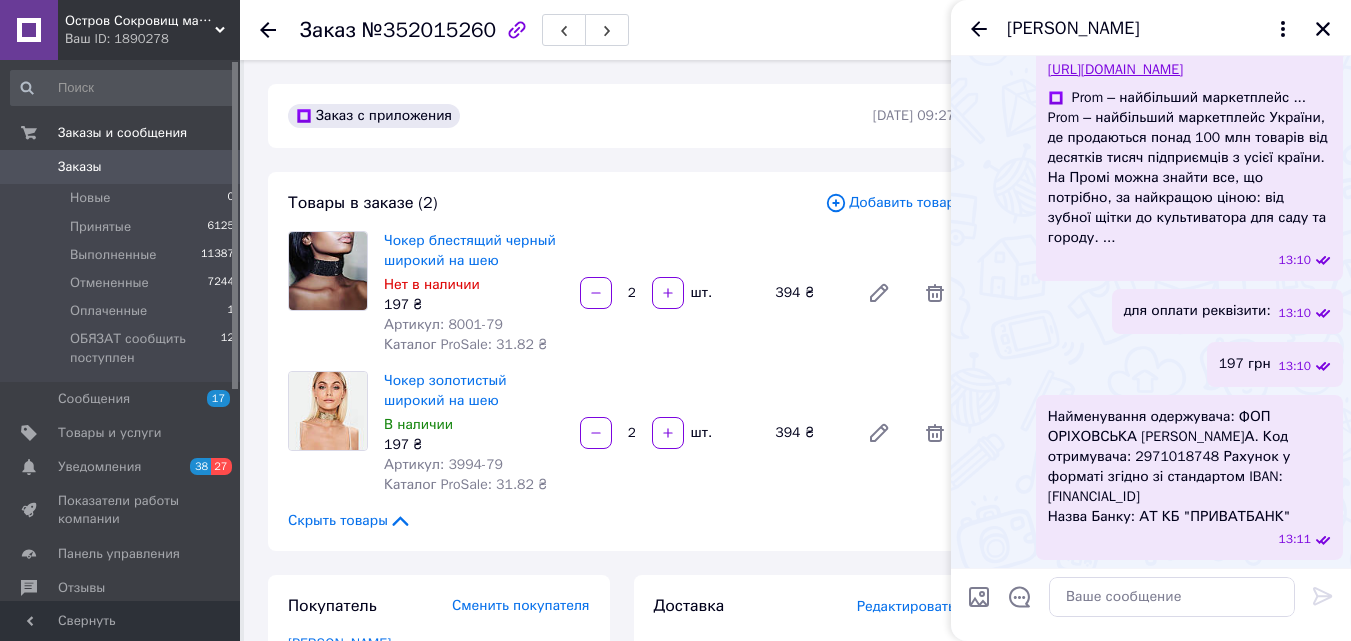 click on "Найменування одержувача: ФОП ОРІХОВСЬКА О.А. Код отримувача: 2971018748 Рахунок у форматі згідно зі стандартом IBAN: UA283052990000026008025019220 Назва Банку: АТ КБ "ПРИВАТБАНК" 13:11" at bounding box center [1189, 477] 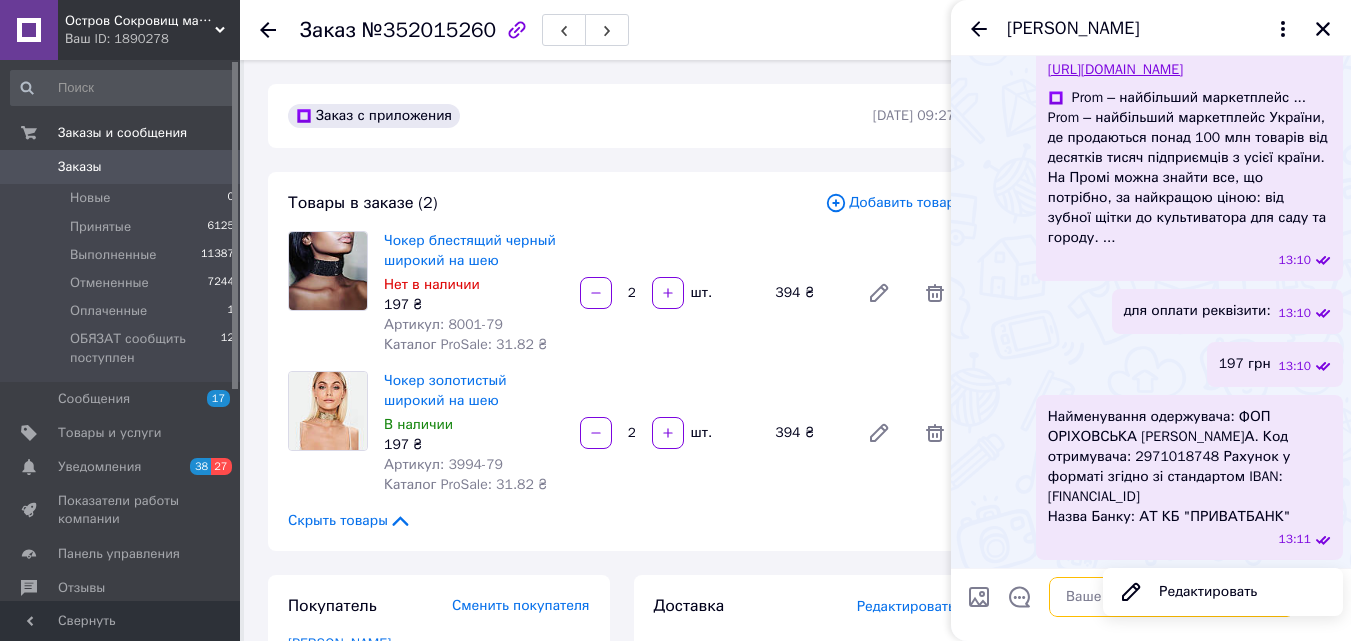 click at bounding box center (1172, 597) 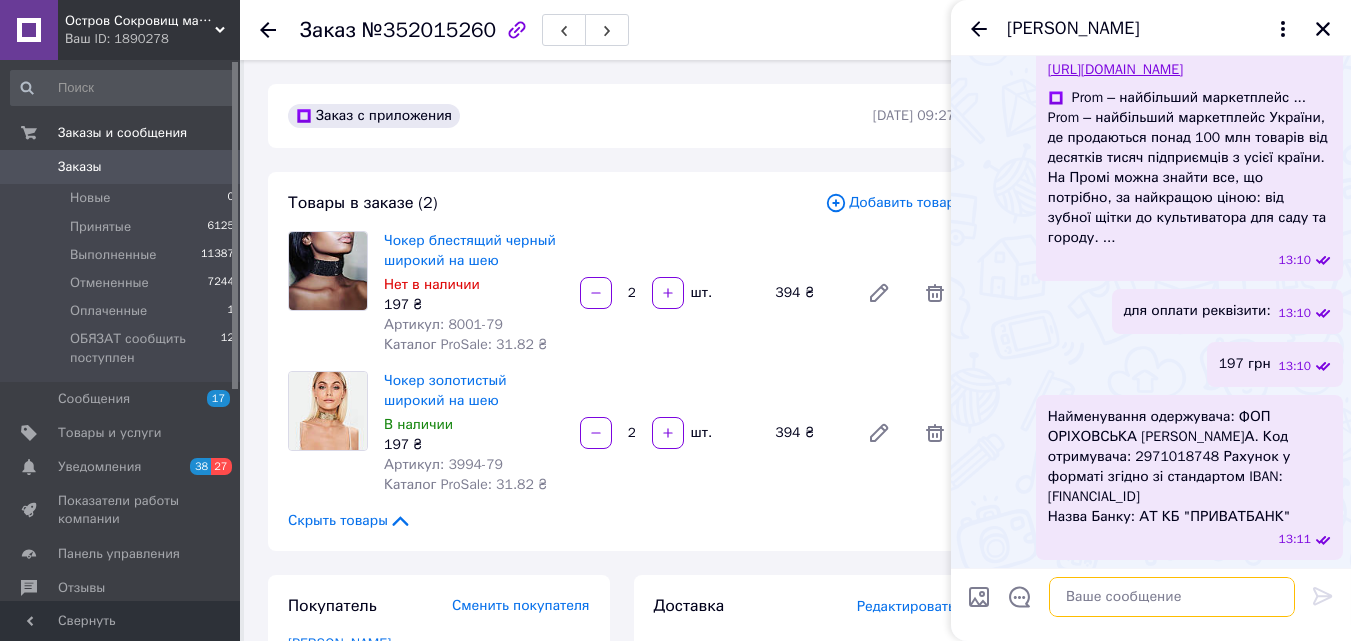 paste on "UA283052990000026008025019220" 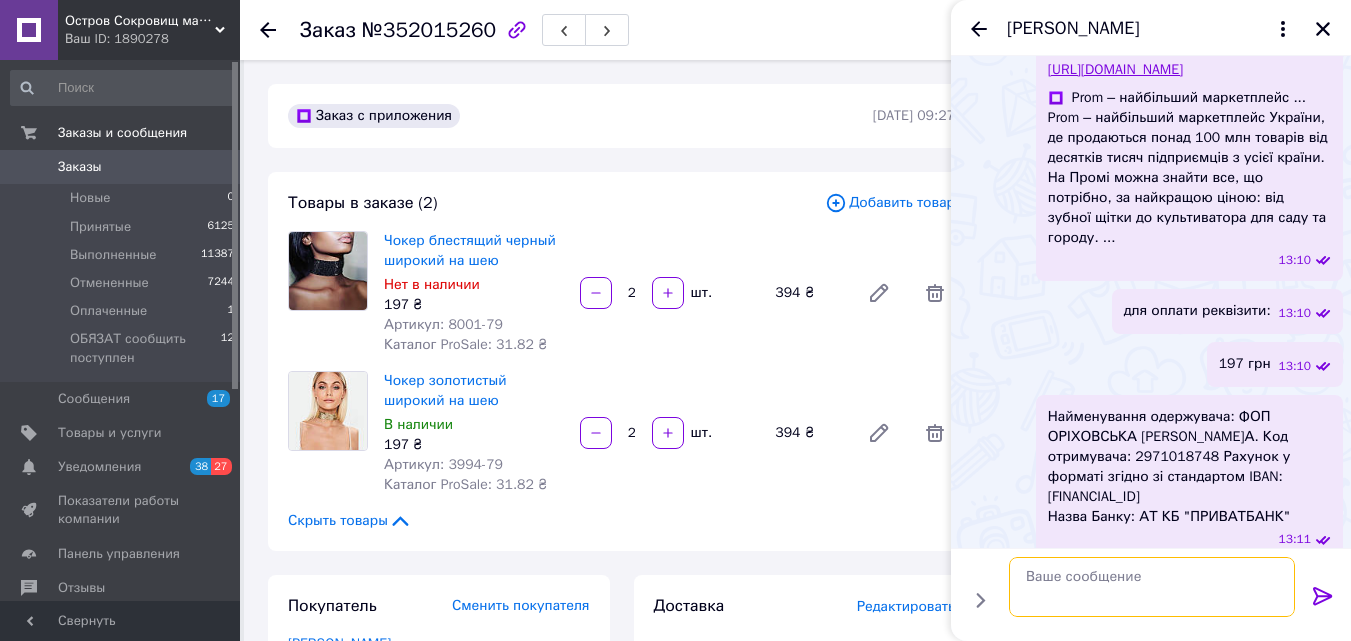 scroll, scrollTop: 780, scrollLeft: 0, axis: vertical 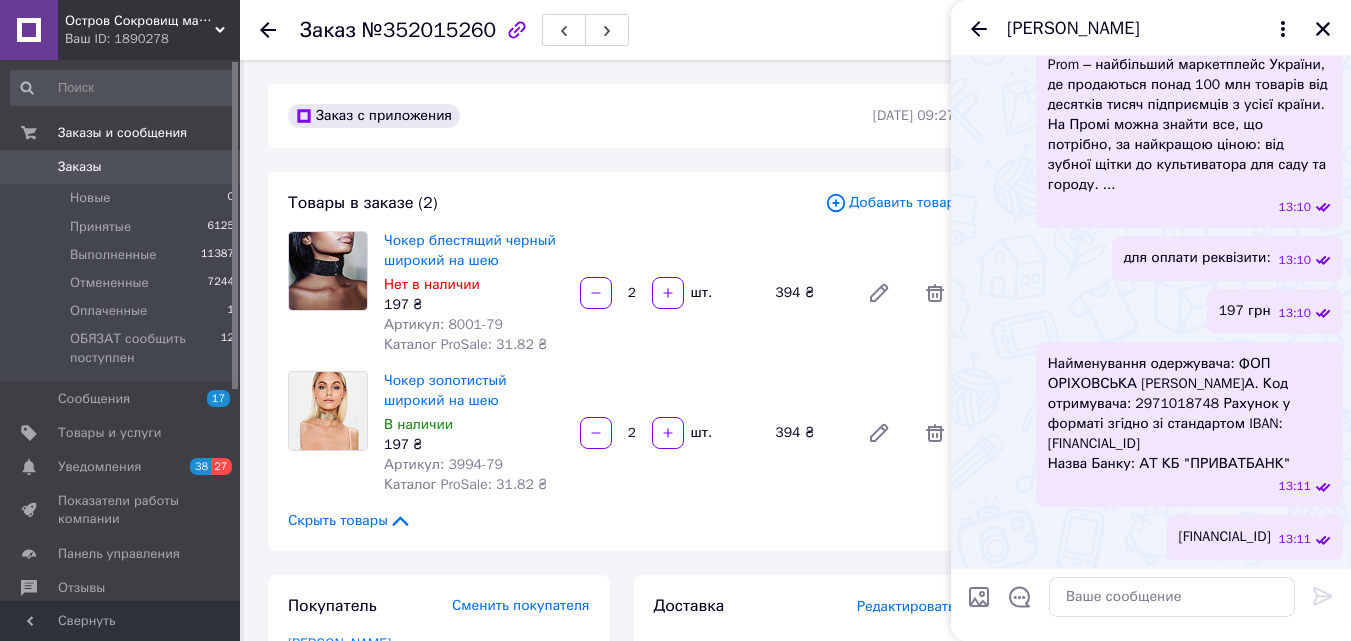 click on "Найменування одержувача: ФОП ОРІХОВСЬКА О.А. Код отримувача: 2971018748 Рахунок у форматі згідно зі стандартом IBAN: UA283052990000026008025019220 Назва Банку: АТ КБ "ПРИВАТБАНК"" at bounding box center [1189, 414] 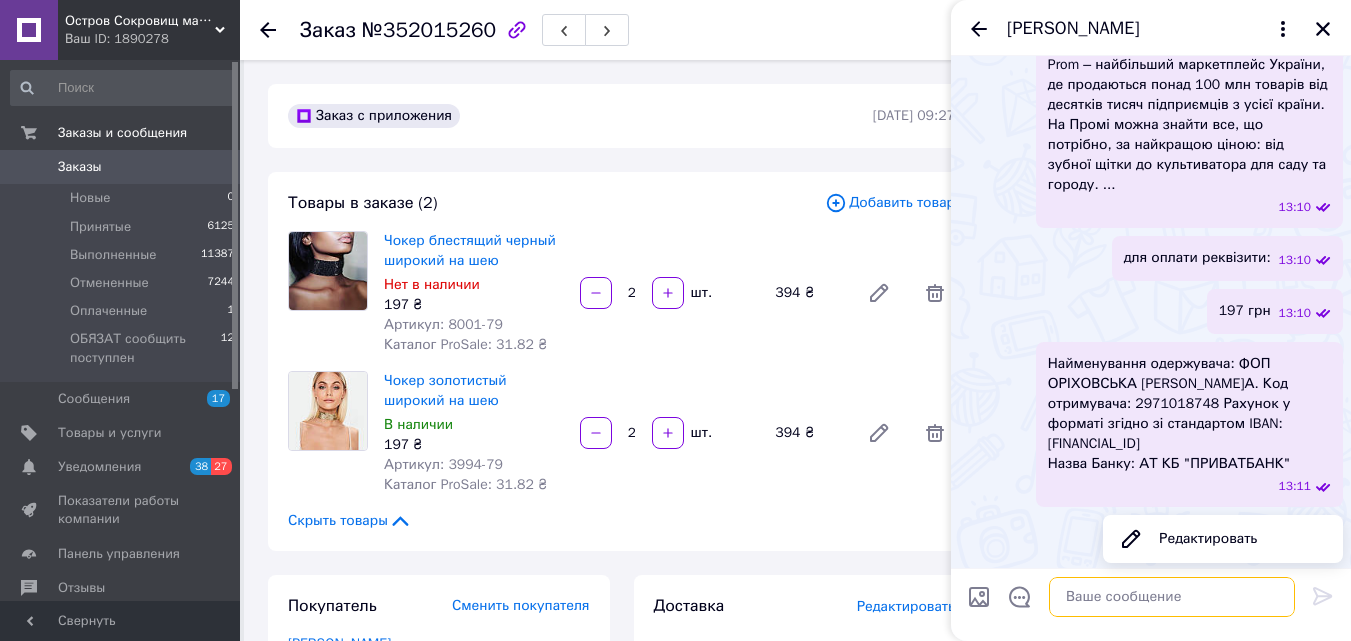 click at bounding box center [1172, 597] 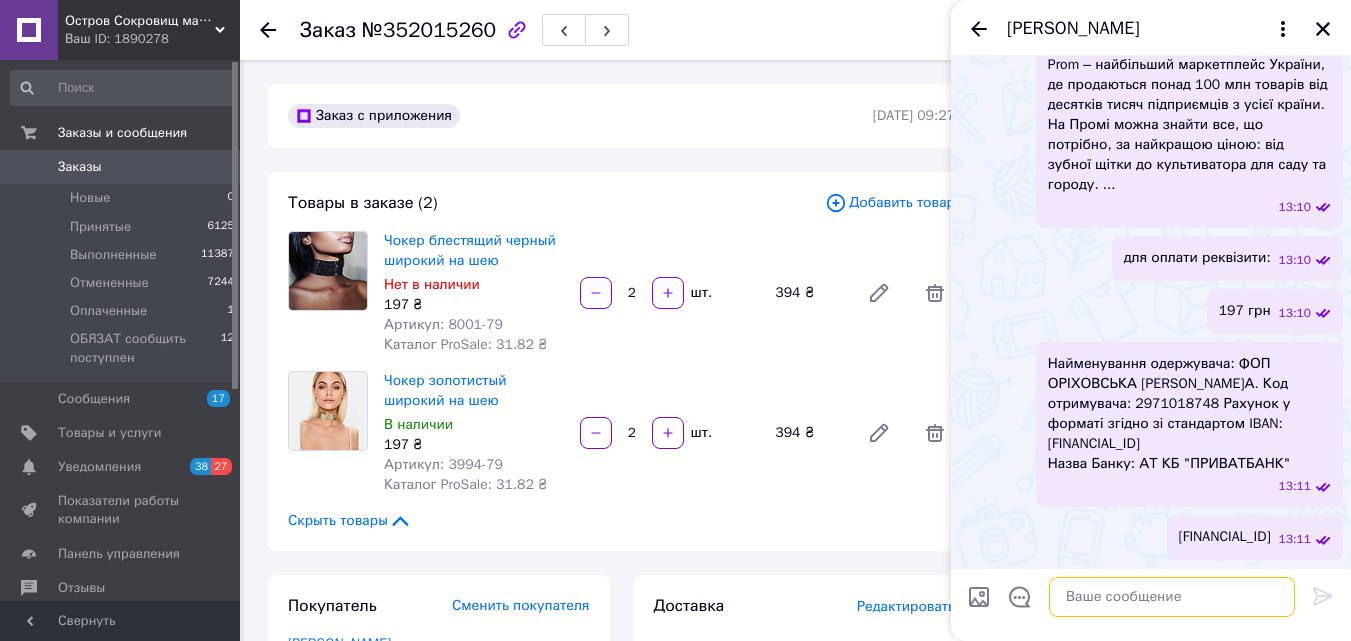 paste on "Призначення платежу обов'язково вказуєте: ОПЛАТА ЗА ТОВАР. Після оплати надішліть, будь ласка, квитанцію про оплату, де видно ПІБ або номер рахунку одержувача. Дякую!" 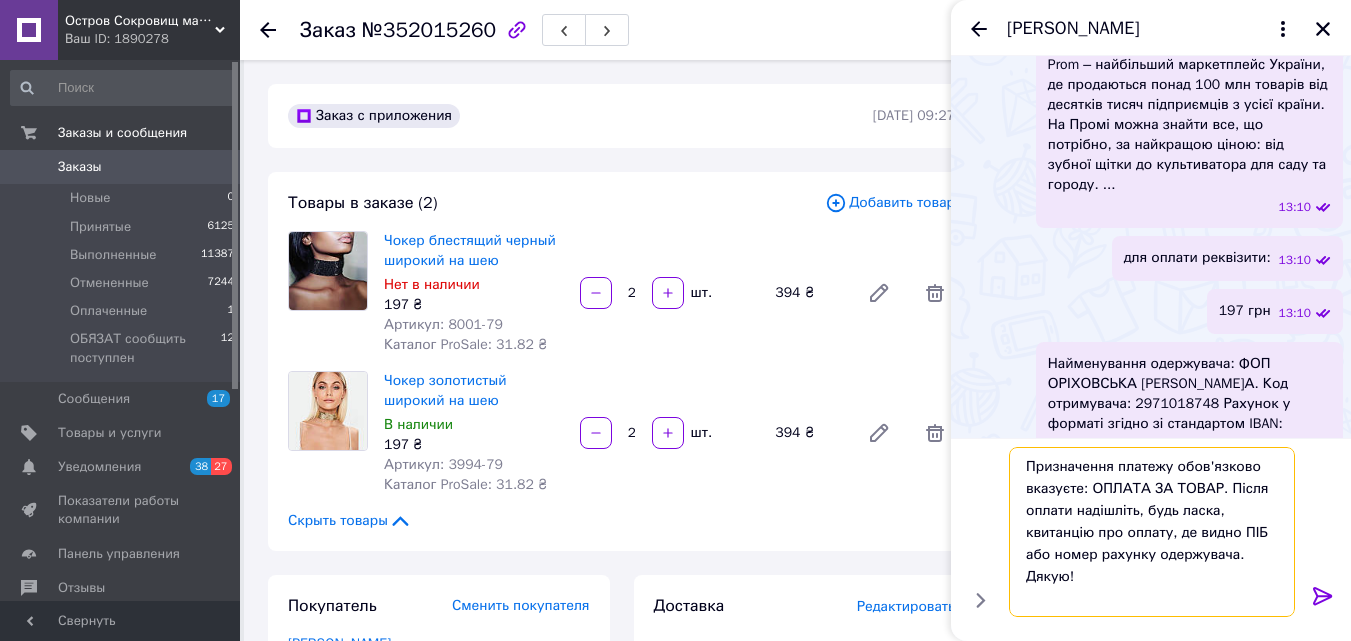 type 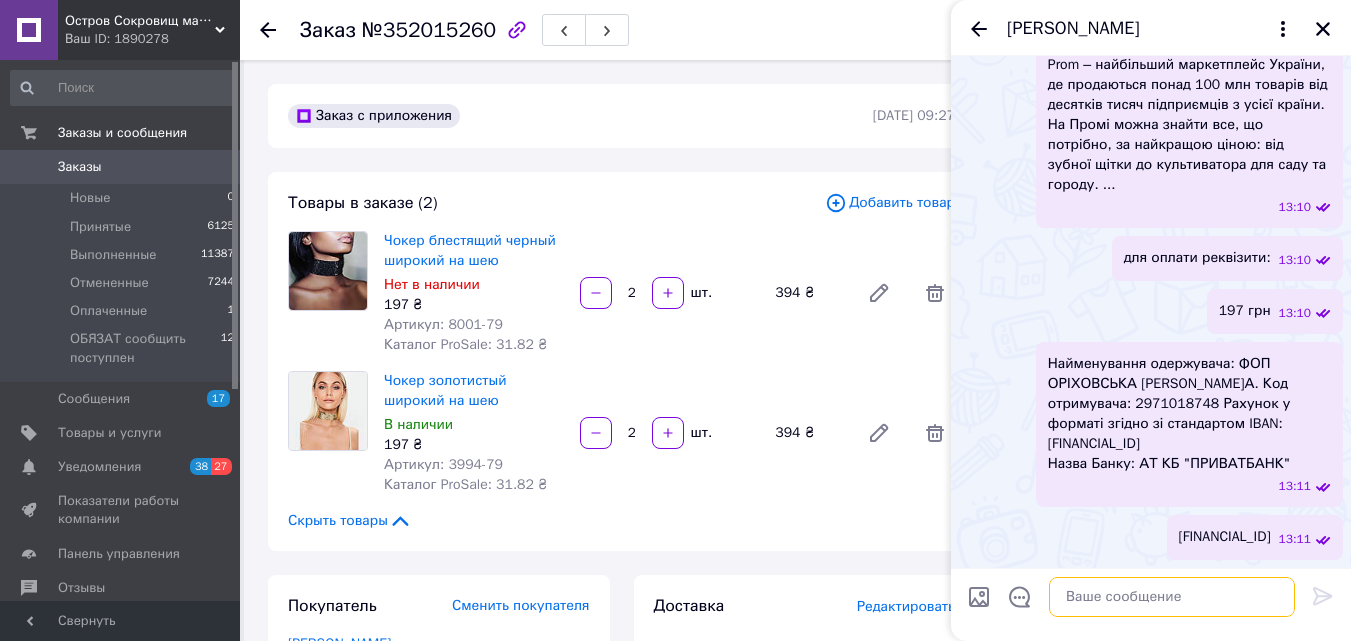 scroll, scrollTop: 933, scrollLeft: 0, axis: vertical 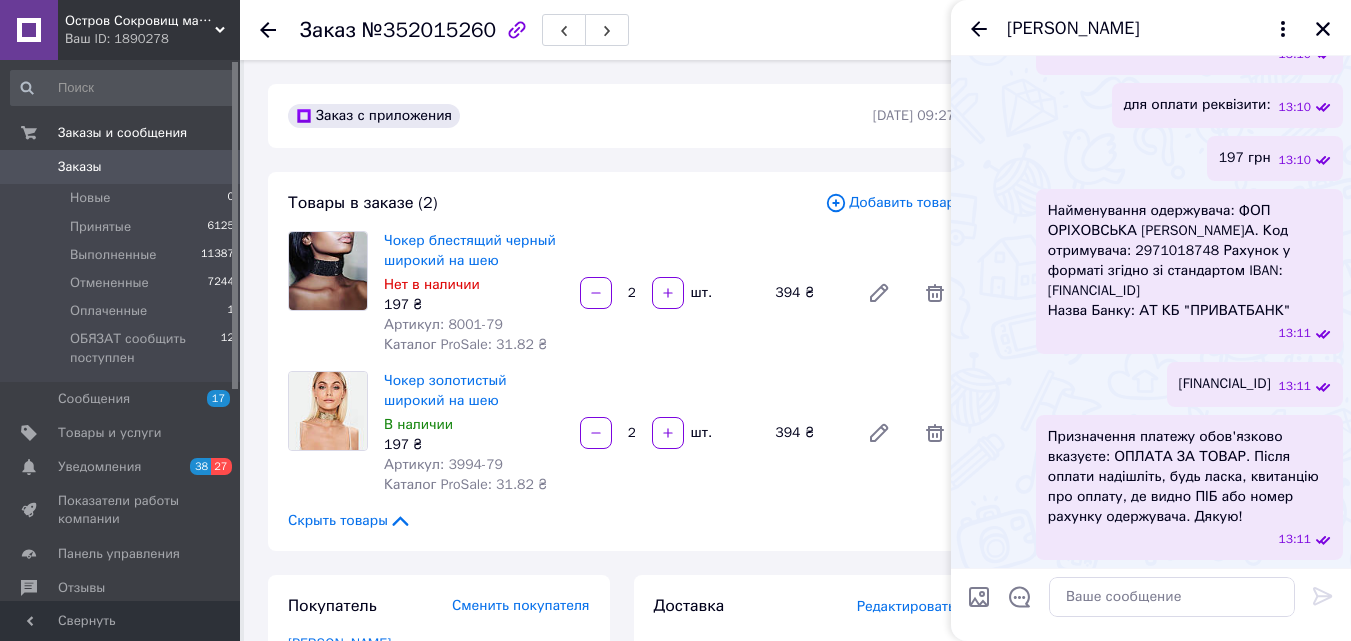 click on "Товары в заказе (2) Добавить товар Чокер блестящий черный широкий на шею Нет в наличии 197 ₴ Артикул: 8001-79 Каталог ProSale: 31.82 ₴  2   шт. 394 ₴ Чокер золотистый широкий на шею В наличии 197 ₴ Артикул: 3994-79 Каталог ProSale: 31.82 ₴  2   шт. 394 ₴ Скрыть товары" at bounding box center [621, 361] 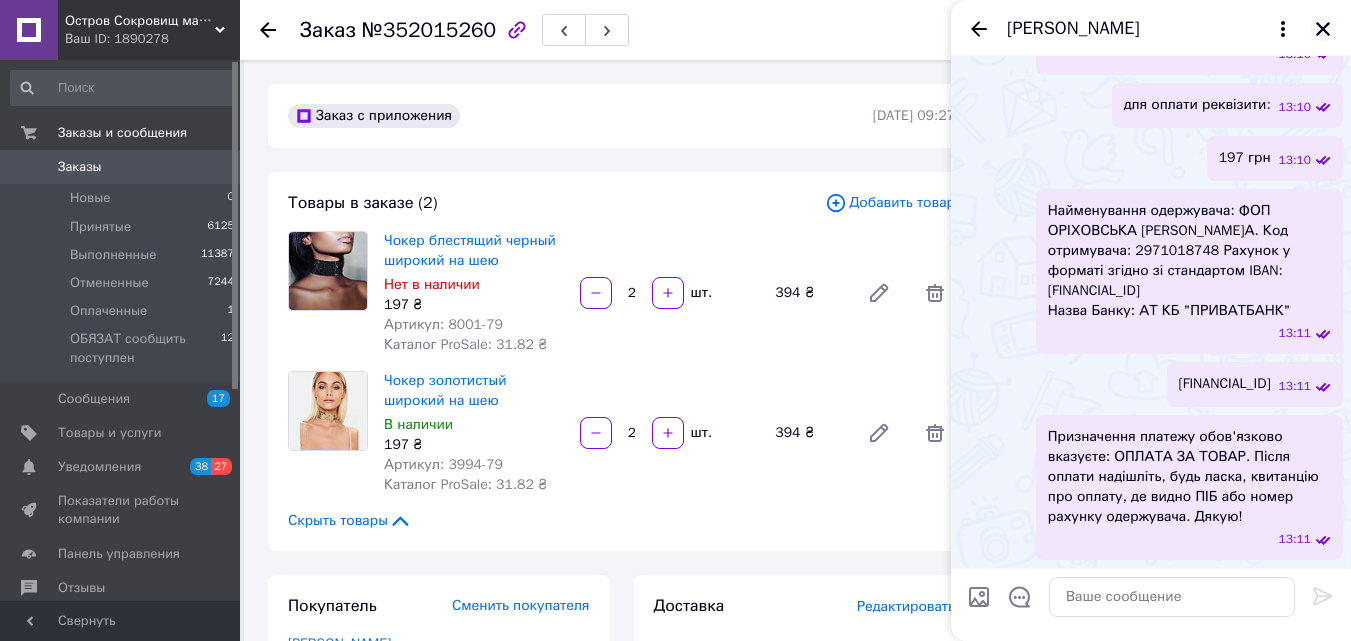 click 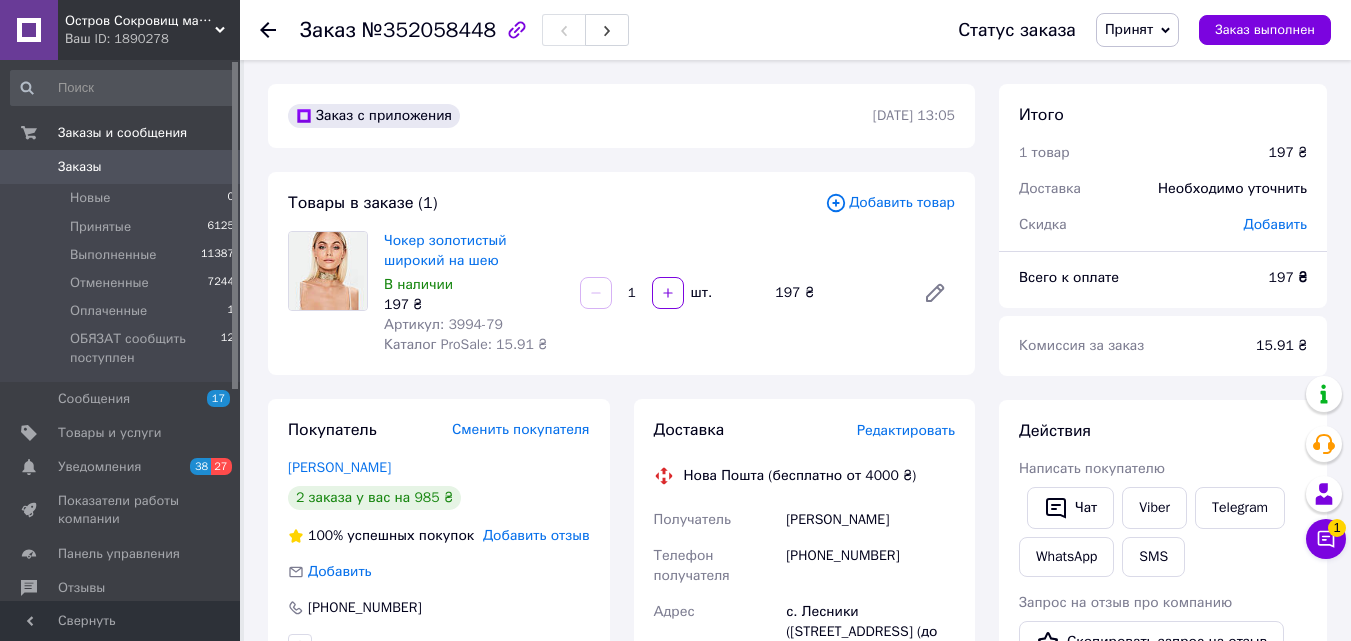 scroll, scrollTop: 0, scrollLeft: 0, axis: both 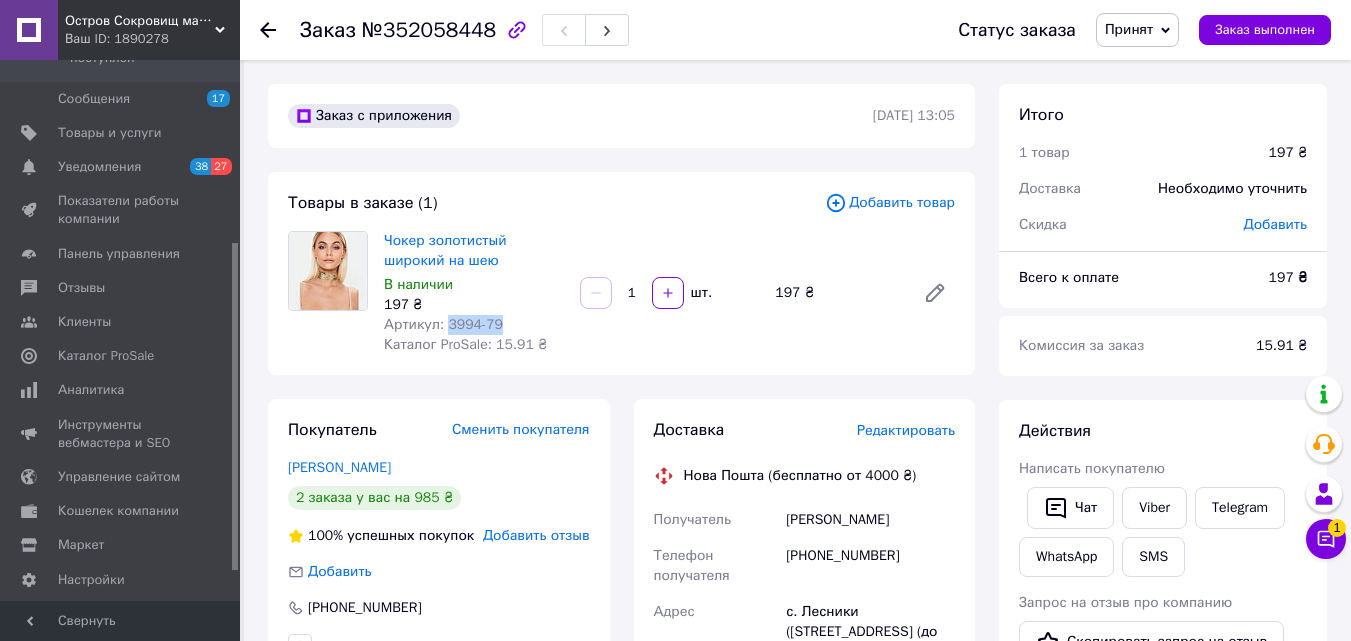 drag, startPoint x: 499, startPoint y: 325, endPoint x: 443, endPoint y: 322, distance: 56.0803 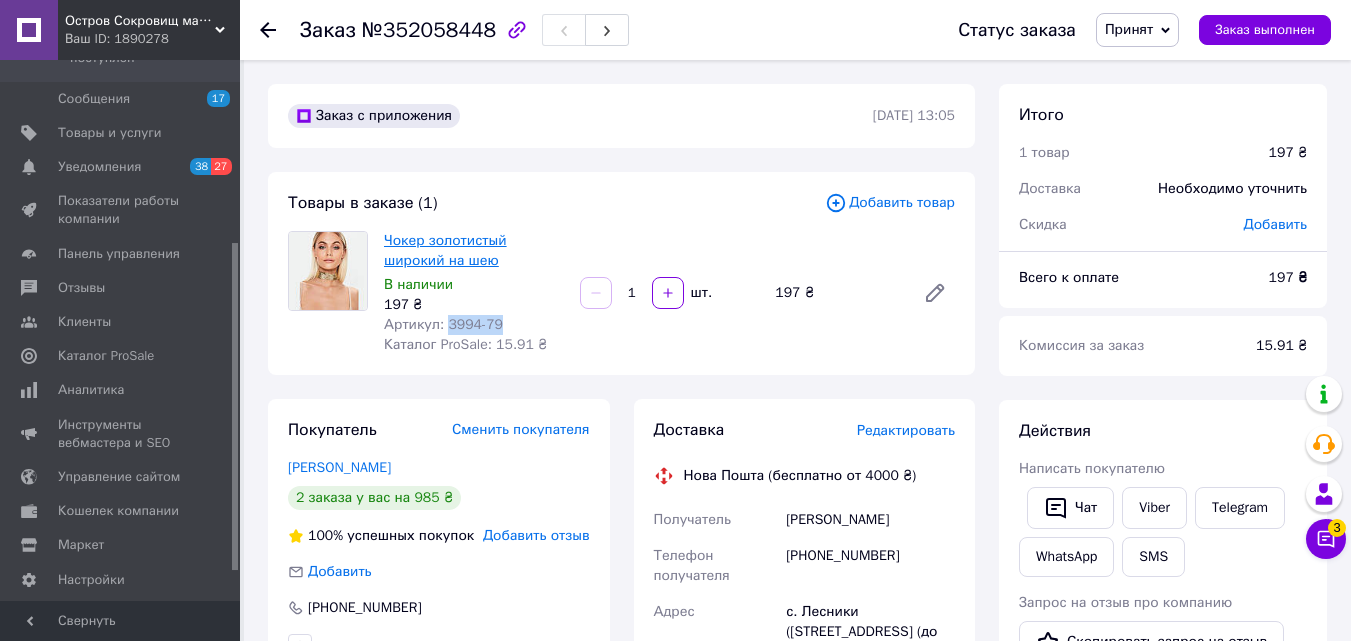 click on "Чокер золотистый широкий на шею" at bounding box center [445, 250] 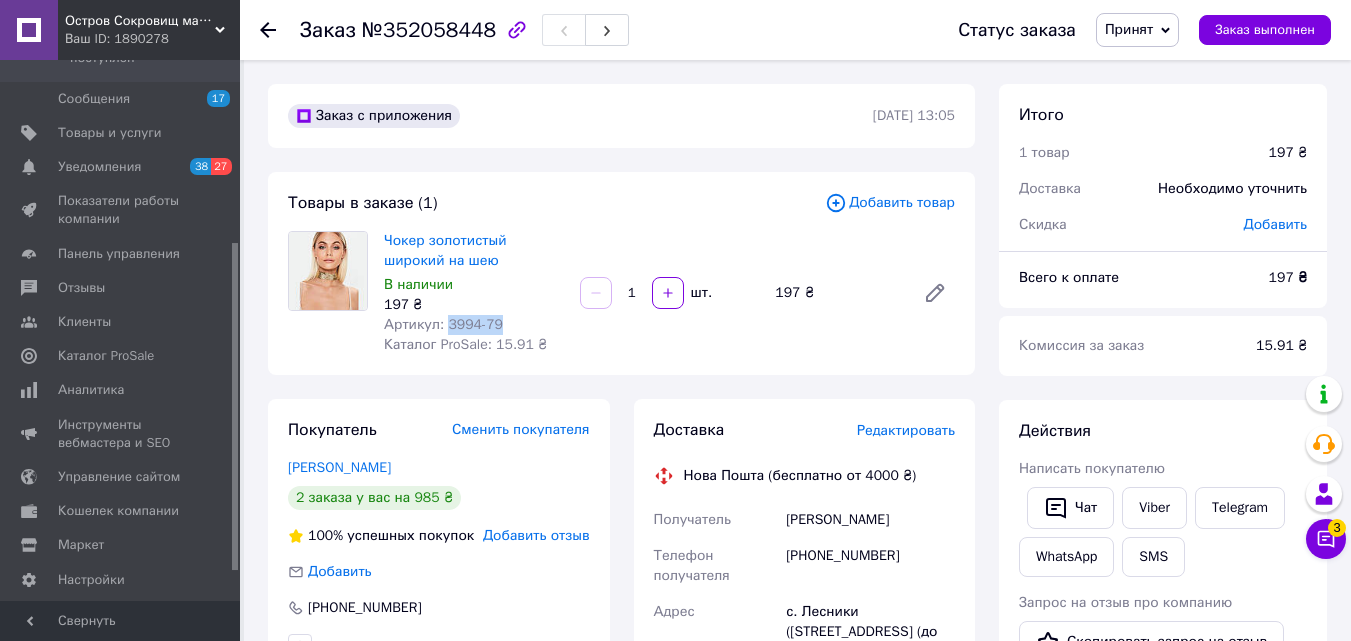 scroll, scrollTop: 200, scrollLeft: 0, axis: vertical 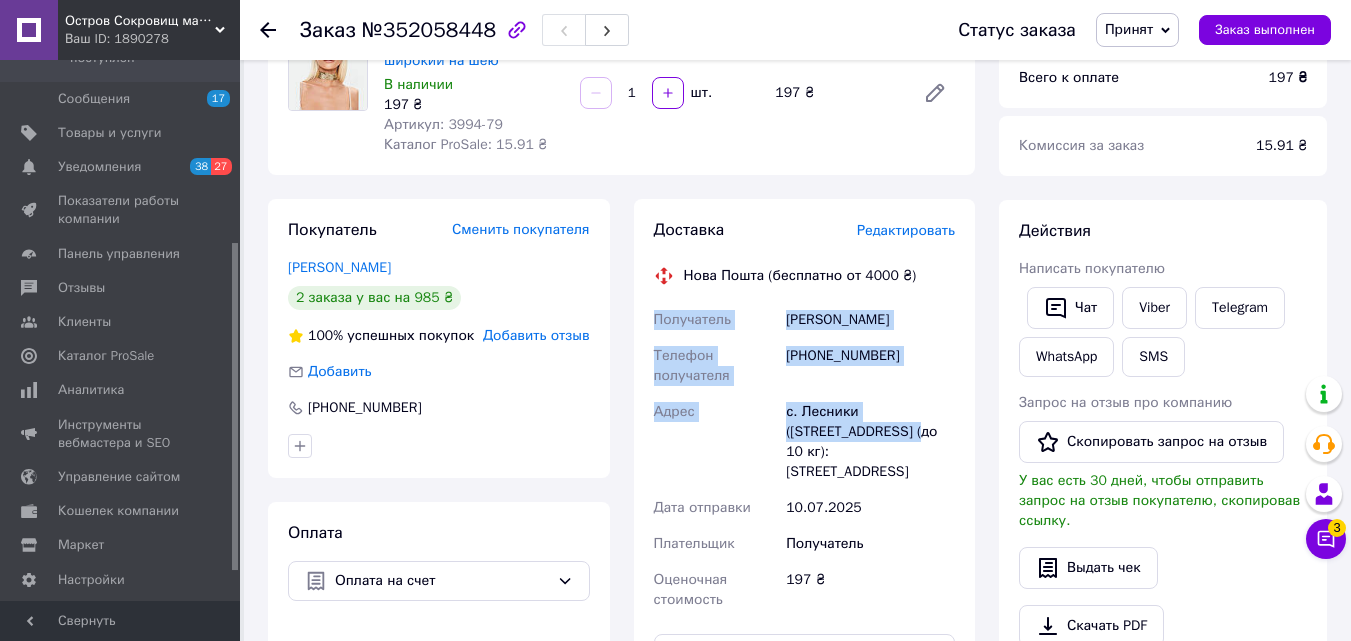 drag, startPoint x: 648, startPoint y: 321, endPoint x: 849, endPoint y: 426, distance: 226.77301 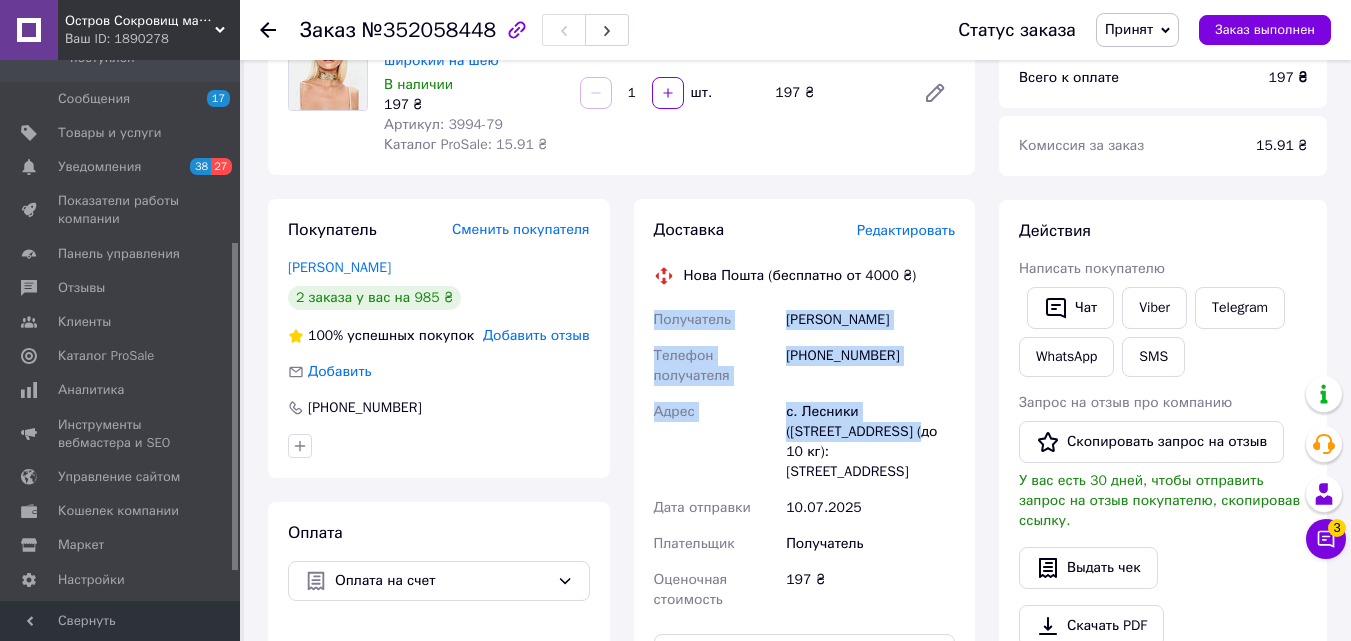 click on "Доставка Редактировать Нова Пошта (бесплатно от 4000 ₴) Получатель [PERSON_NAME] Телефон получателя [PHONE_NUMBER] Адрес с. Лесники ([GEOGRAPHIC_DATA].), №1 (до 10 кг): [STREET_ADDRESS] Дата отправки [DATE] Плательщик Получатель Оценочная стоимость 197 ₴ Передать номер или Сгенерировать ЭН Плательщик Получатель Отправитель Фамилия получателя [PERSON_NAME] Имя получателя [PERSON_NAME] Отчество получателя Телефон получателя [PHONE_NUMBER] Тип доставки В отделении Курьером В почтомате Город с. Лесники ([GEOGRAPHIC_DATA].) Отделение №1 (до 10 кг): [STREET_ADDRESS] Место отправки Тип посылки Груз 197" at bounding box center (805, 515) 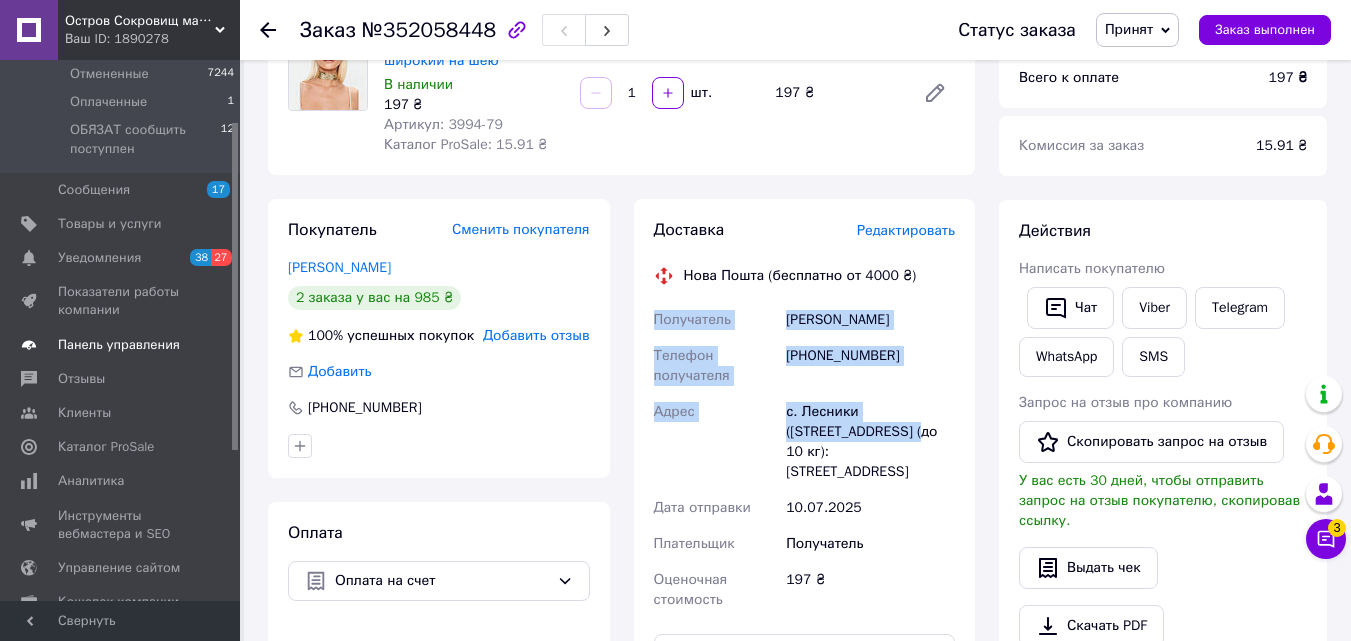 scroll, scrollTop: 100, scrollLeft: 0, axis: vertical 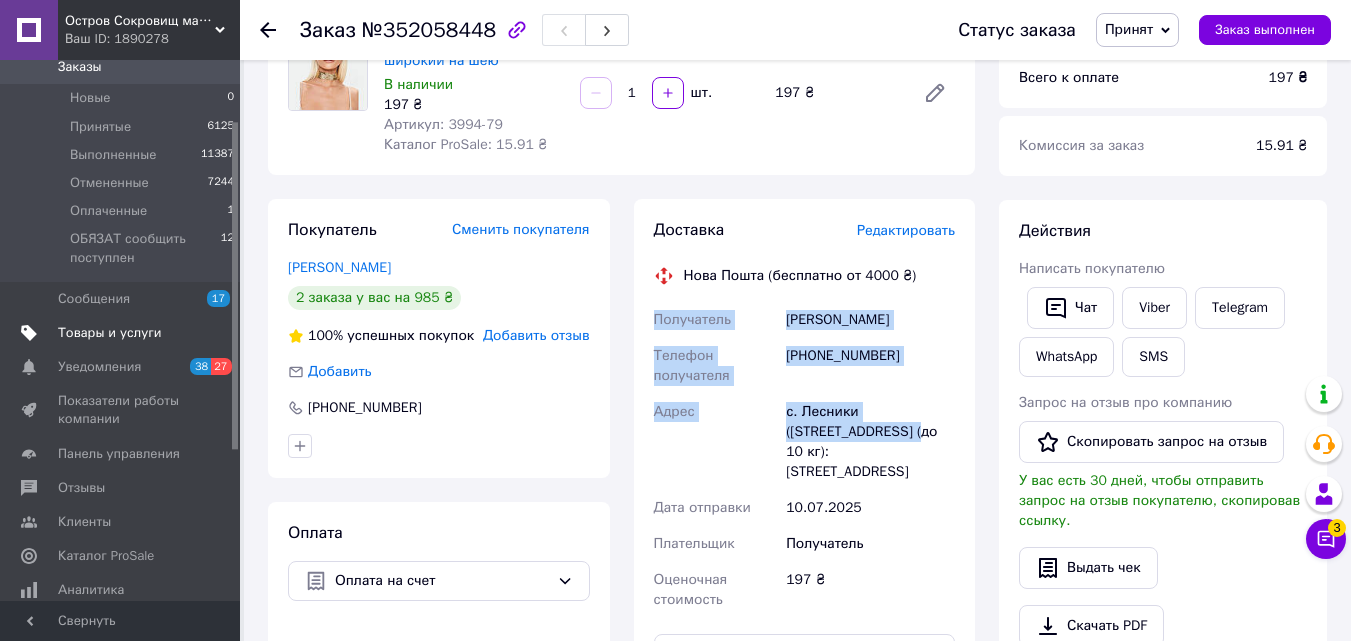 click on "Товары и услуги" at bounding box center [110, 333] 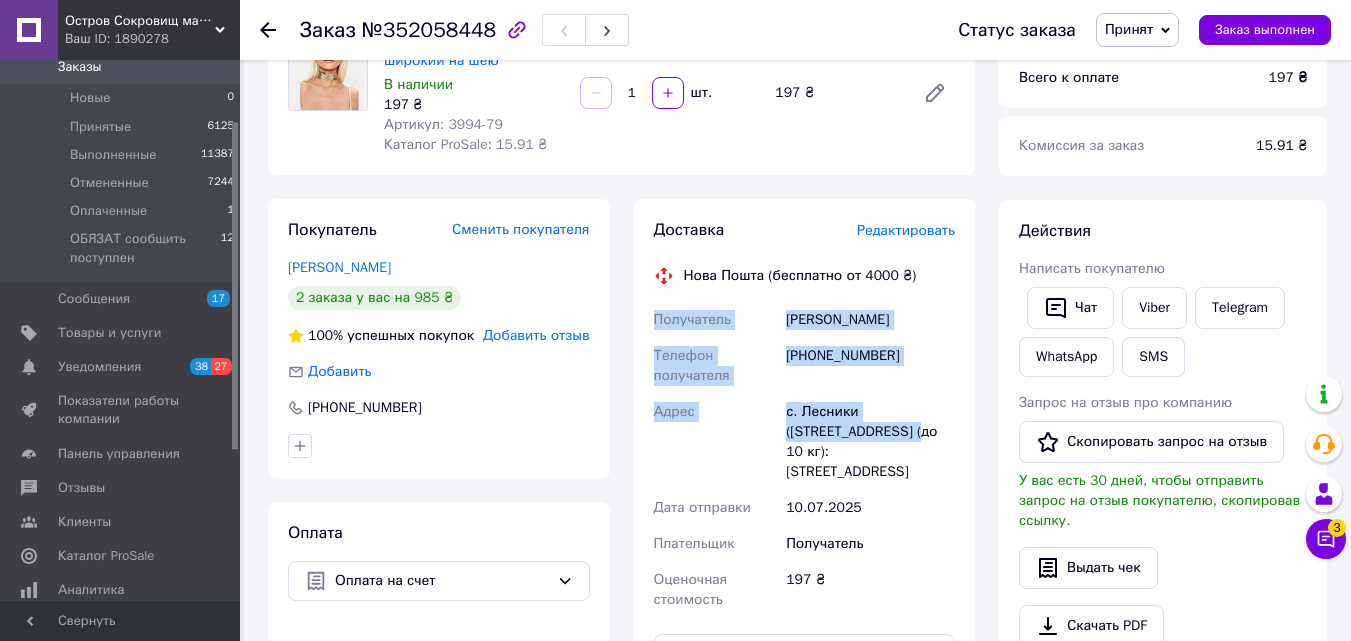 scroll, scrollTop: 0, scrollLeft: 0, axis: both 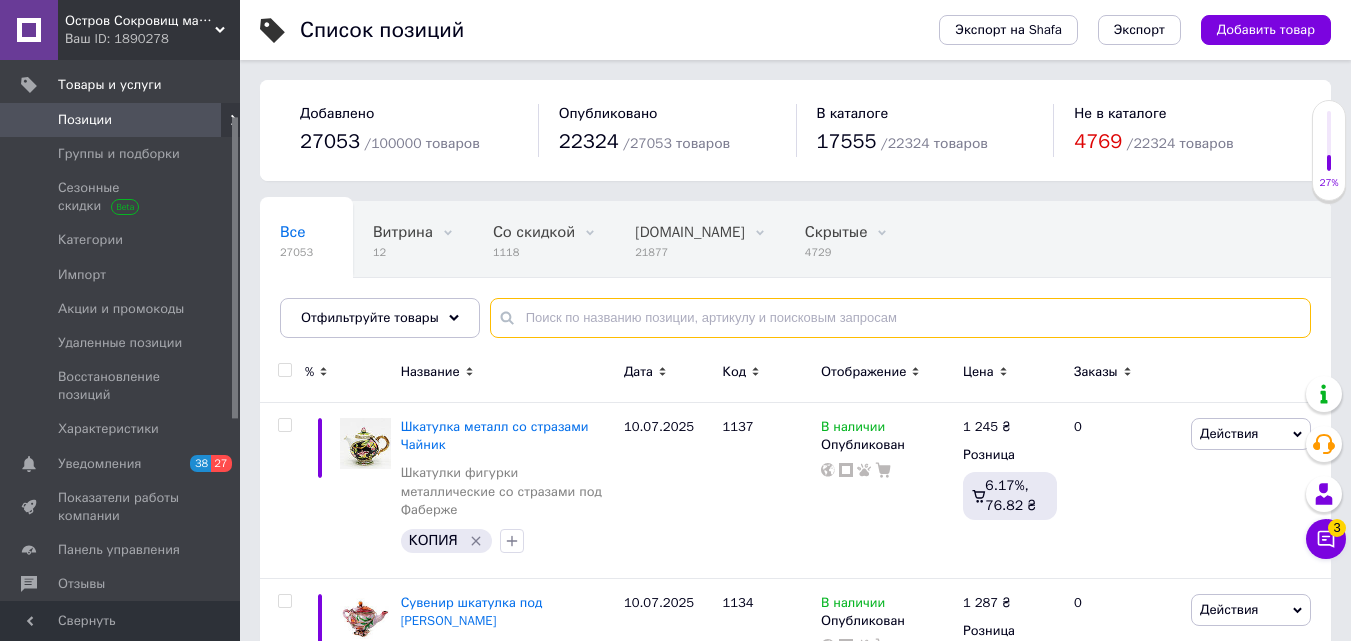 click at bounding box center (900, 318) 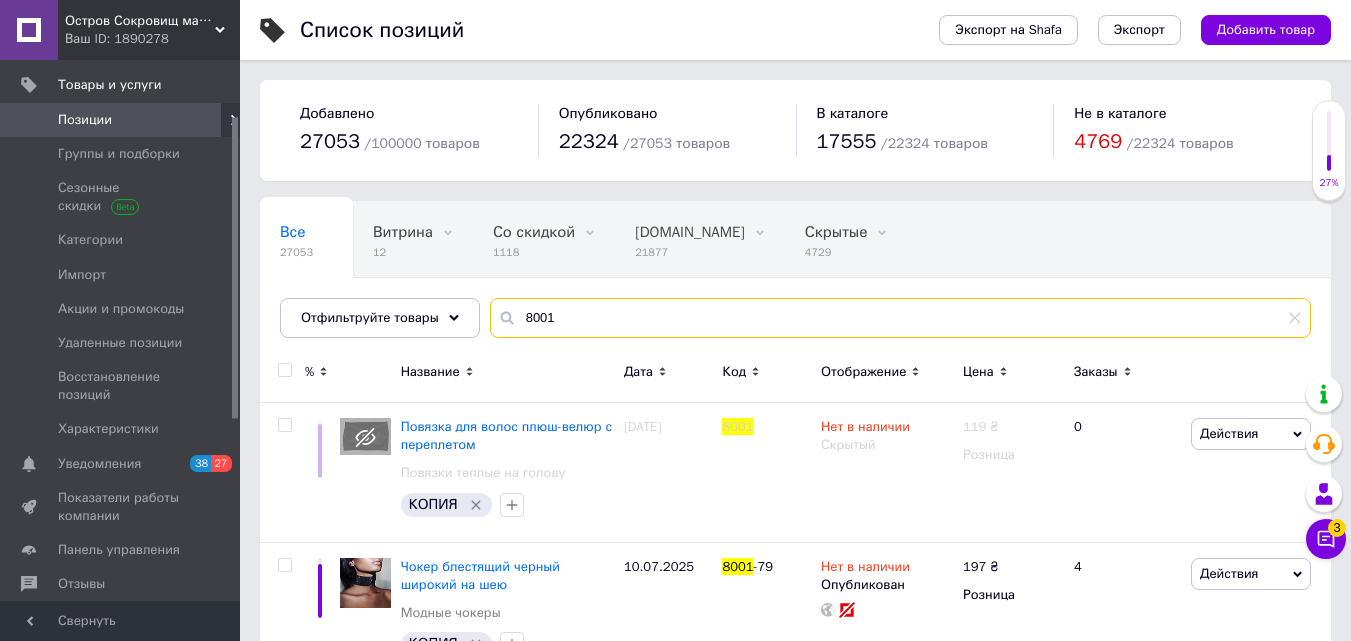 scroll, scrollTop: 60, scrollLeft: 0, axis: vertical 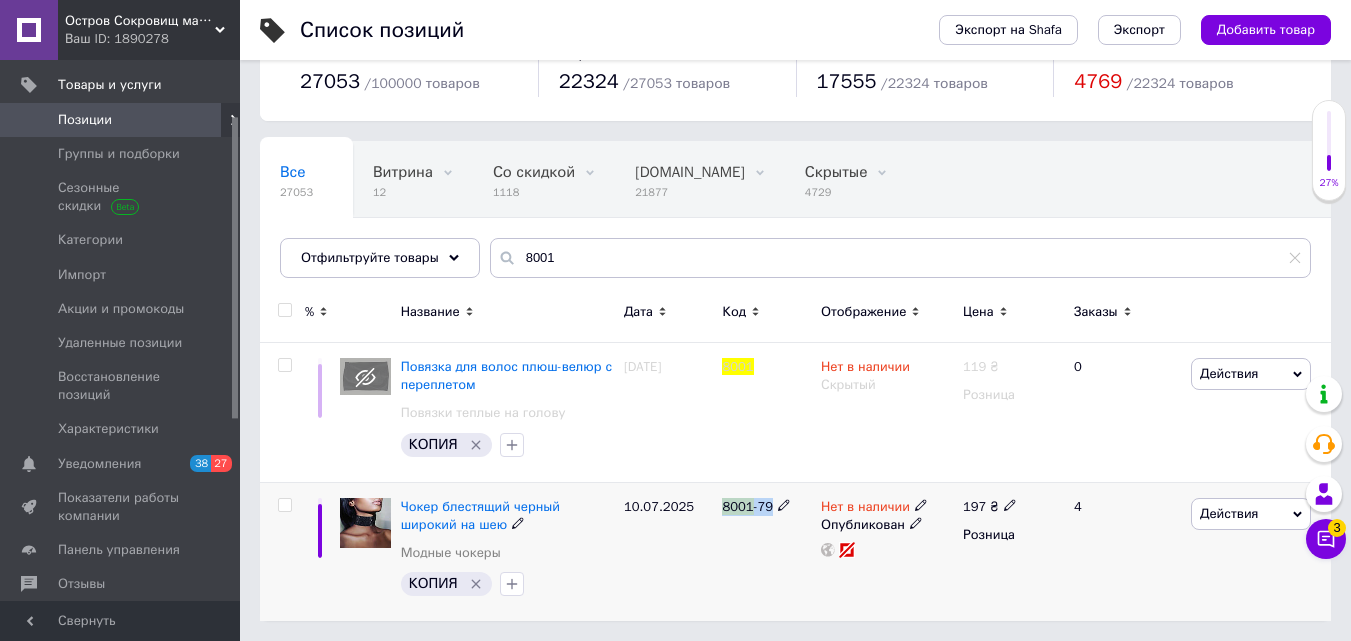 drag, startPoint x: 775, startPoint y: 507, endPoint x: 724, endPoint y: 506, distance: 51.009804 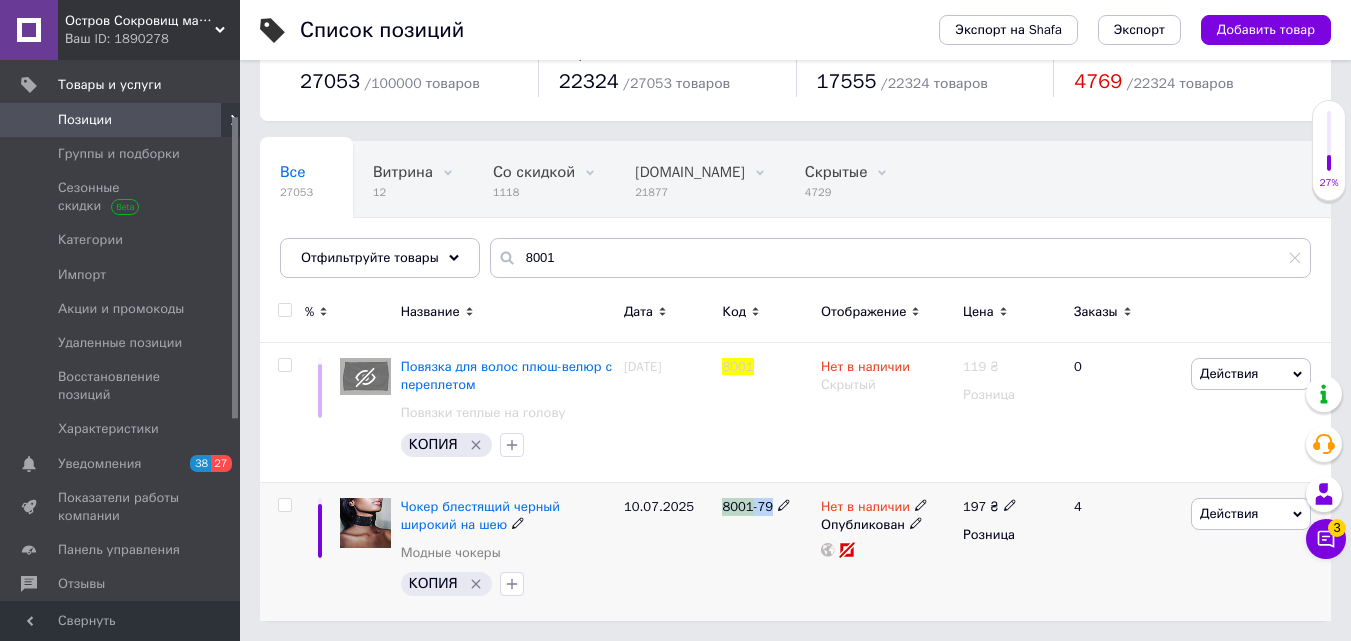 click on "8001 -79" at bounding box center [766, 507] 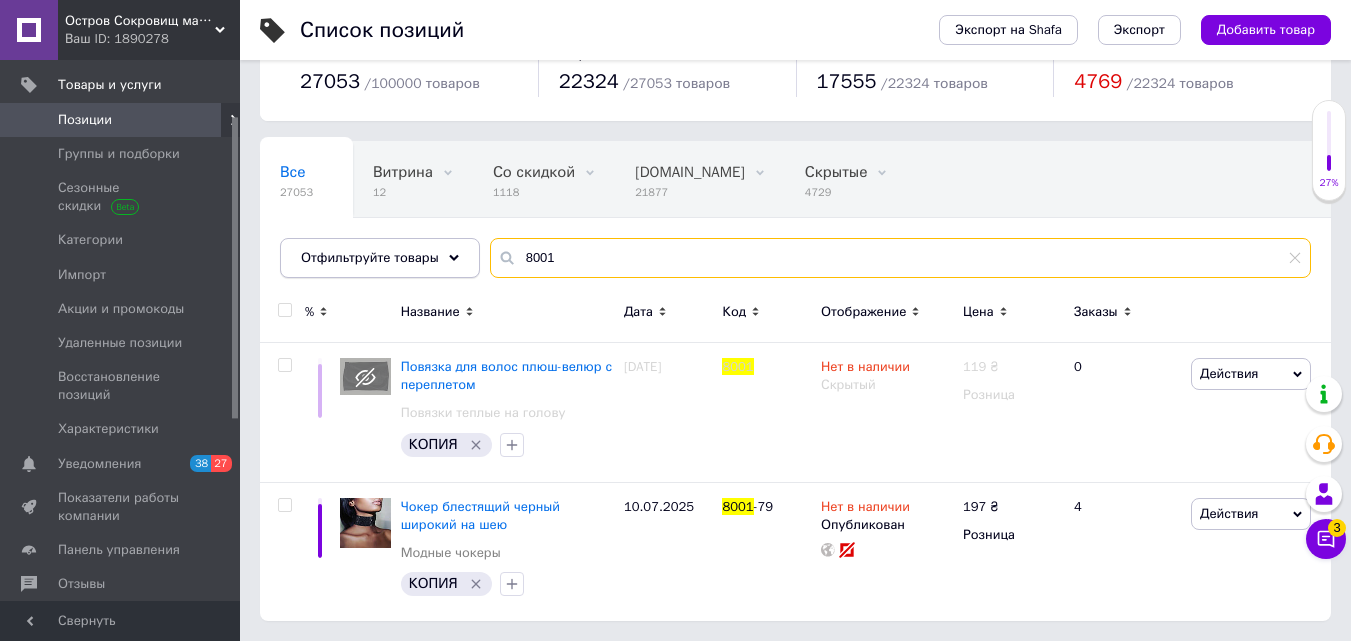 drag, startPoint x: 583, startPoint y: 255, endPoint x: 465, endPoint y: 260, distance: 118.10589 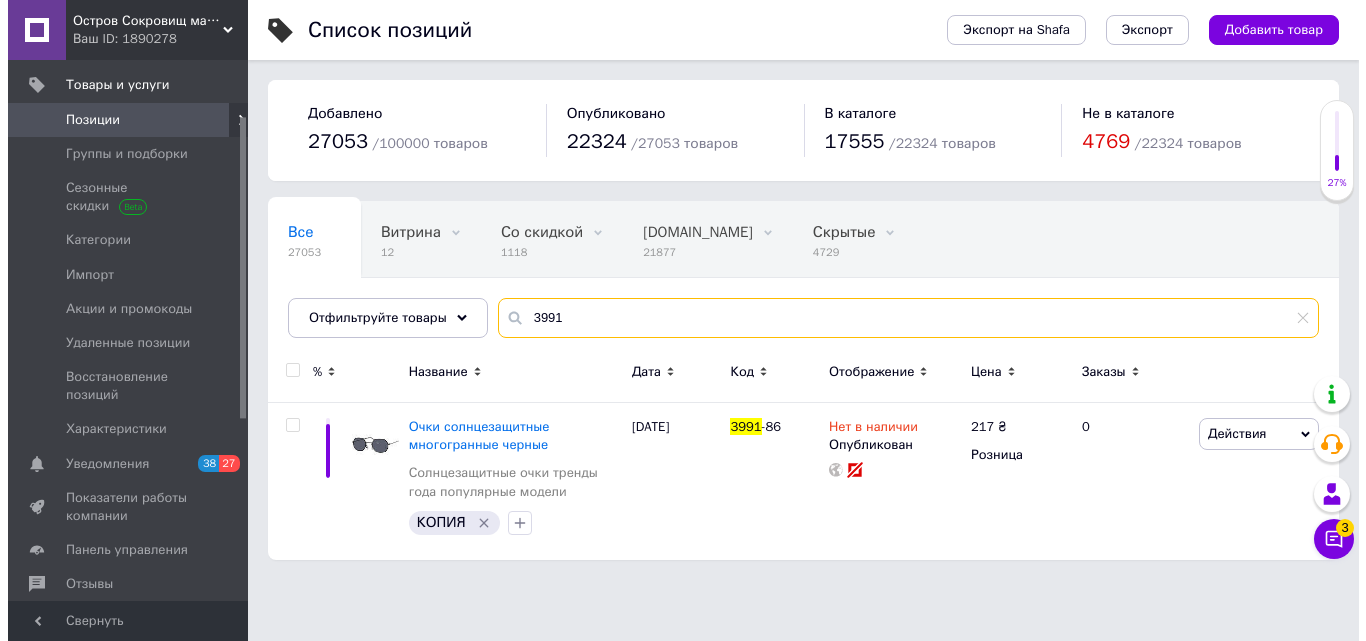 scroll, scrollTop: 0, scrollLeft: 0, axis: both 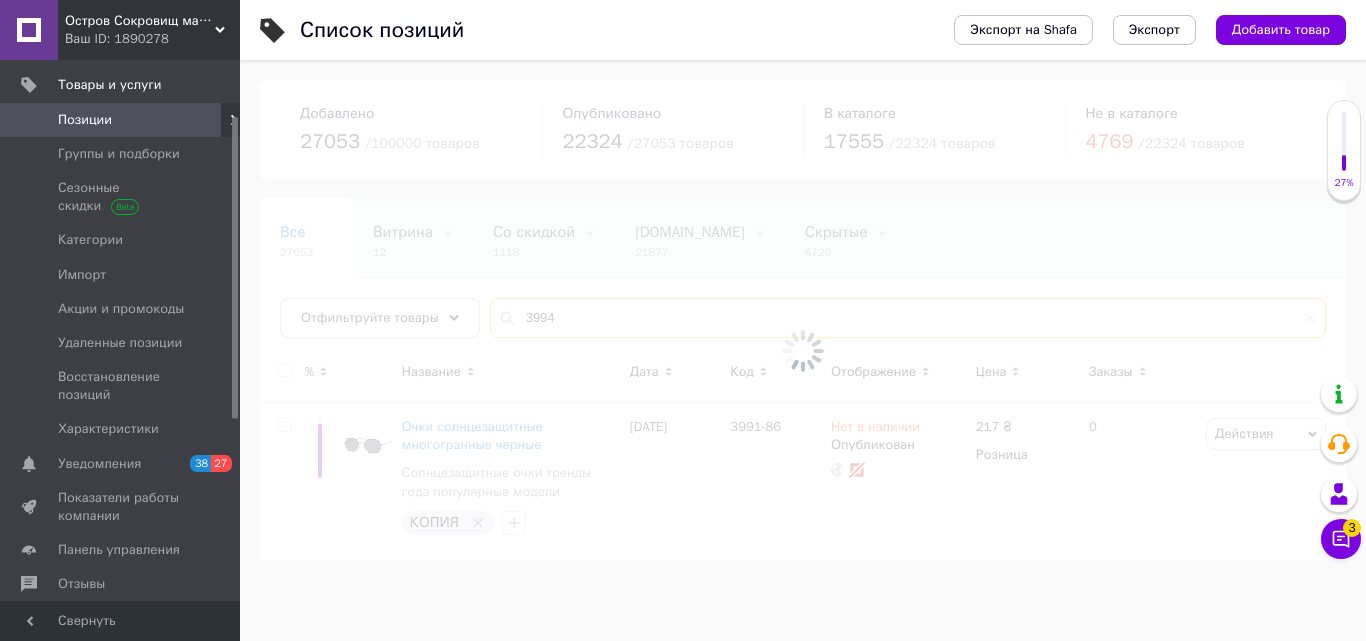 click on "Все 27053 Витрина 12 Удалить Редактировать Со скидкой 1118 Удалить Редактировать [DOMAIN_NAME] 21877 Удалить Редактировать Скрытые 4729 Удалить Редактировать Опубликованные 22324 Удалить Редактировать Ok Отфильтровано...  Сохранить Мы ничего не нашли Возможно, ошибка в слове  или нет соответствий по вашему запросу. Все 27053 Витрина 12 Со скидкой 1118 [DOMAIN_NAME] 21877 Скрытые 4729 Опубликованные 22324 Отфильтруйте товары 3994 % Название Дата Код Отображение Цена Заказы Очки солнцезащитные многогранные черные Солнцезащитные очки тренды года популярные модели КОПИЯ   [DATE] 3991-86 Нет в наличии 217" at bounding box center (803, 381) 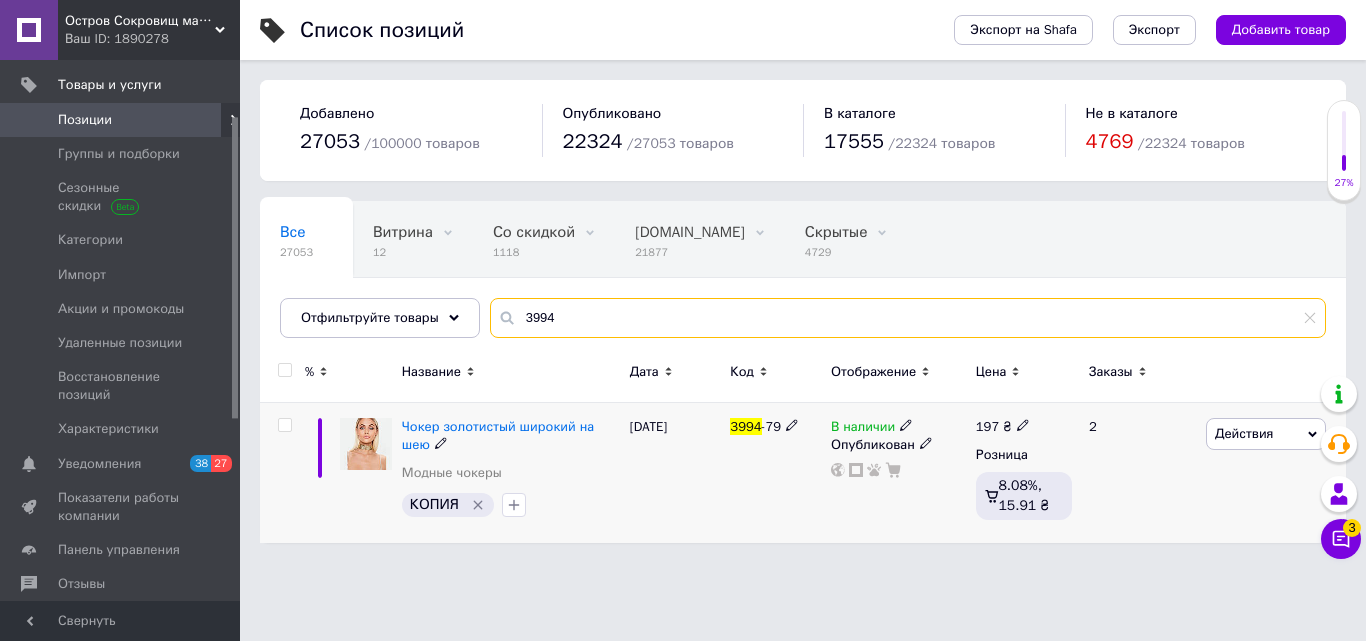 type on "3994" 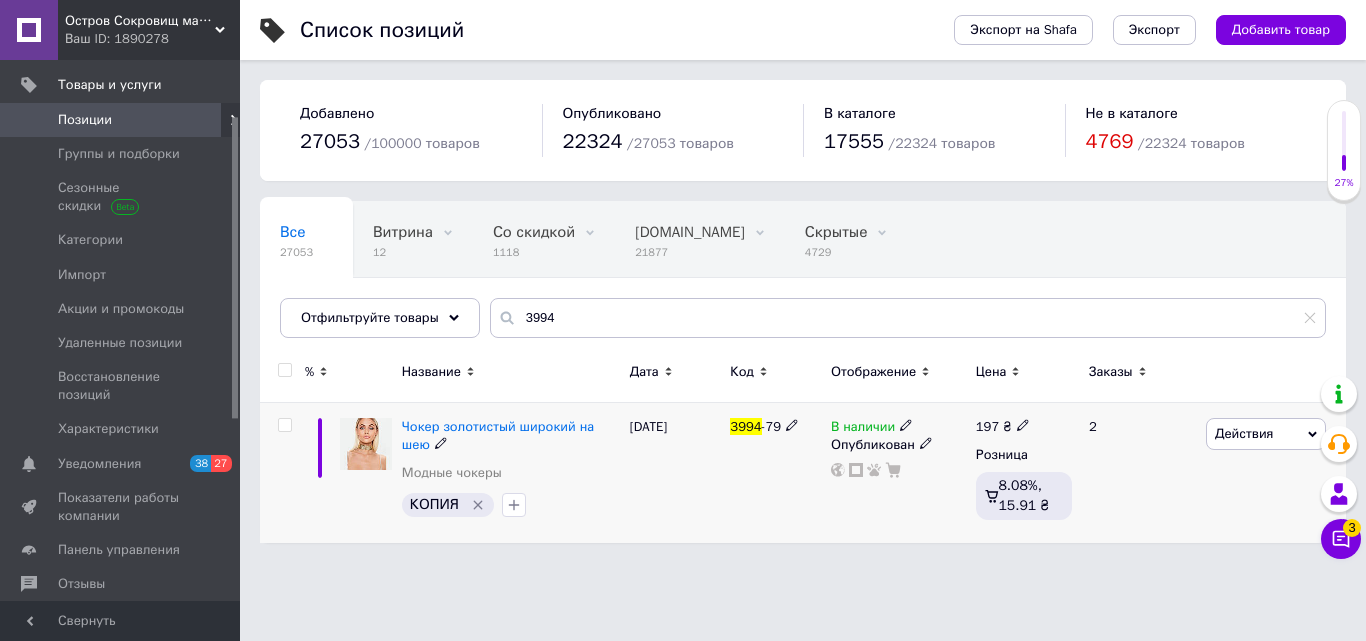 click 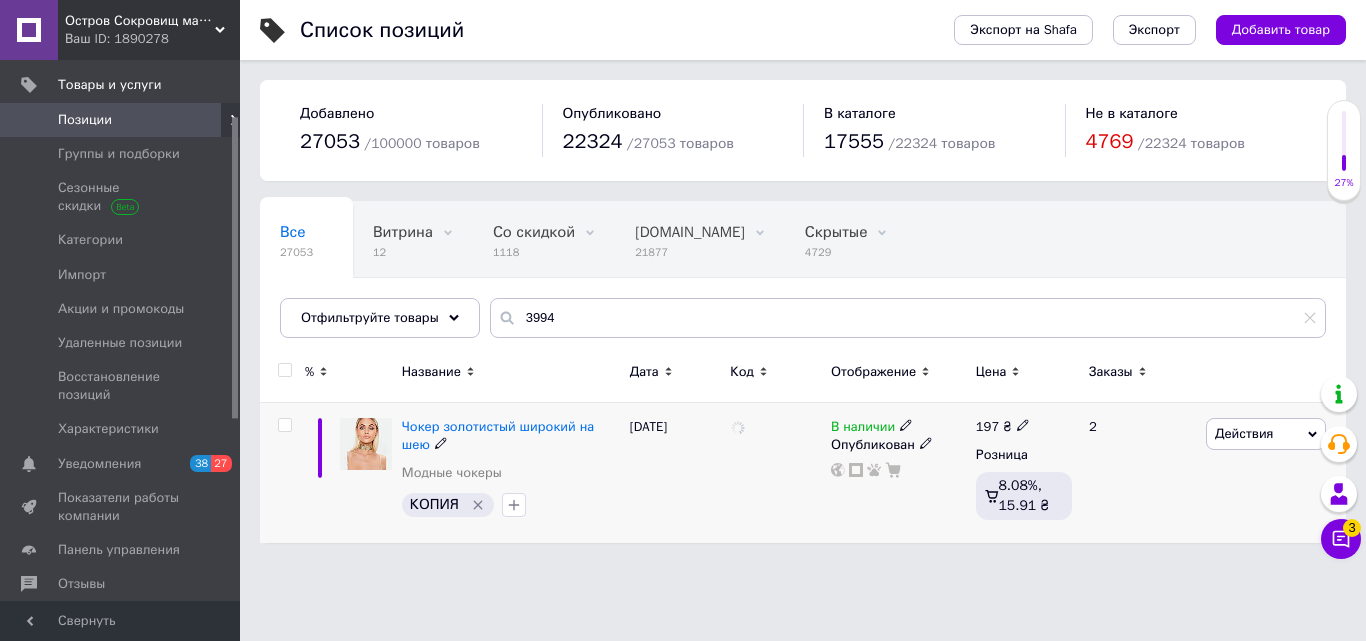 click 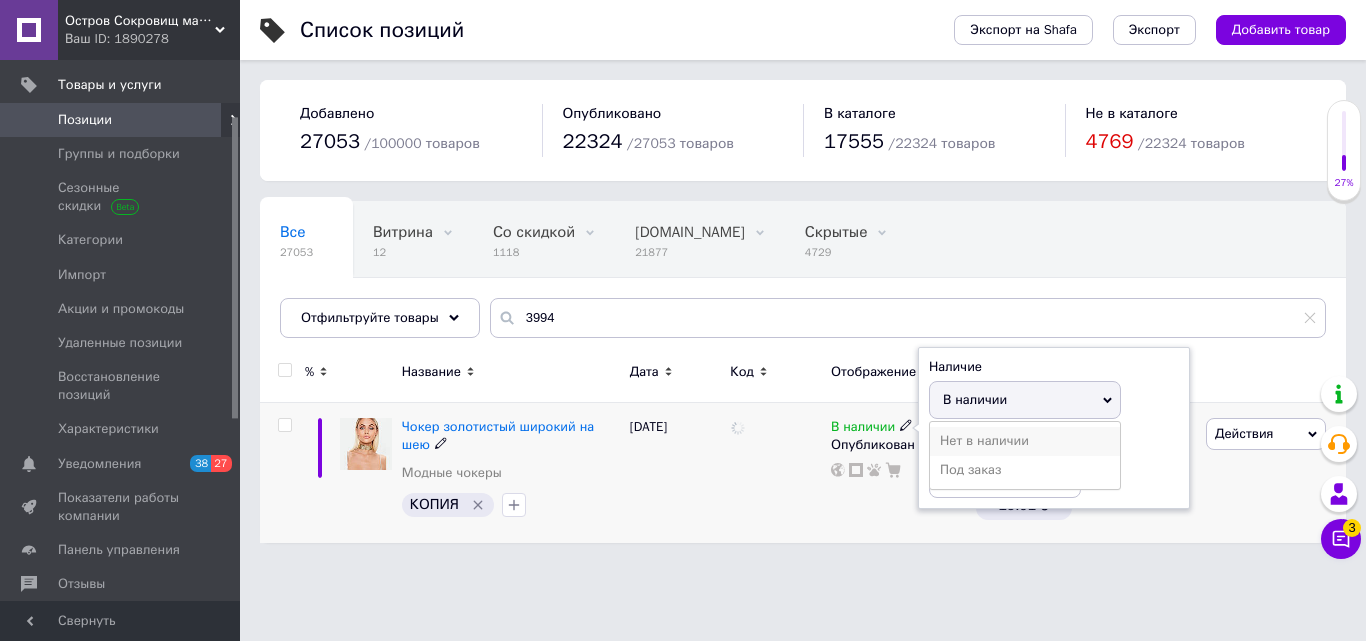 click on "Нет в наличии" at bounding box center (1025, 441) 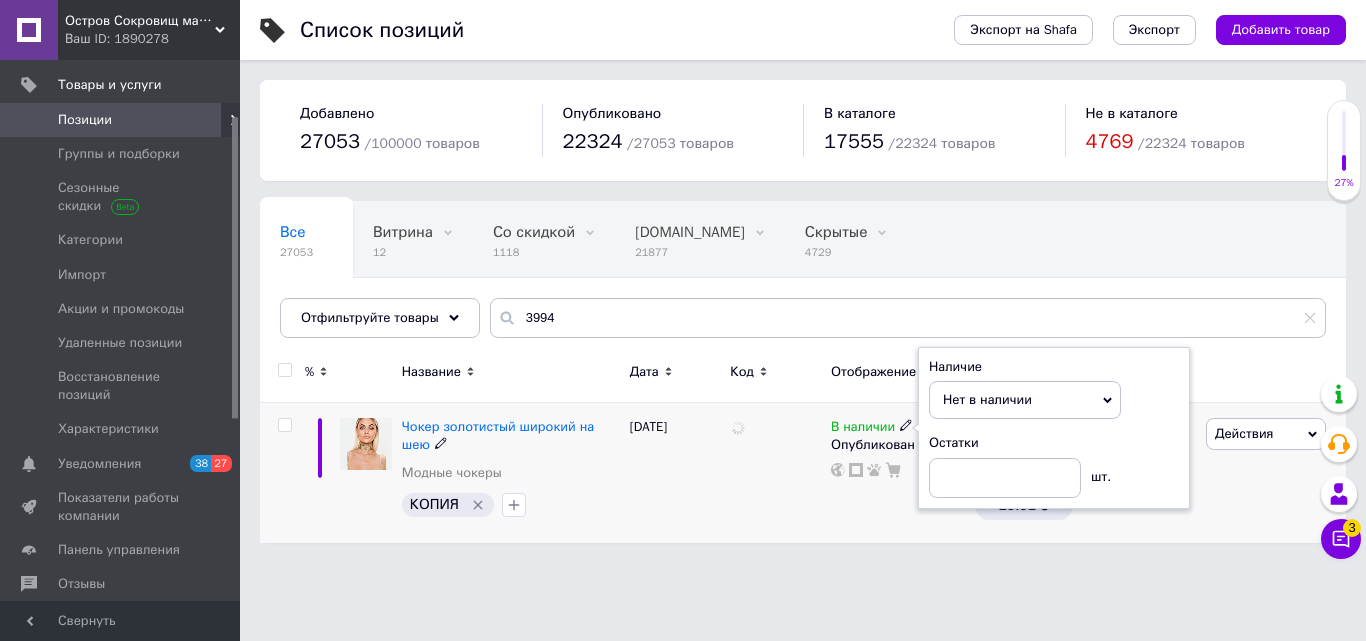 click at bounding box center [775, 473] 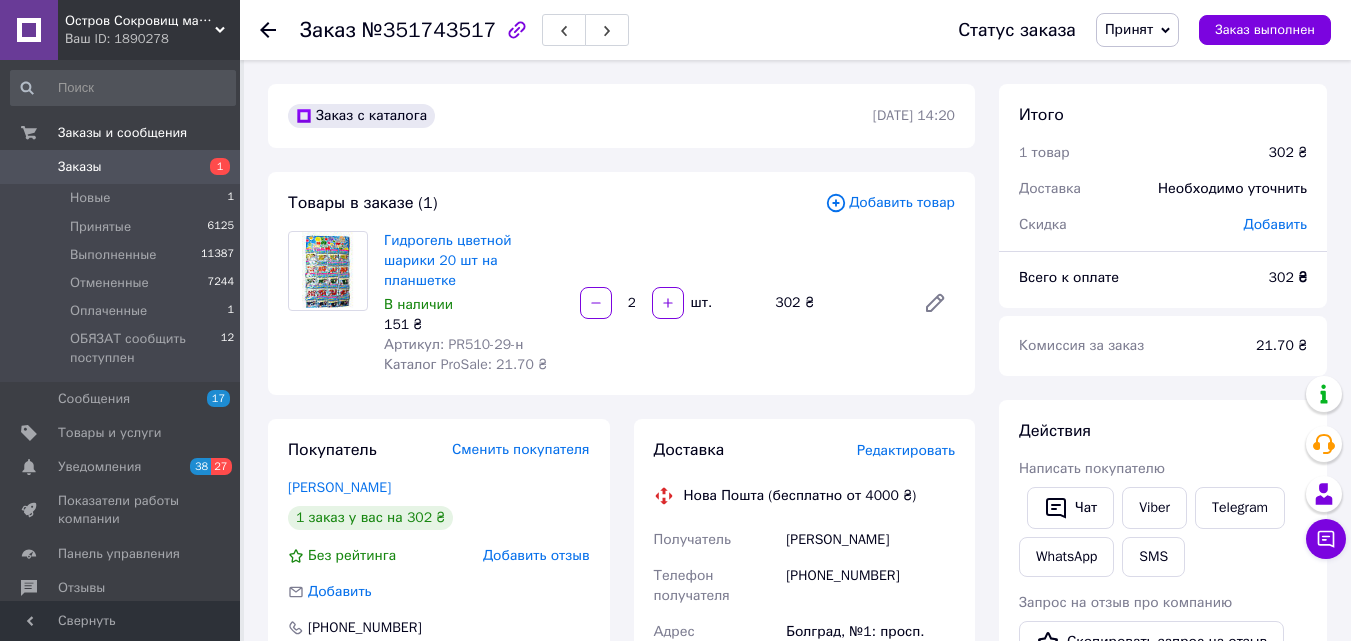 scroll, scrollTop: 0, scrollLeft: 0, axis: both 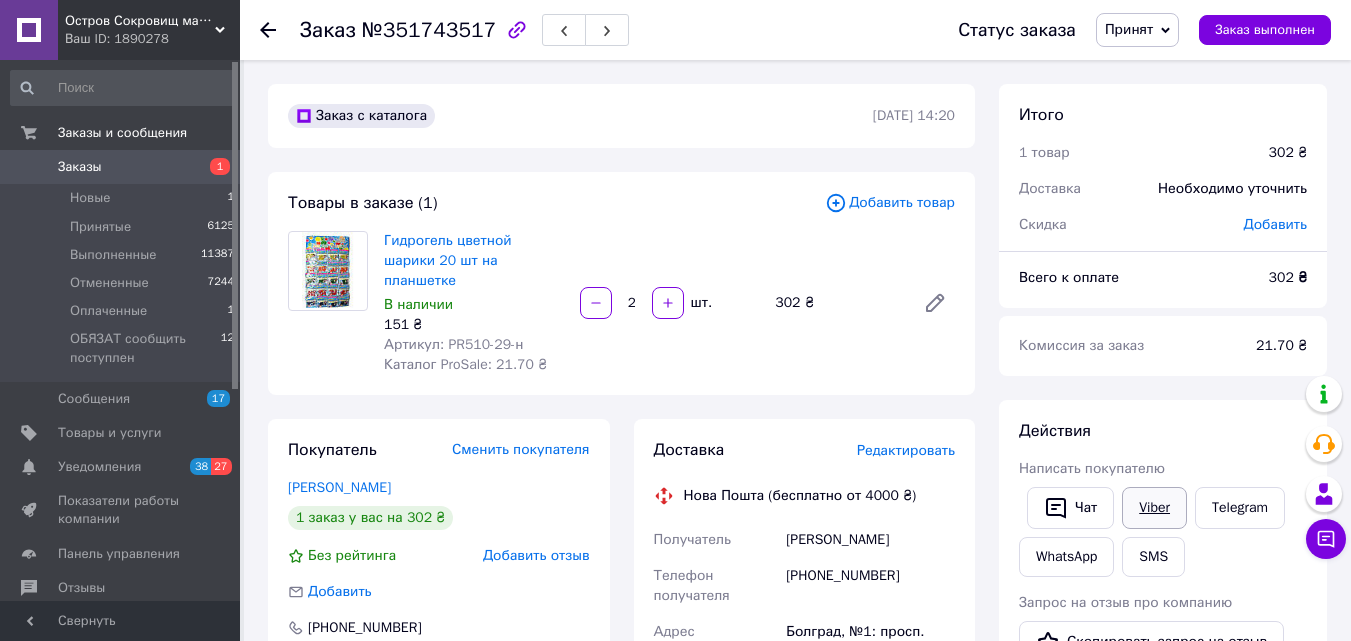 click on "Viber" at bounding box center [1154, 508] 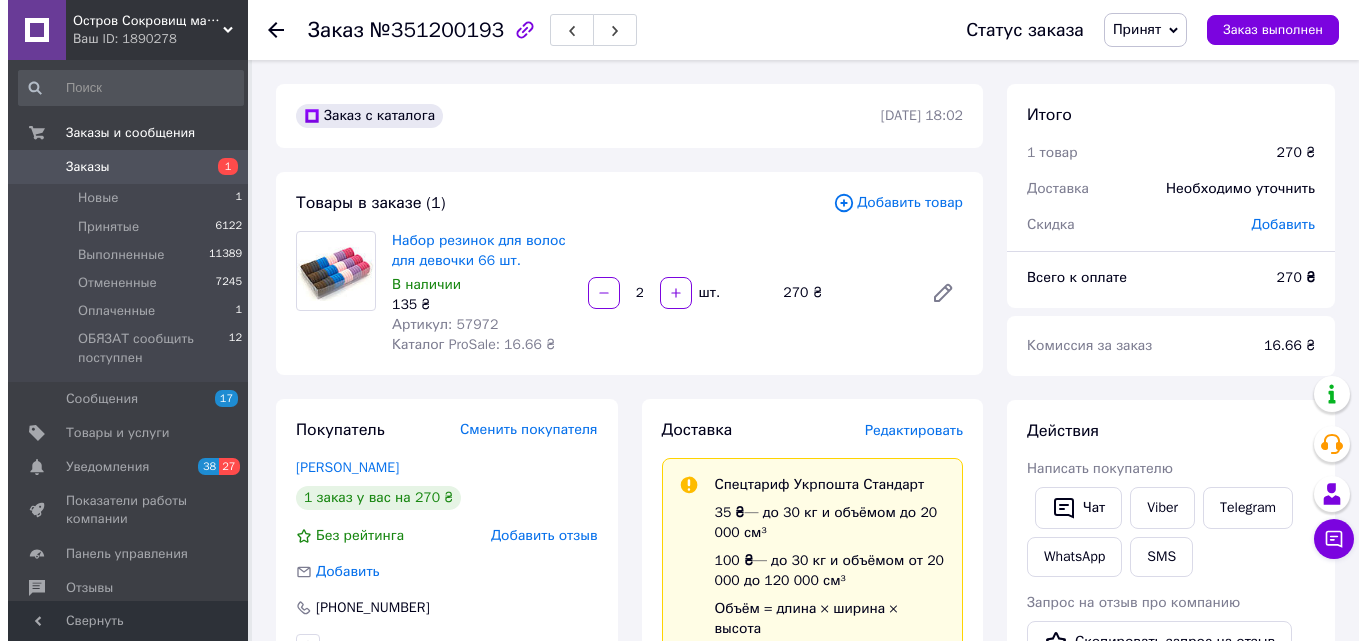 scroll, scrollTop: 0, scrollLeft: 0, axis: both 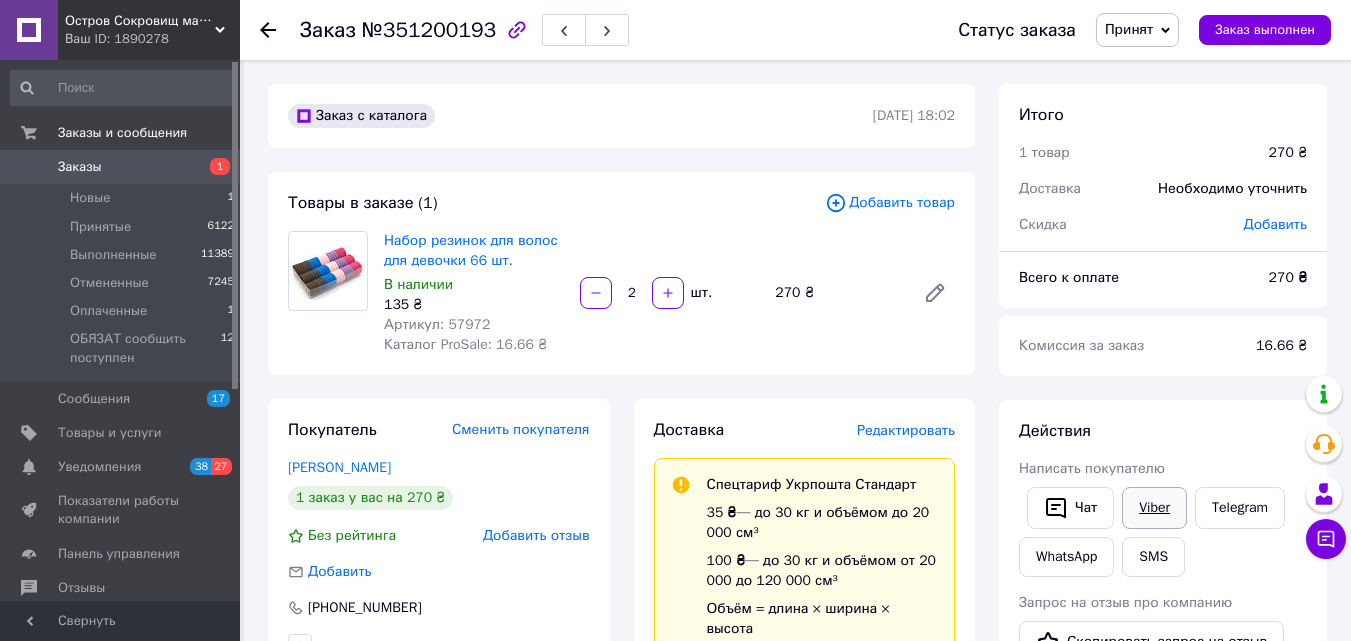 click on "Viber" at bounding box center (1154, 508) 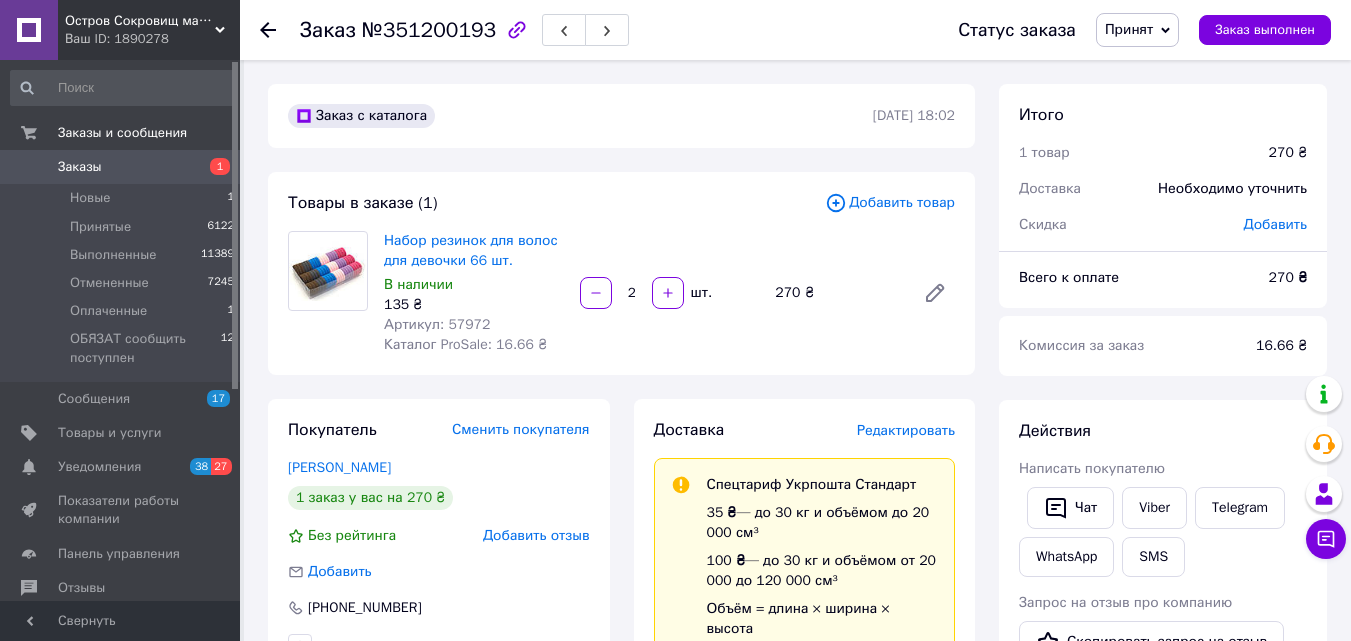 click on "Принят" at bounding box center (1129, 29) 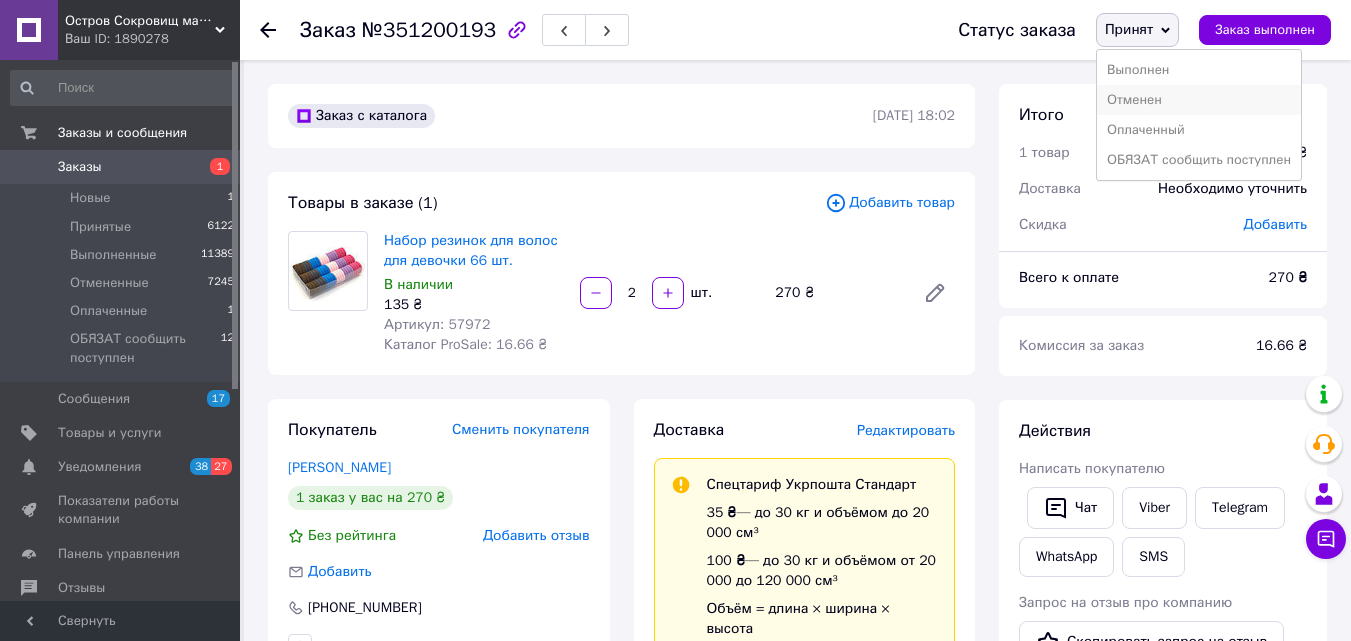 click on "Отменен" at bounding box center (1199, 100) 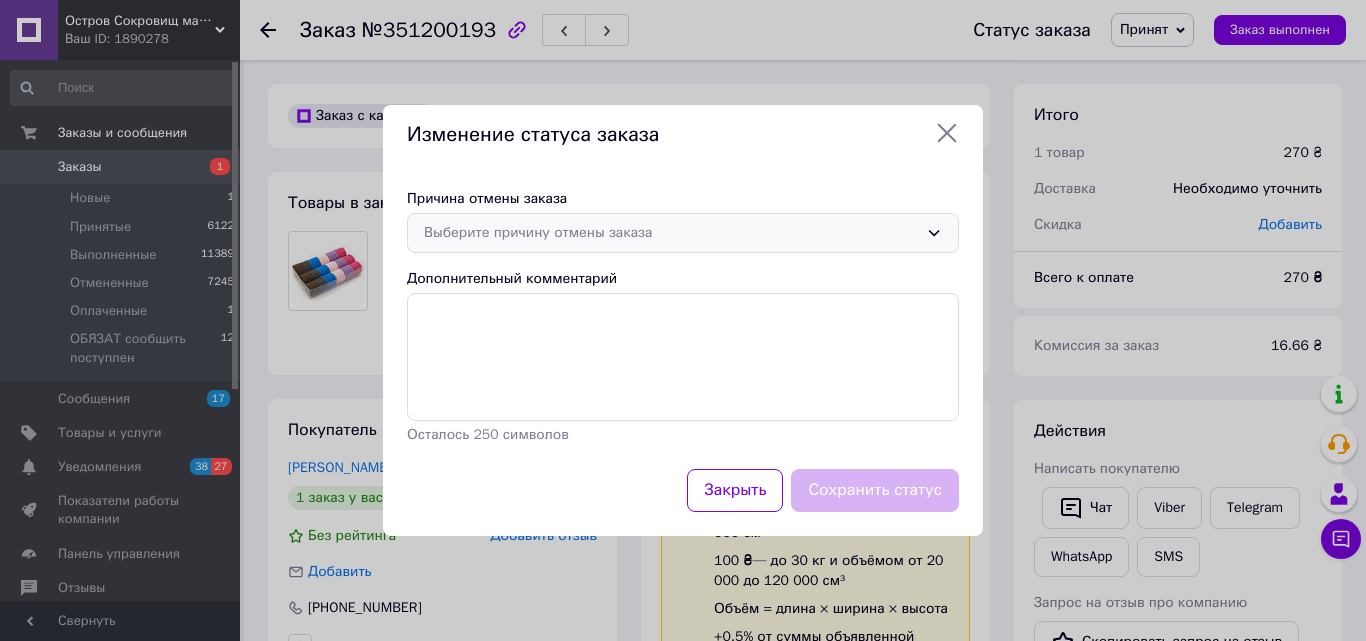 click on "Выберите причину отмены заказа" at bounding box center [671, 233] 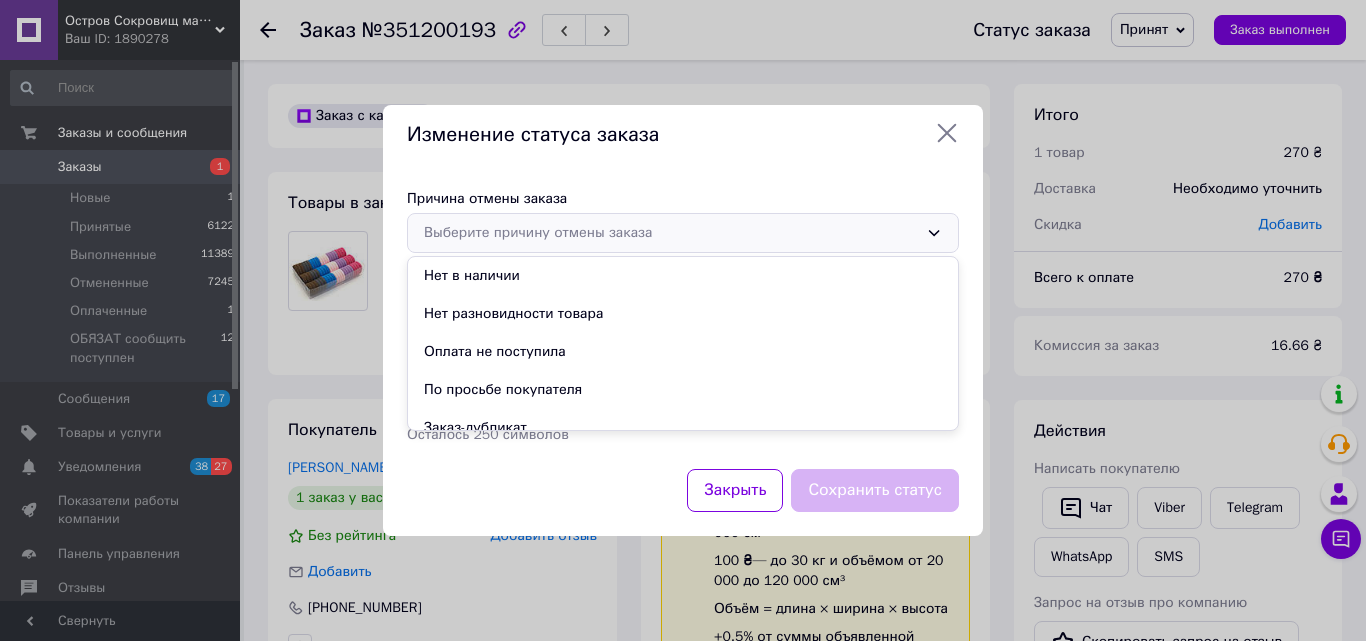 drag, startPoint x: 551, startPoint y: 389, endPoint x: 609, endPoint y: 385, distance: 58.137768 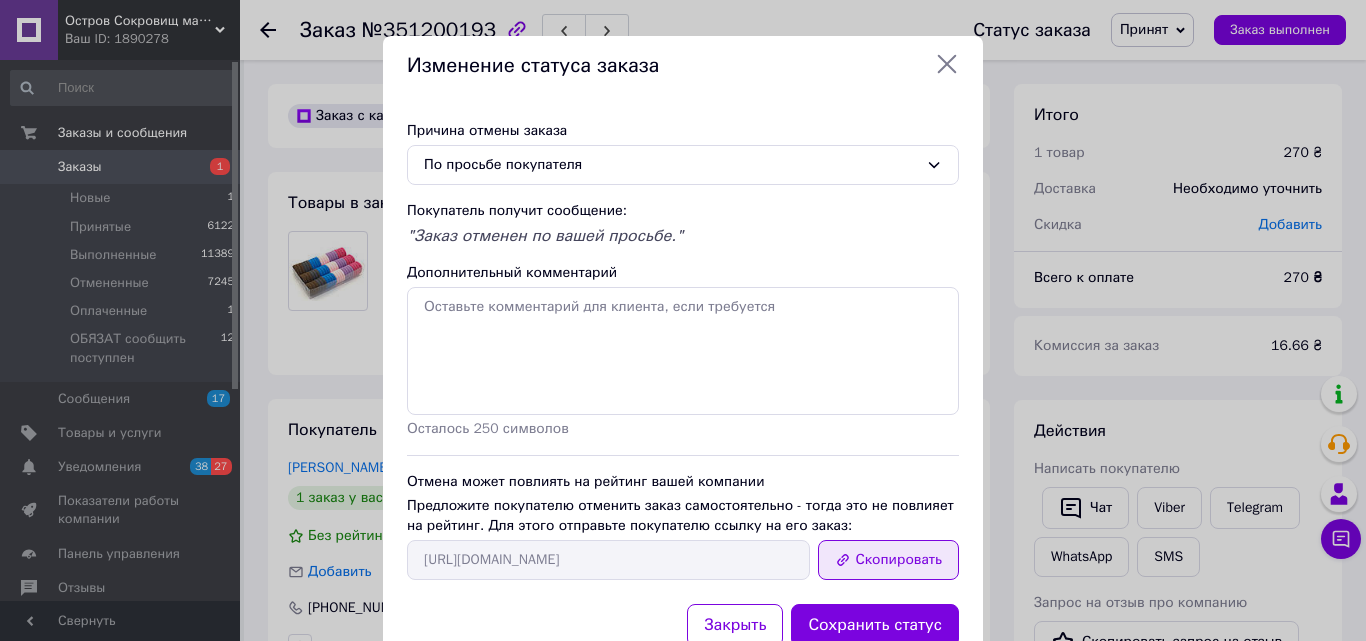 click on "Скопировать" at bounding box center (888, 560) 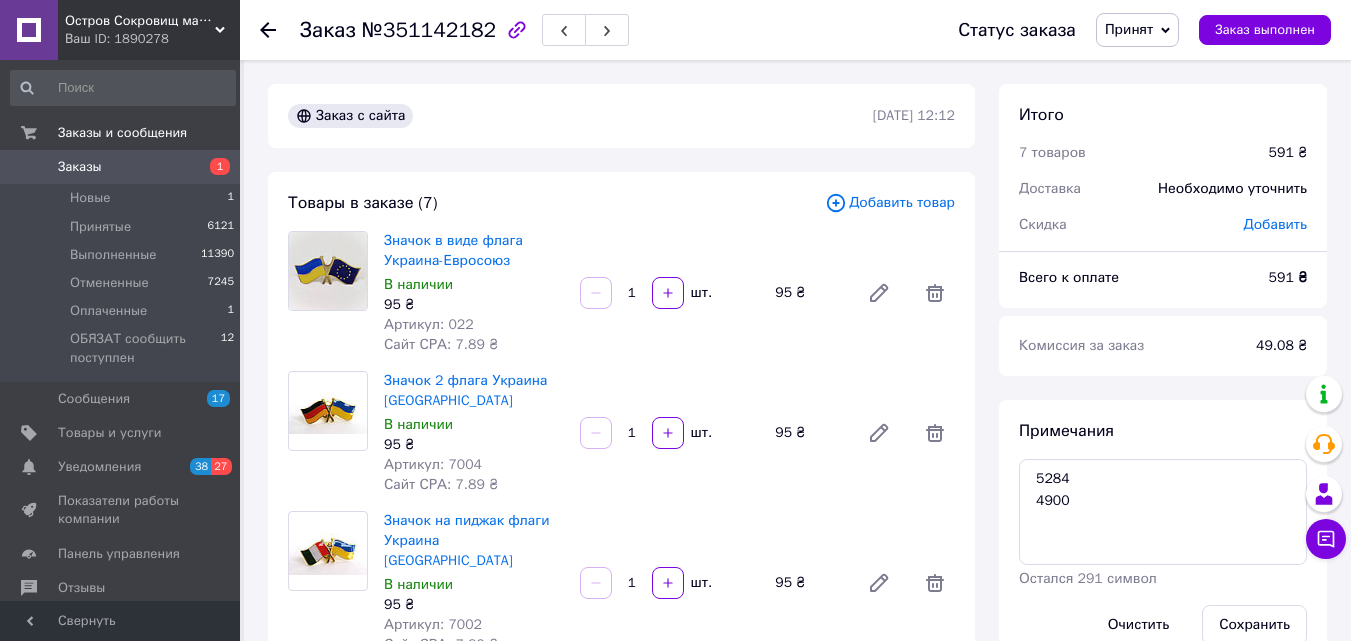 scroll, scrollTop: 0, scrollLeft: 0, axis: both 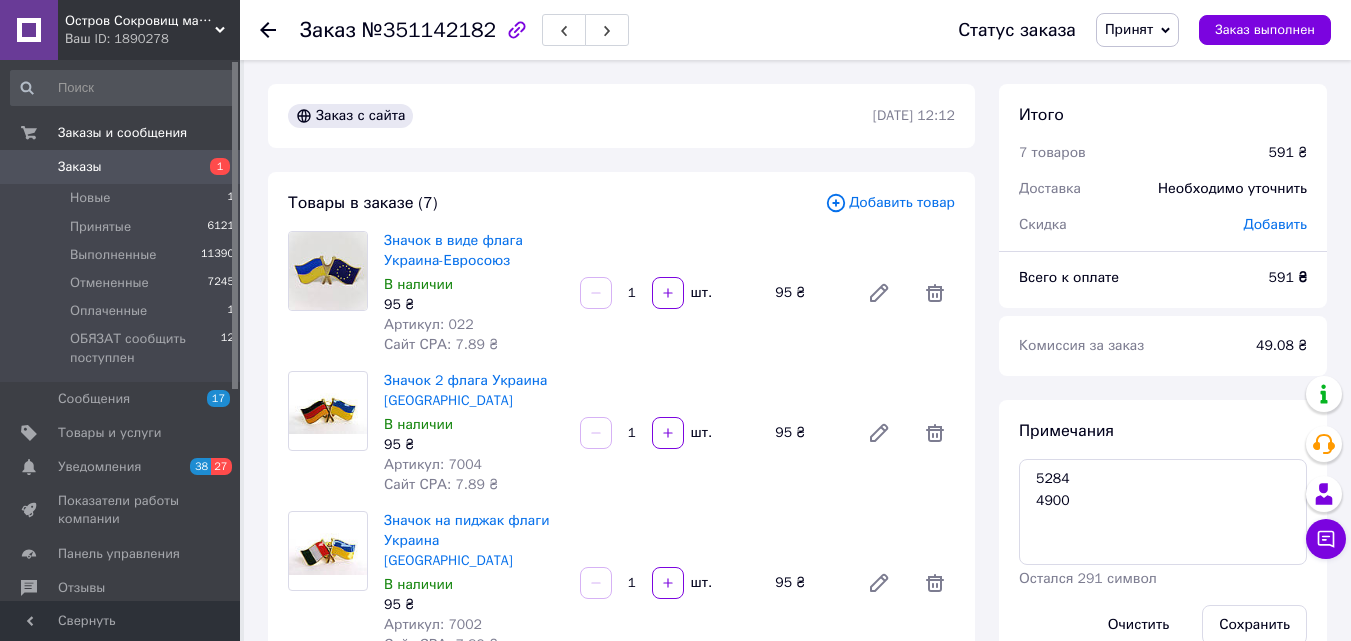 click on "Принят" at bounding box center (1129, 29) 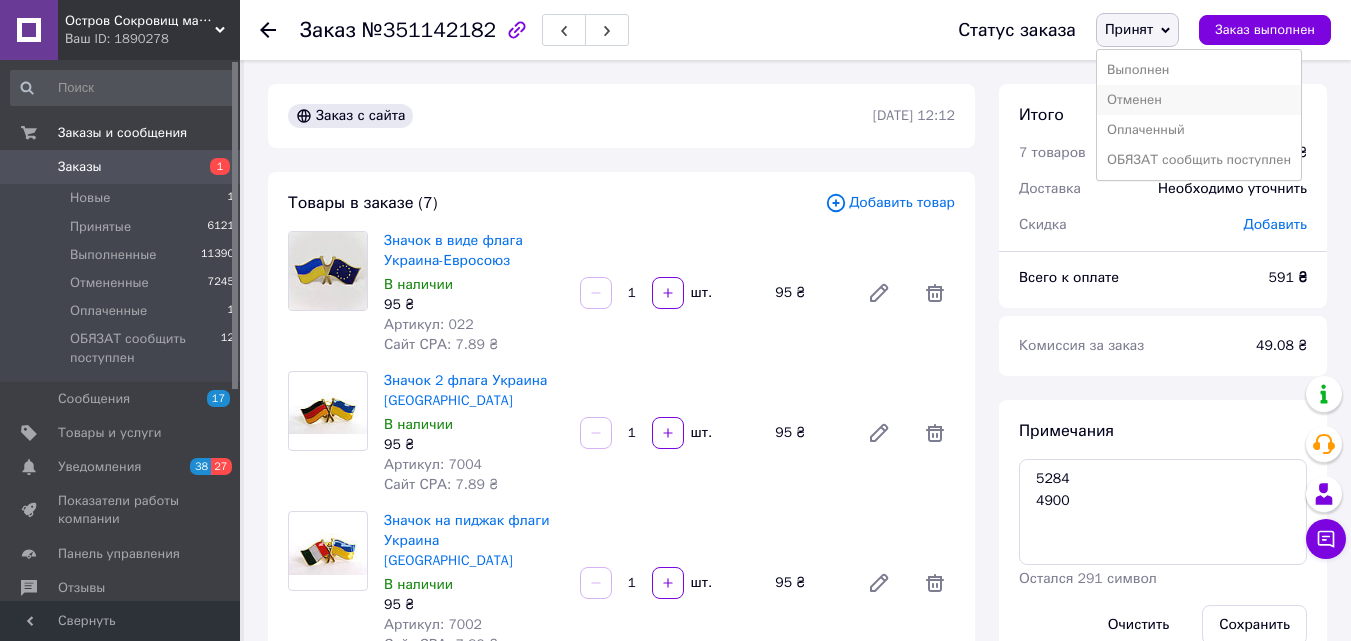 click on "Отменен" at bounding box center (1199, 100) 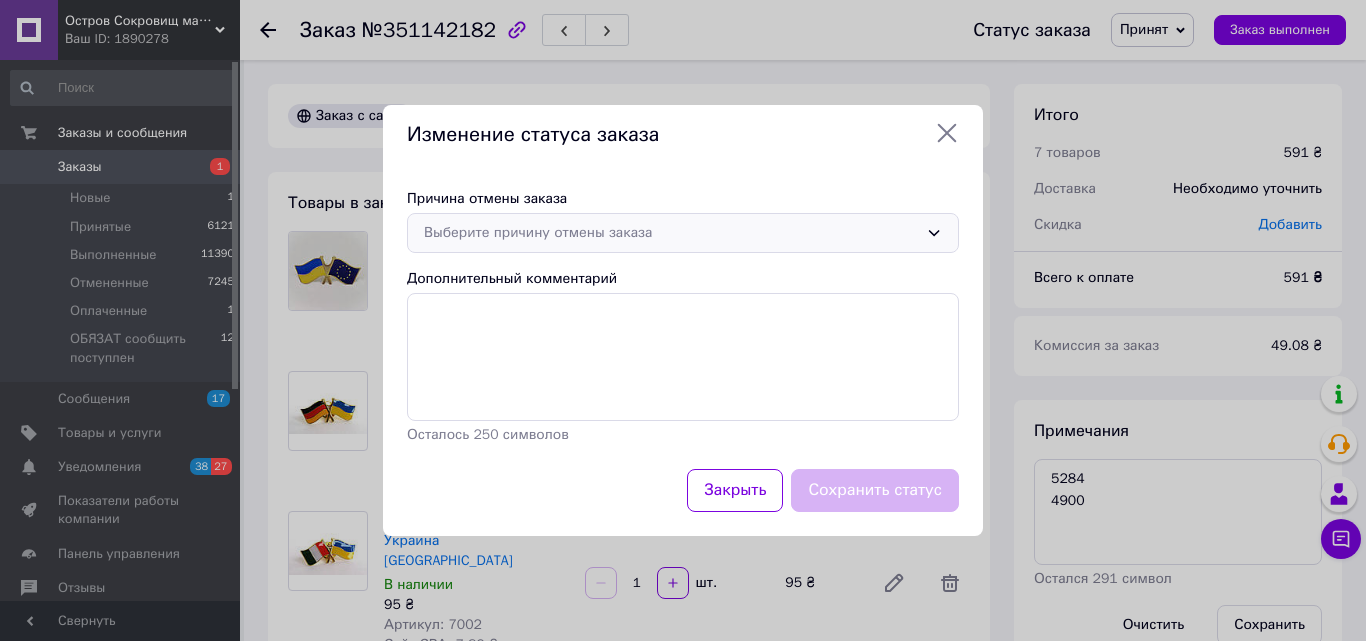 click on "Выберите причину отмены заказа" at bounding box center (671, 233) 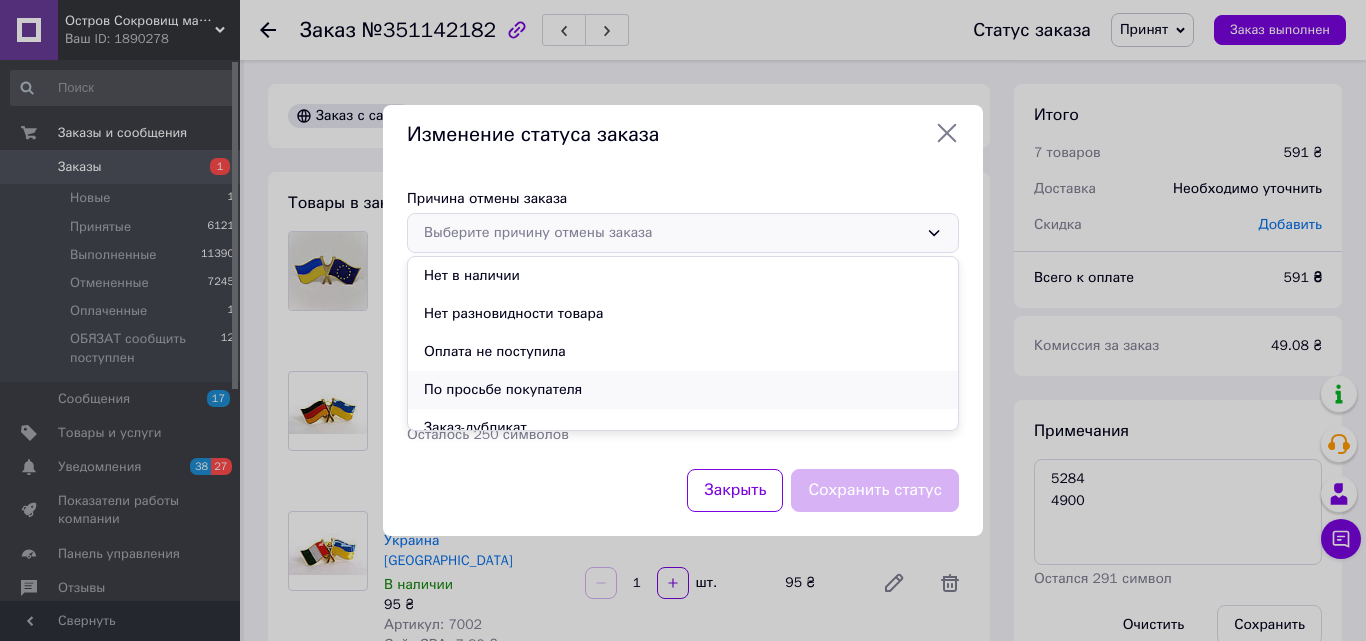 click on "По просьбе покупателя" at bounding box center [683, 390] 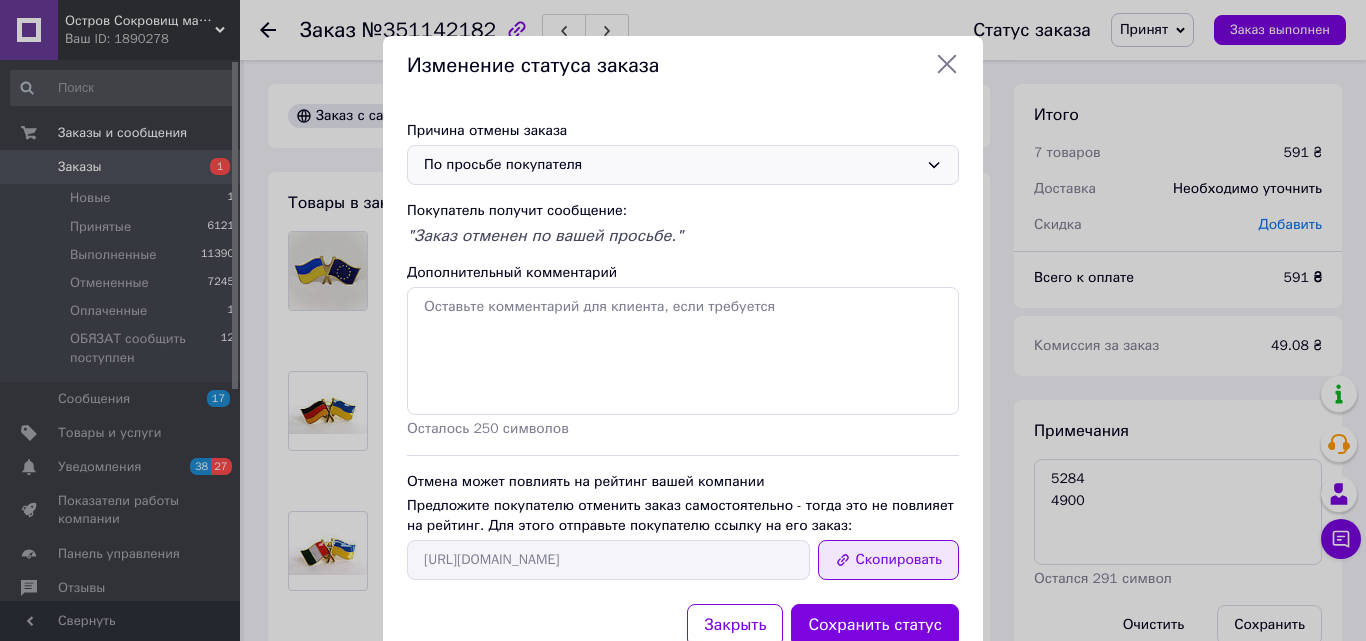 click on "Скопировать" at bounding box center (888, 560) 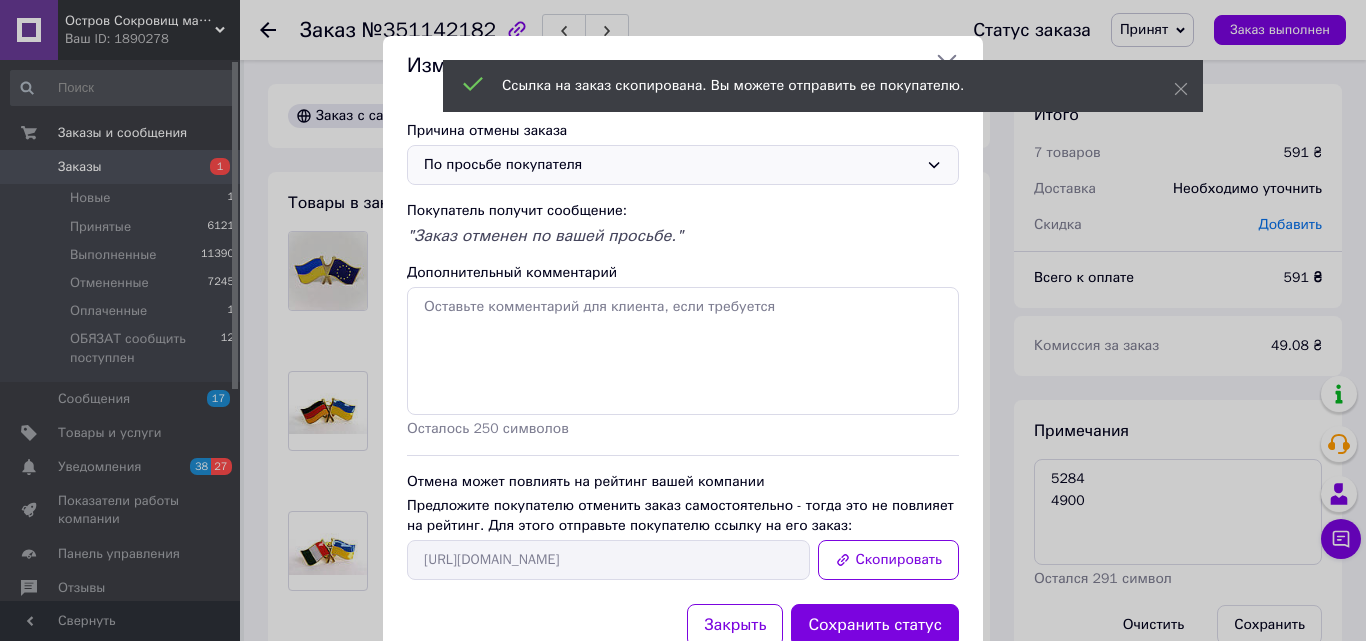 click on "Изменение статуса заказа Причина отмены заказа По просьбе покупателя Покупатель получит сообщение: "Заказ отменен по вашей просьбе." Дополнительный комментарий Осталось 250 символов Отмена может повлиять на рейтинг вашей компании Предложите покупателю отменить заказ самостоятельно - тогда
это не повлияет на рейтинг. Для этого отправьте покупателю
ссылку на его заказ: https://my.prom.ua/cabinet/user/orders/351142182   Скопировать Закрыть Сохранить статус" at bounding box center [683, 353] 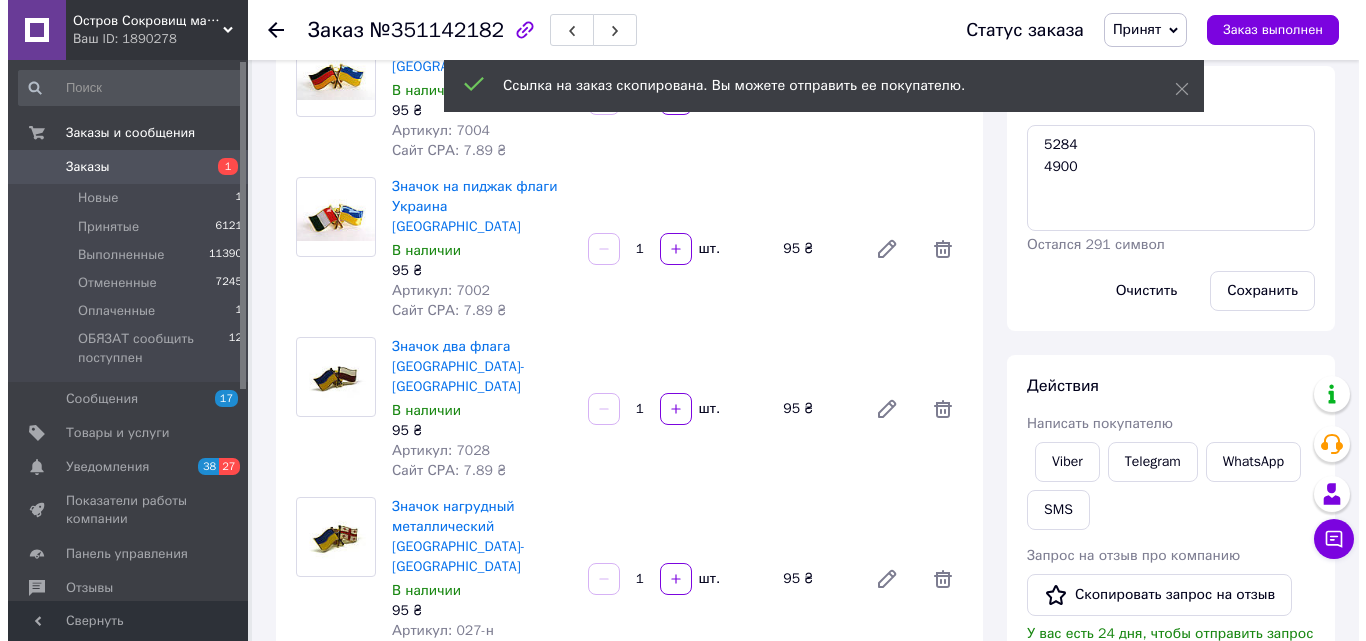 scroll, scrollTop: 400, scrollLeft: 0, axis: vertical 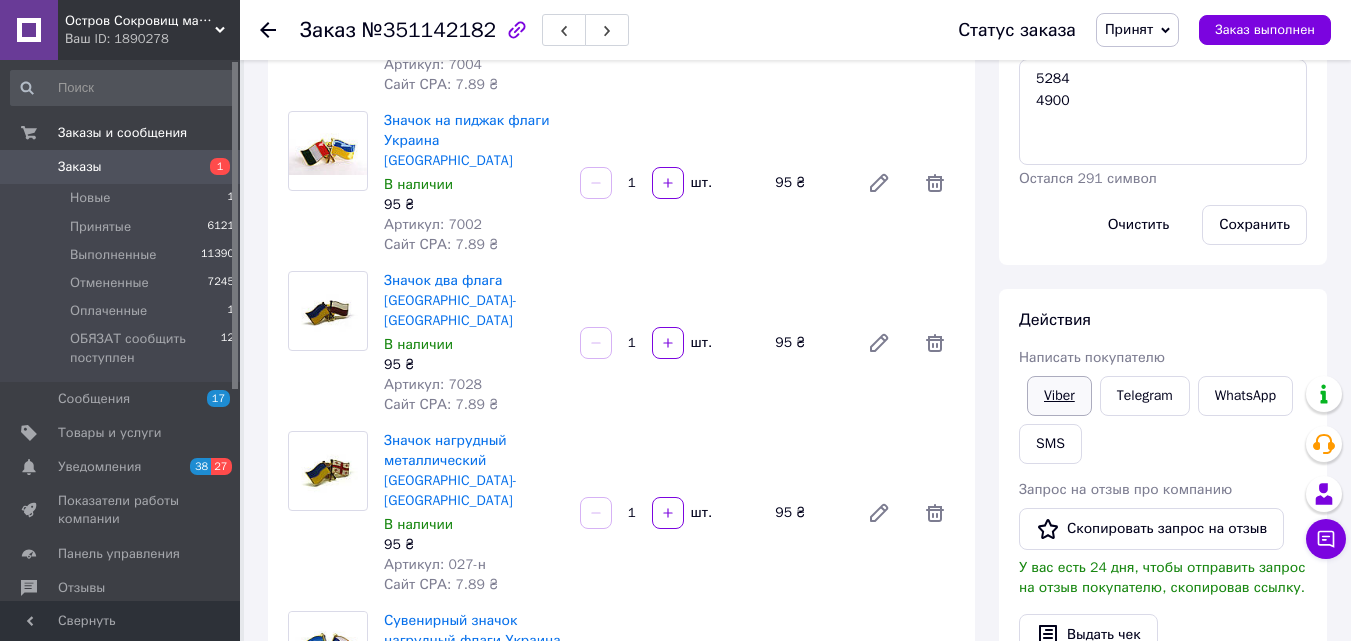click on "Viber" at bounding box center (1059, 396) 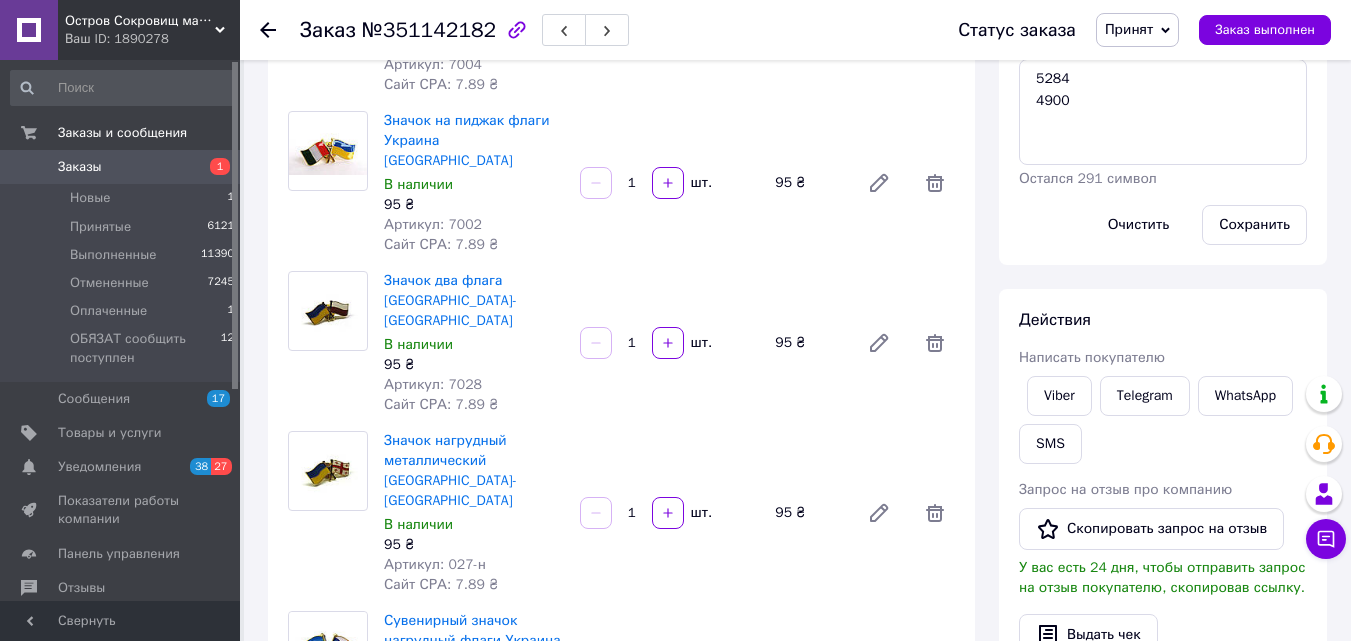 click on "Действия Написать покупателю Viber Telegram WhatsApp SMS Запрос на отзыв про компанию   Скопировать запрос на отзыв У вас есть 24 дня, чтобы отправить запрос на отзыв покупателю, скопировав ссылку.   Выдать чек   Скачать PDF   Печать PDF   Дублировать заказ" at bounding box center (1163, 561) 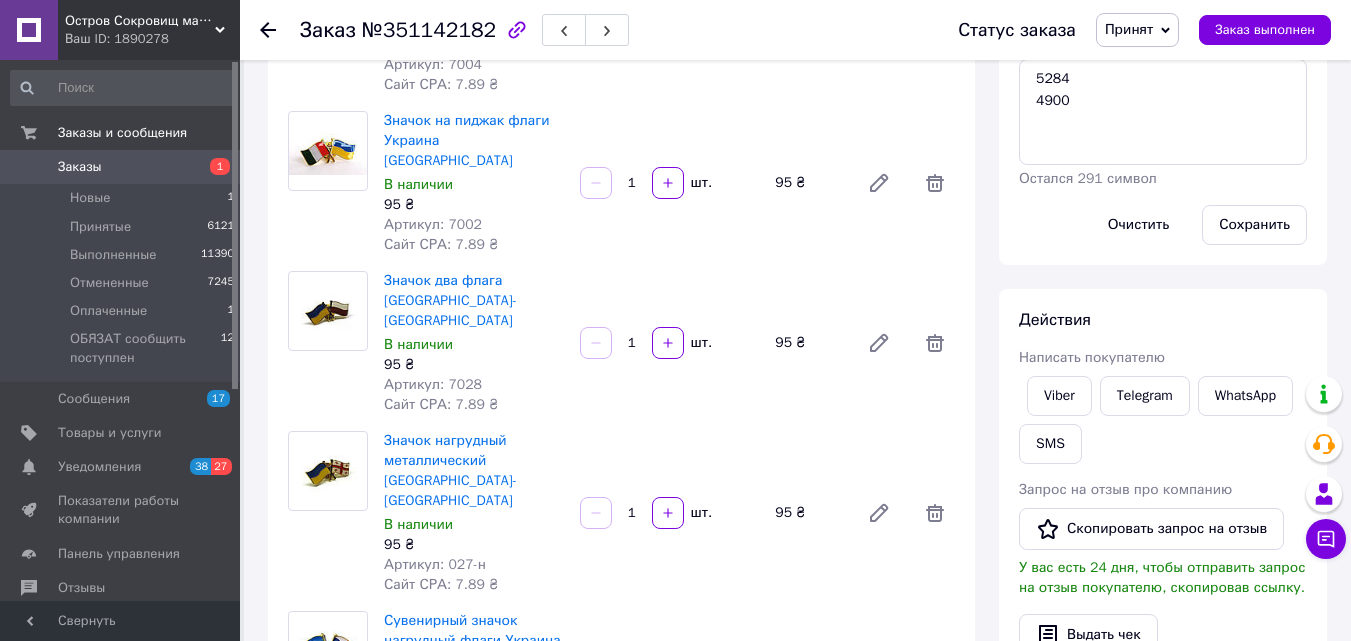 click on "Действия Написать покупателю Viber Telegram WhatsApp SMS Запрос на отзыв про компанию   Скопировать запрос на отзыв У вас есть 24 дня, чтобы отправить запрос на отзыв покупателю, скопировав ссылку.   Выдать чек   Скачать PDF   Печать PDF   Дублировать заказ" at bounding box center [1163, 561] 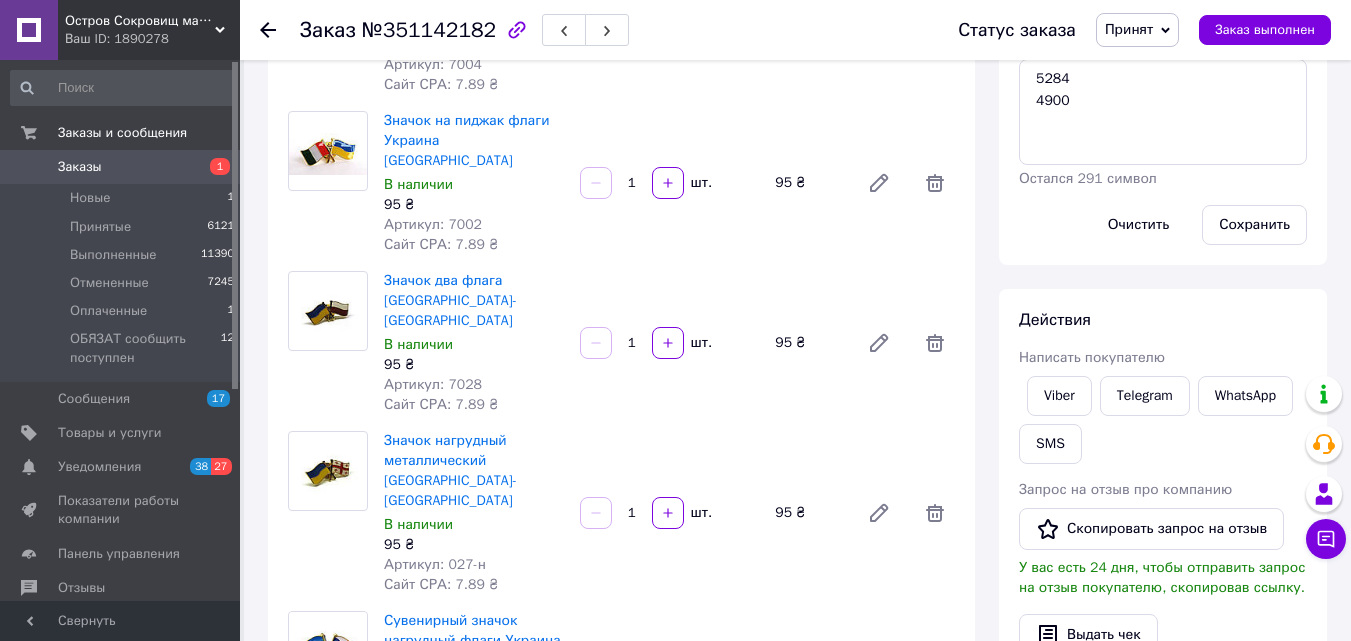 click on "Принят" at bounding box center [1129, 29] 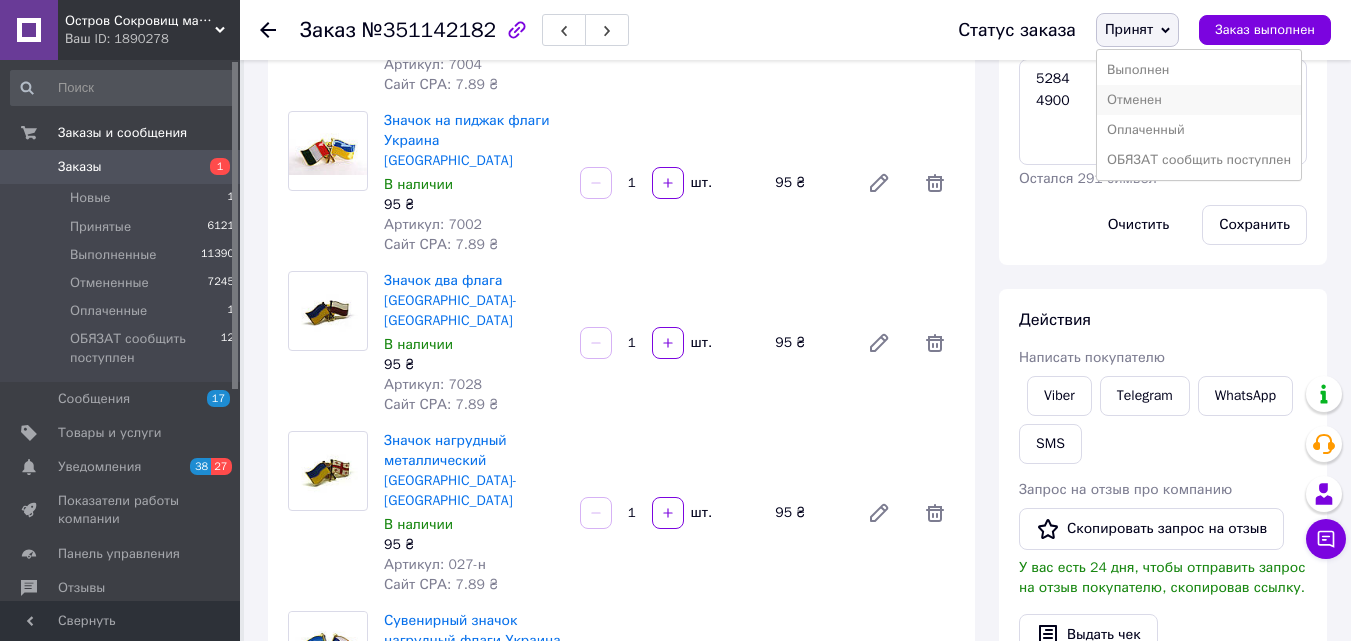 click on "Отменен" at bounding box center [1199, 100] 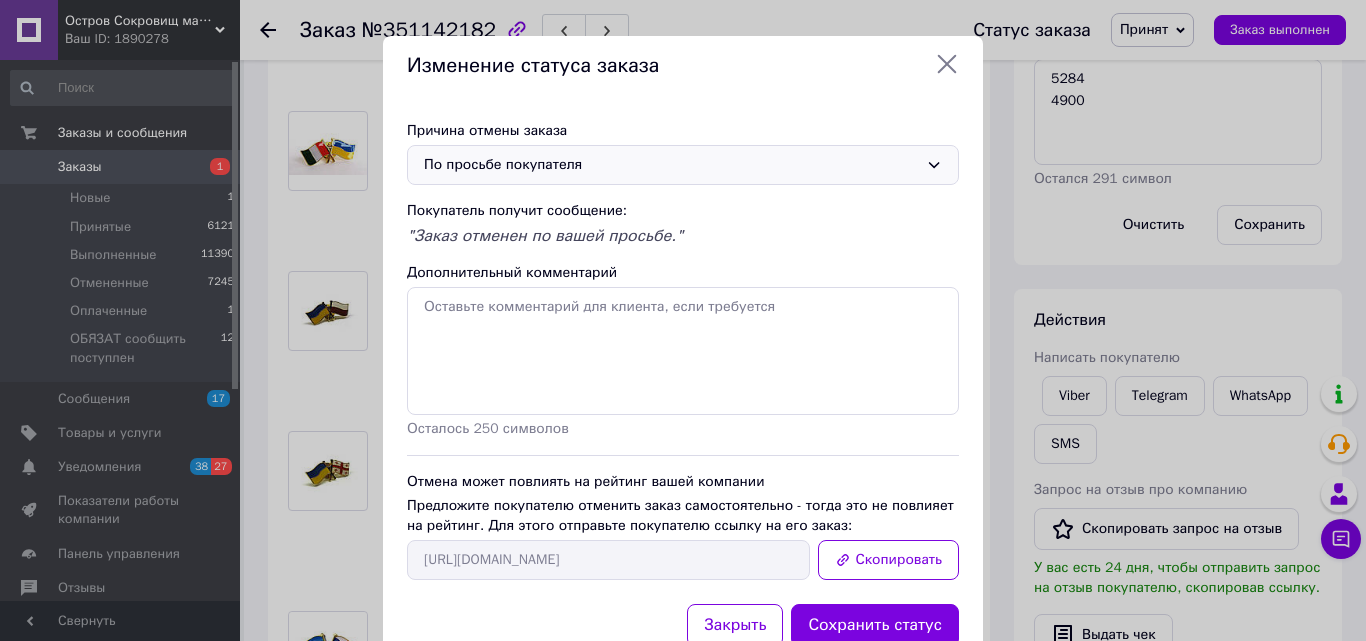 click on "По просьбе покупателя" at bounding box center (671, 165) 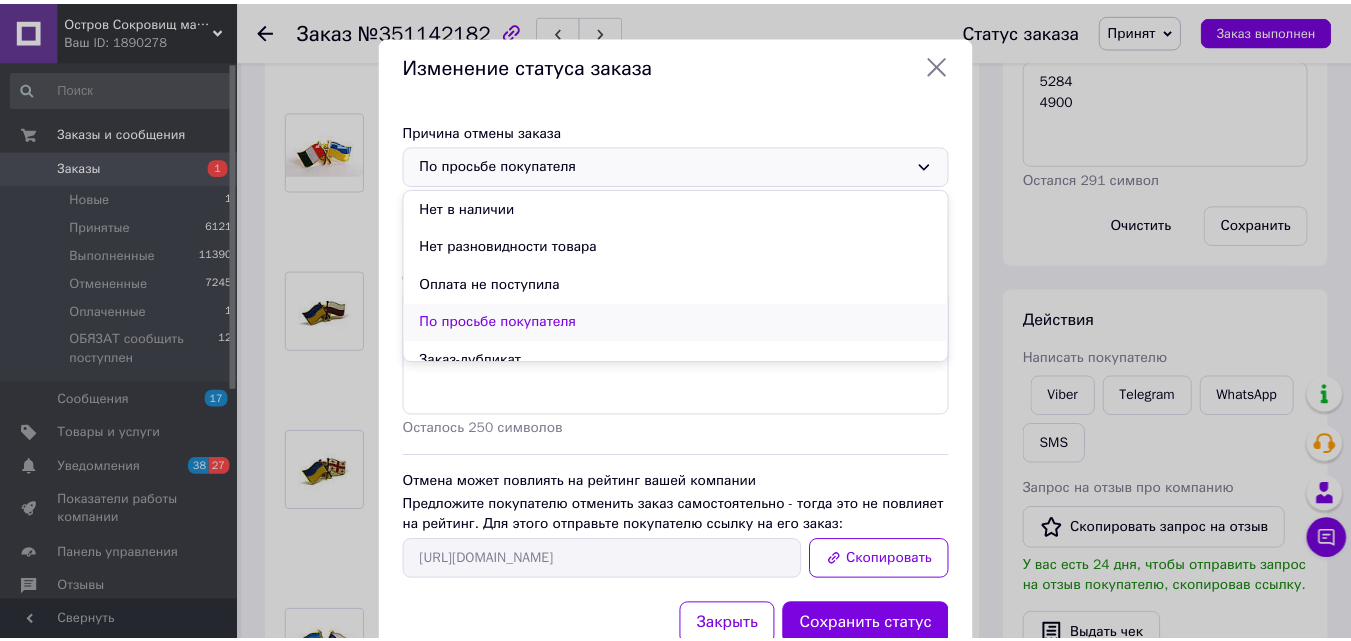 scroll, scrollTop: 94, scrollLeft: 0, axis: vertical 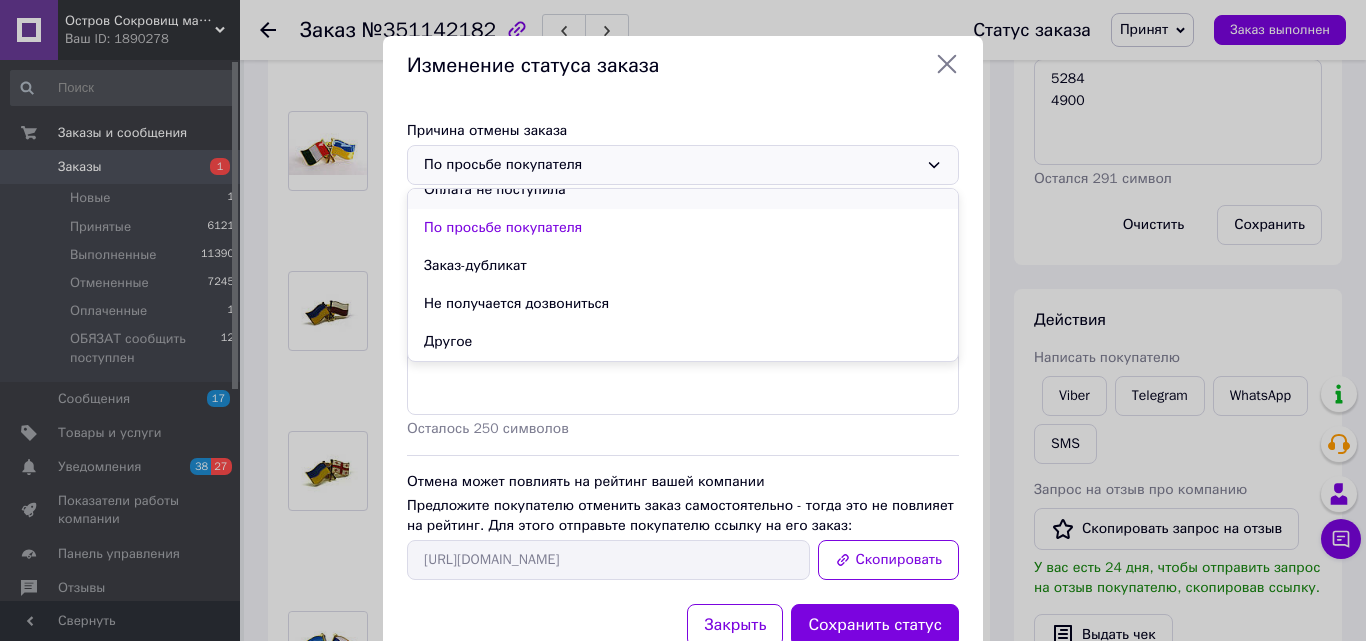 click on "Оплата не поступила" at bounding box center (683, 190) 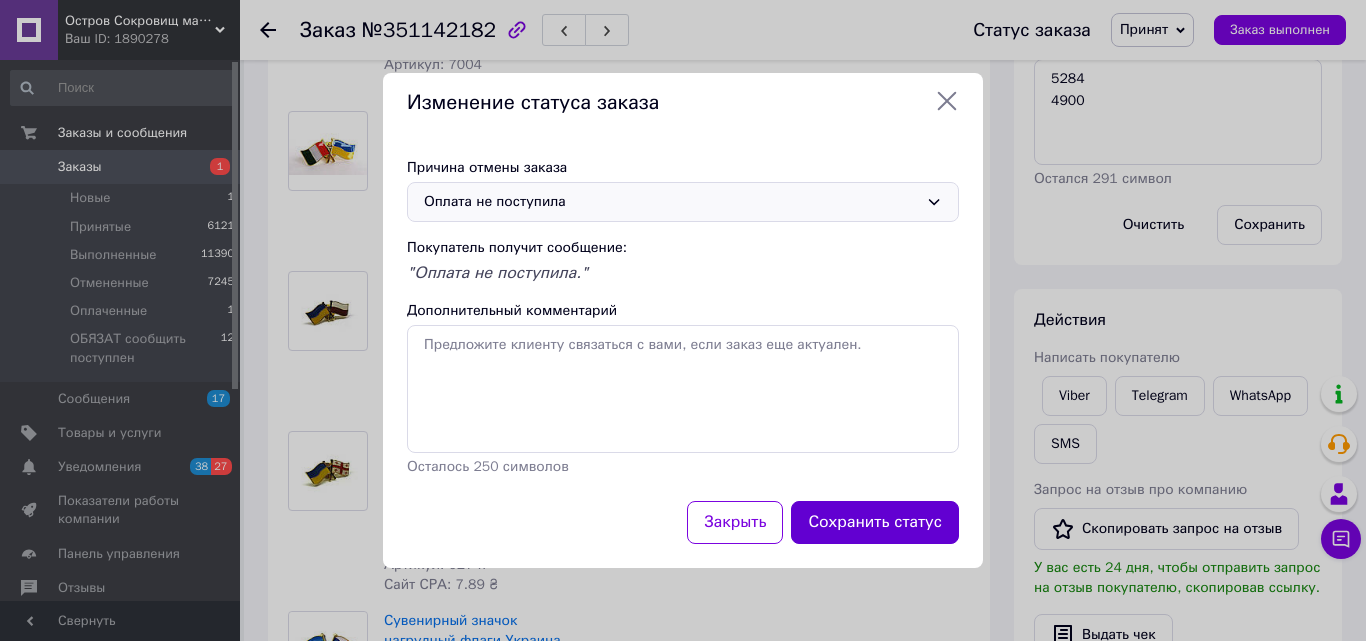 click on "Сохранить статус" at bounding box center [875, 522] 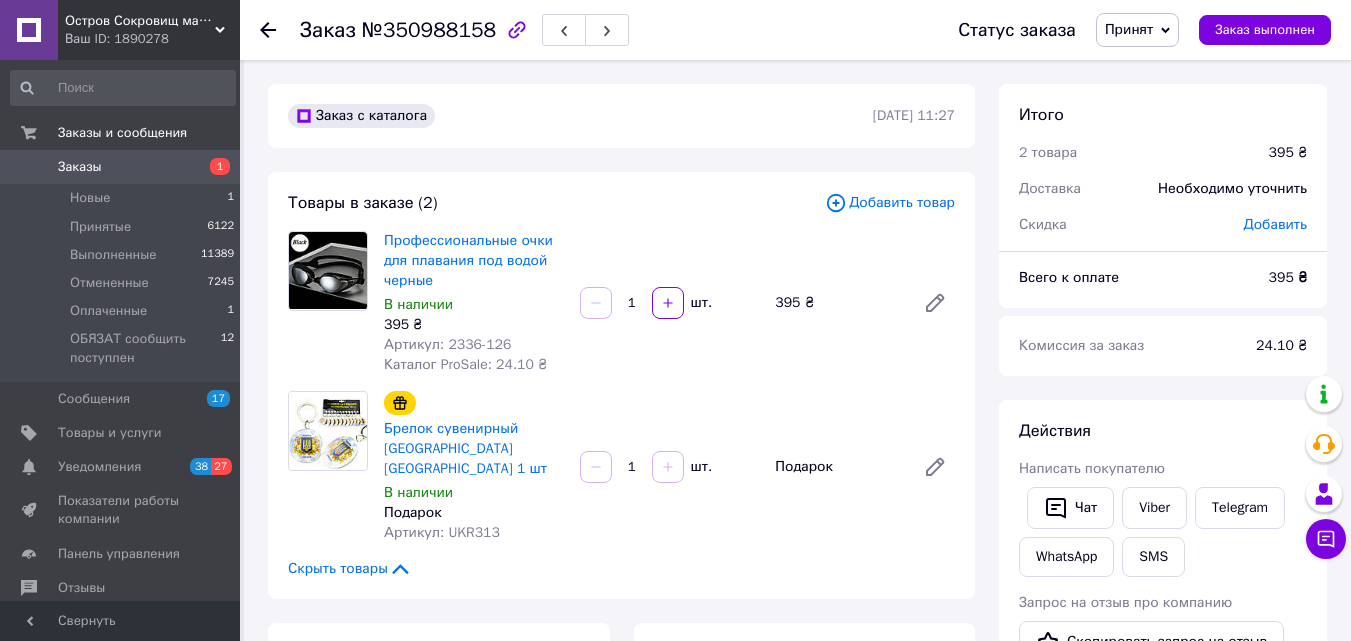 scroll, scrollTop: 0, scrollLeft: 0, axis: both 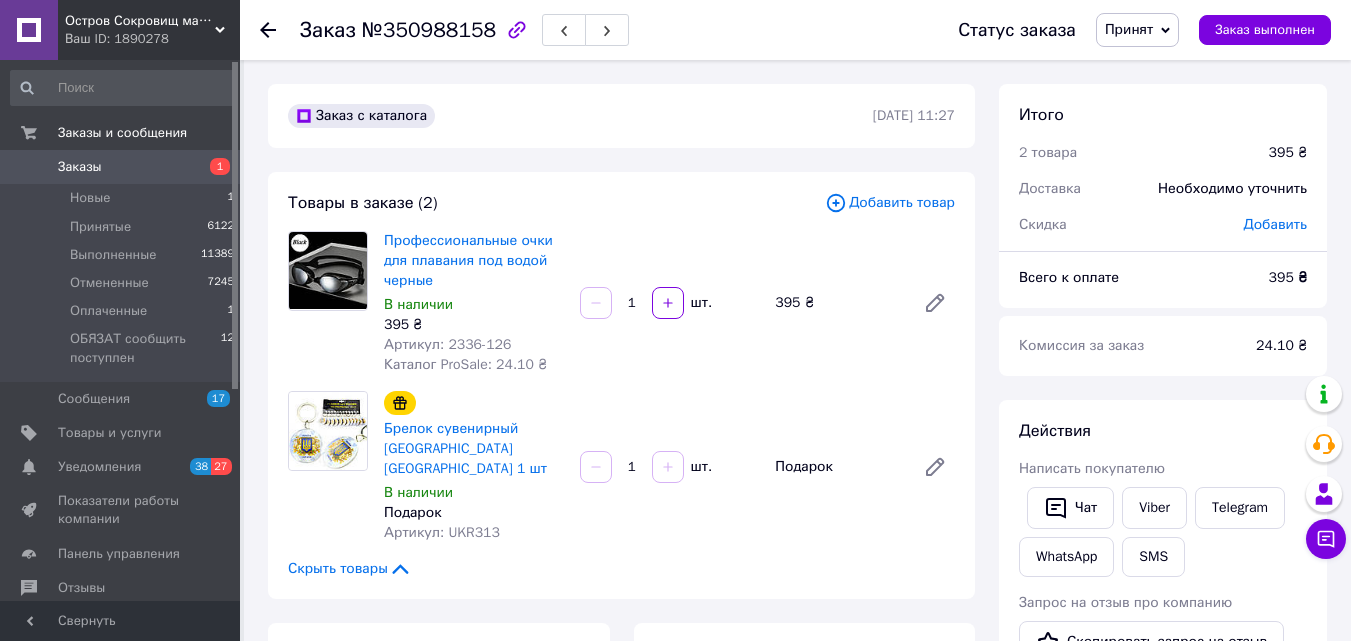 click on "Принят" at bounding box center (1129, 29) 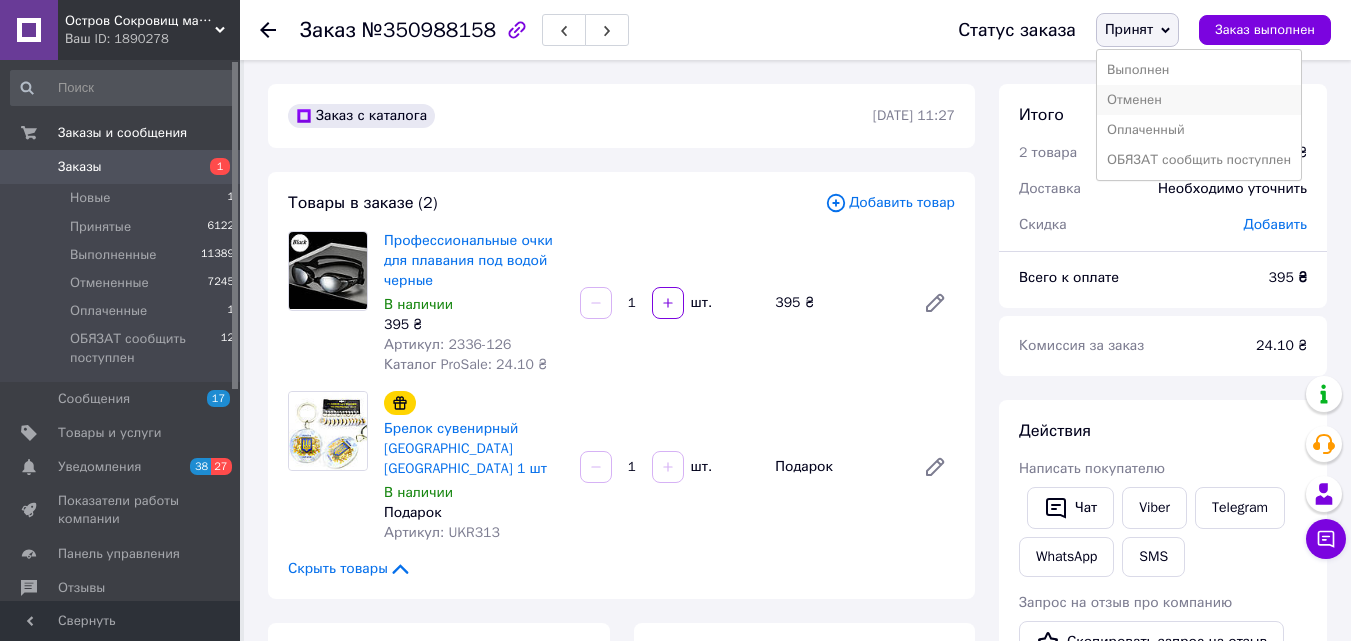 click on "Отменен" at bounding box center [1199, 100] 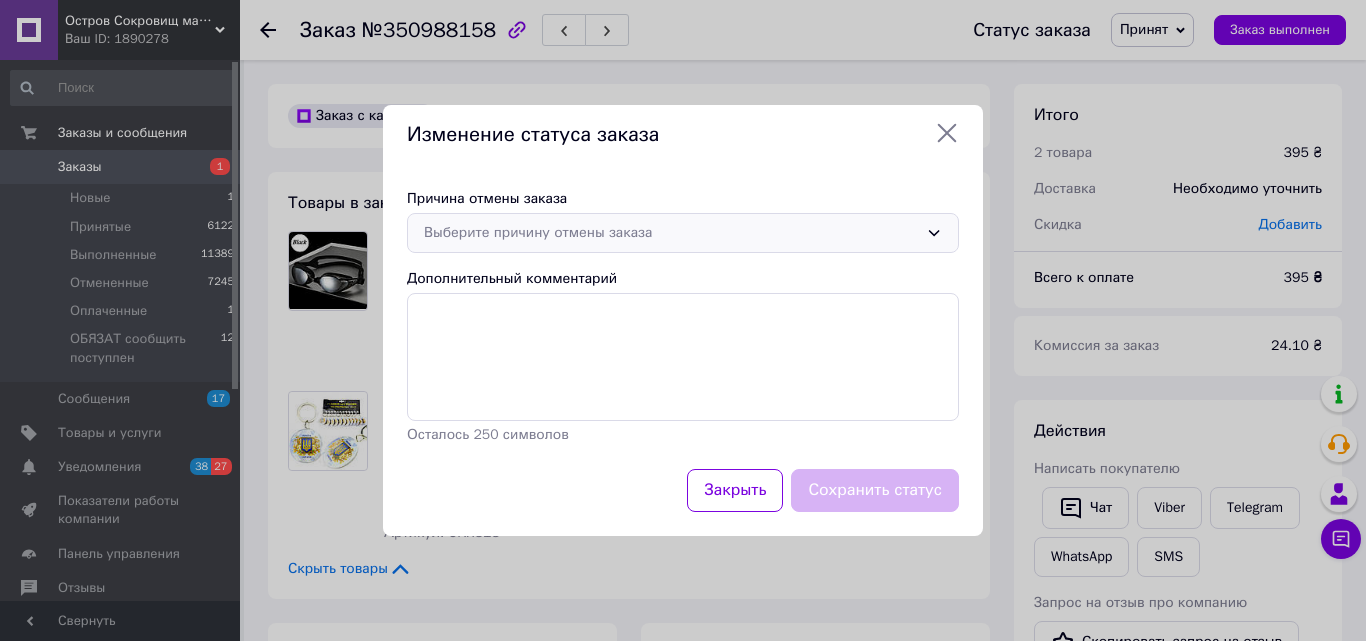 click on "Выберите причину отмены заказа" at bounding box center [671, 233] 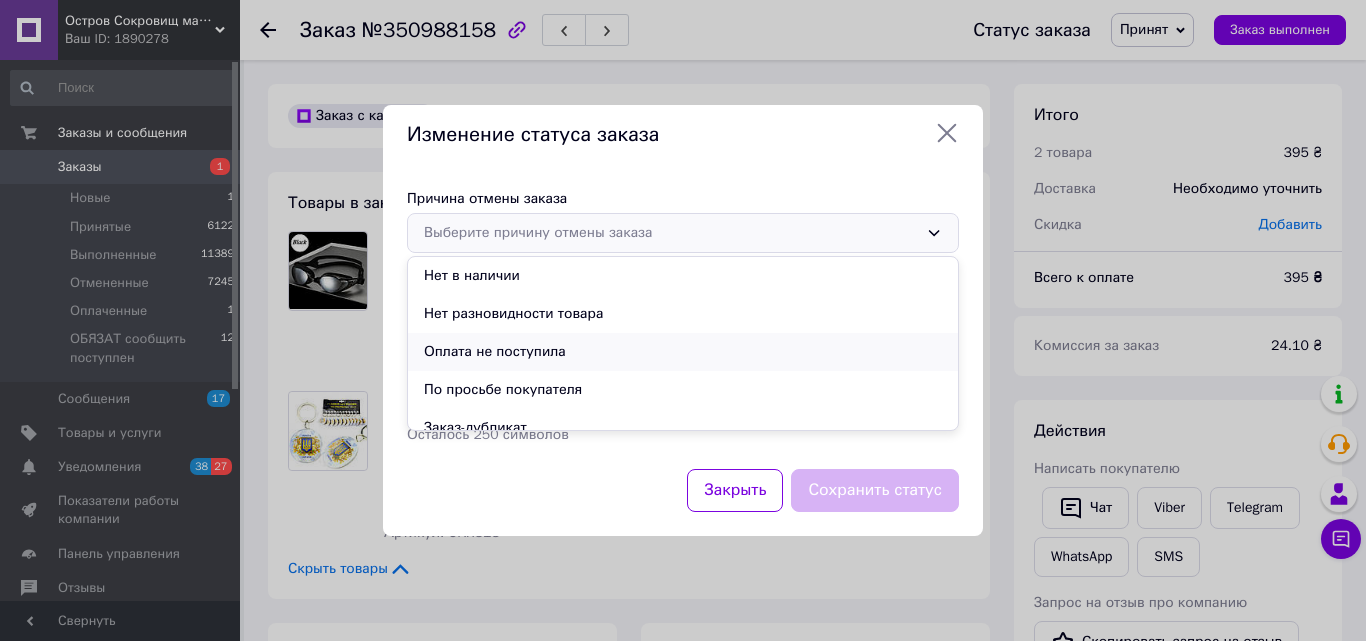 click on "Оплата не поступила" at bounding box center [683, 352] 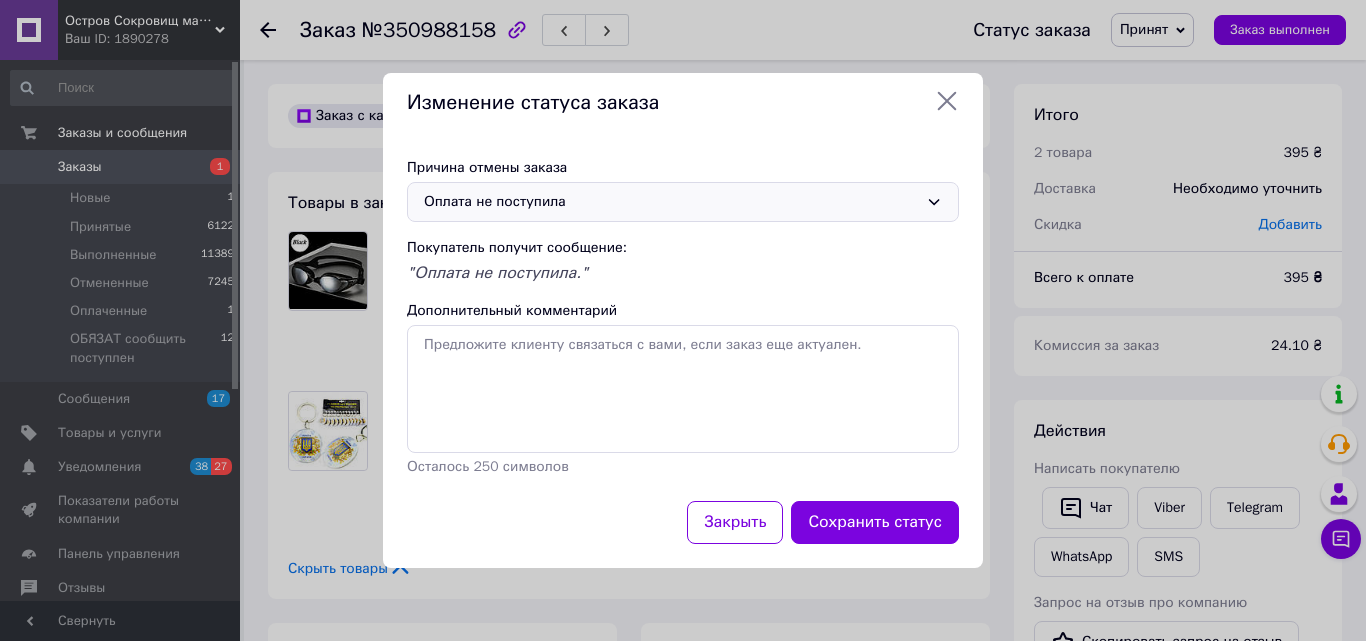 click on "Сохранить статус" at bounding box center (875, 522) 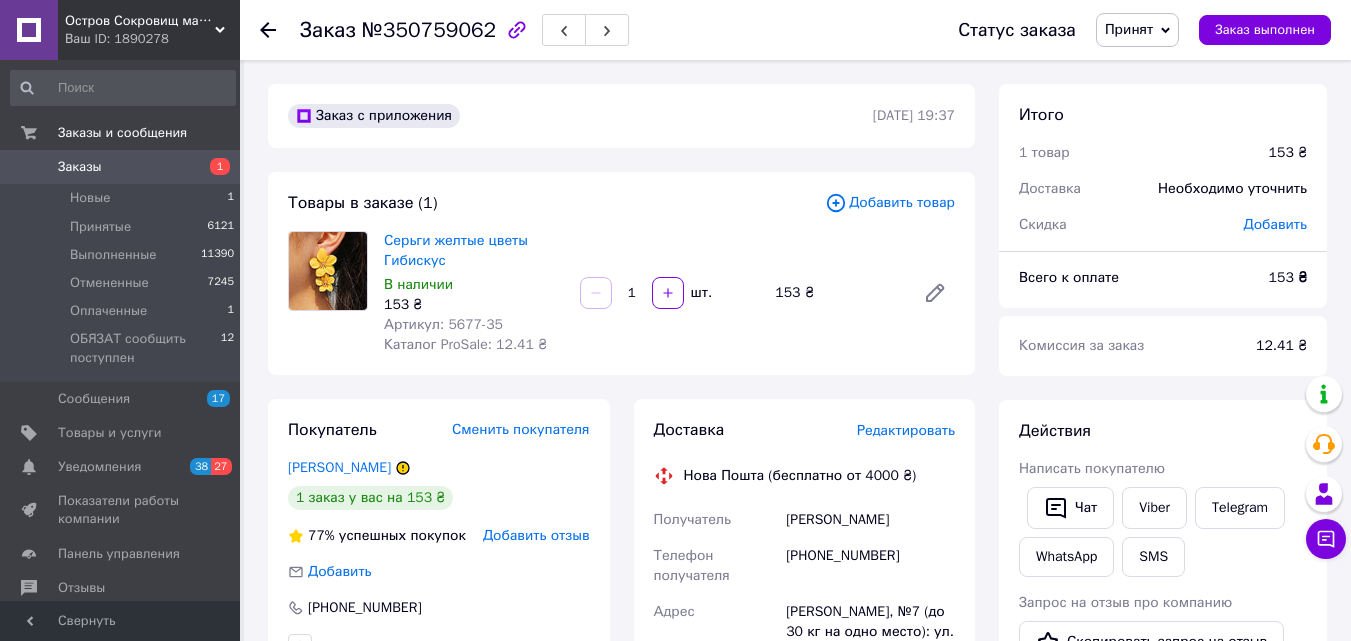 scroll, scrollTop: 0, scrollLeft: 0, axis: both 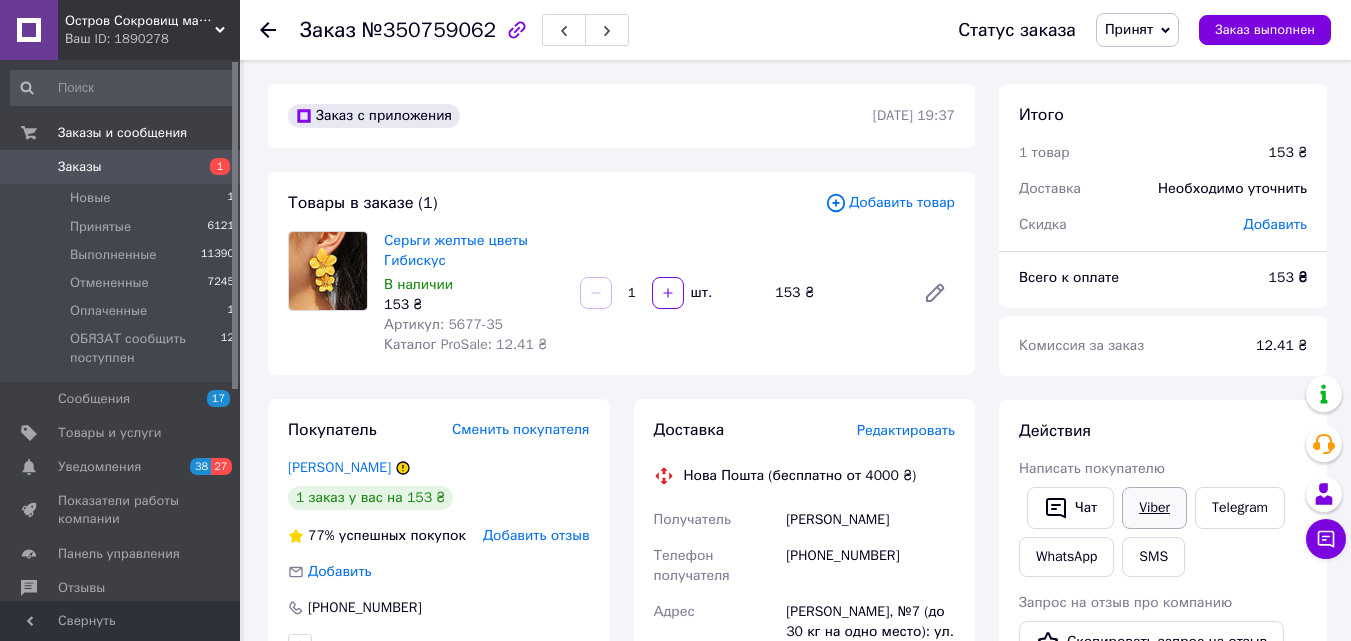 click on "Viber" at bounding box center [1154, 508] 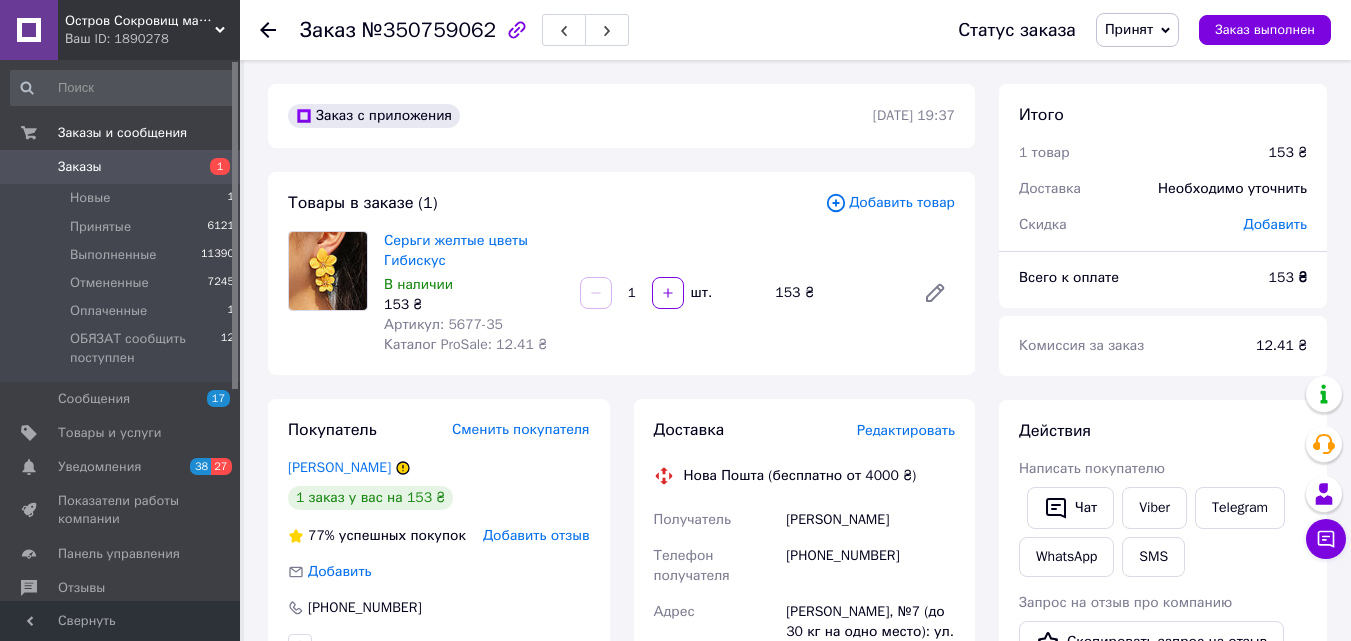 click on "Принят" at bounding box center (1129, 29) 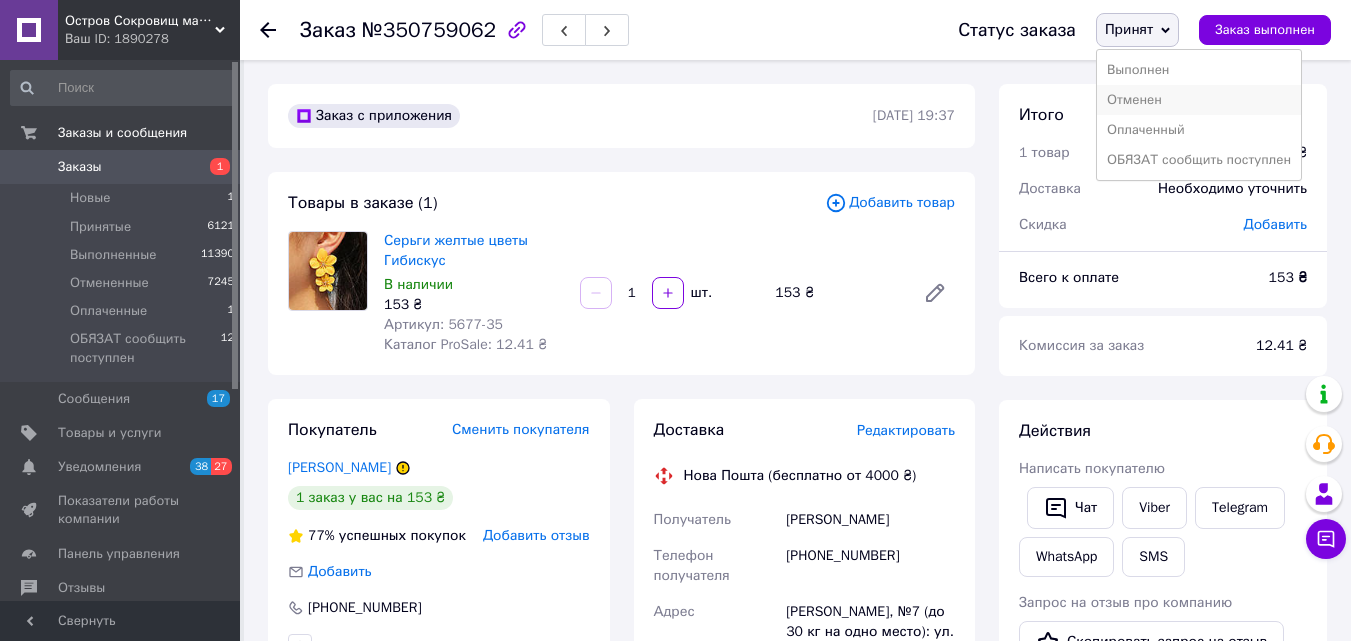 click on "Отменен" at bounding box center (1199, 100) 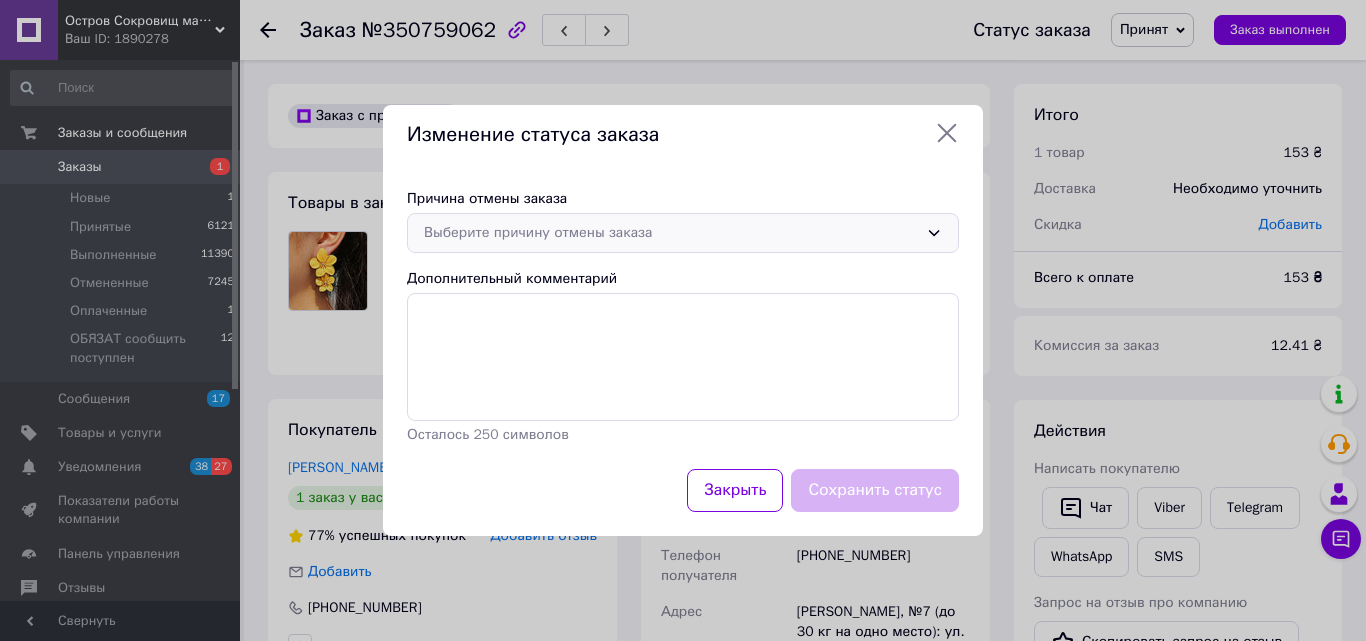 click on "Выберите причину отмены заказа" at bounding box center (671, 233) 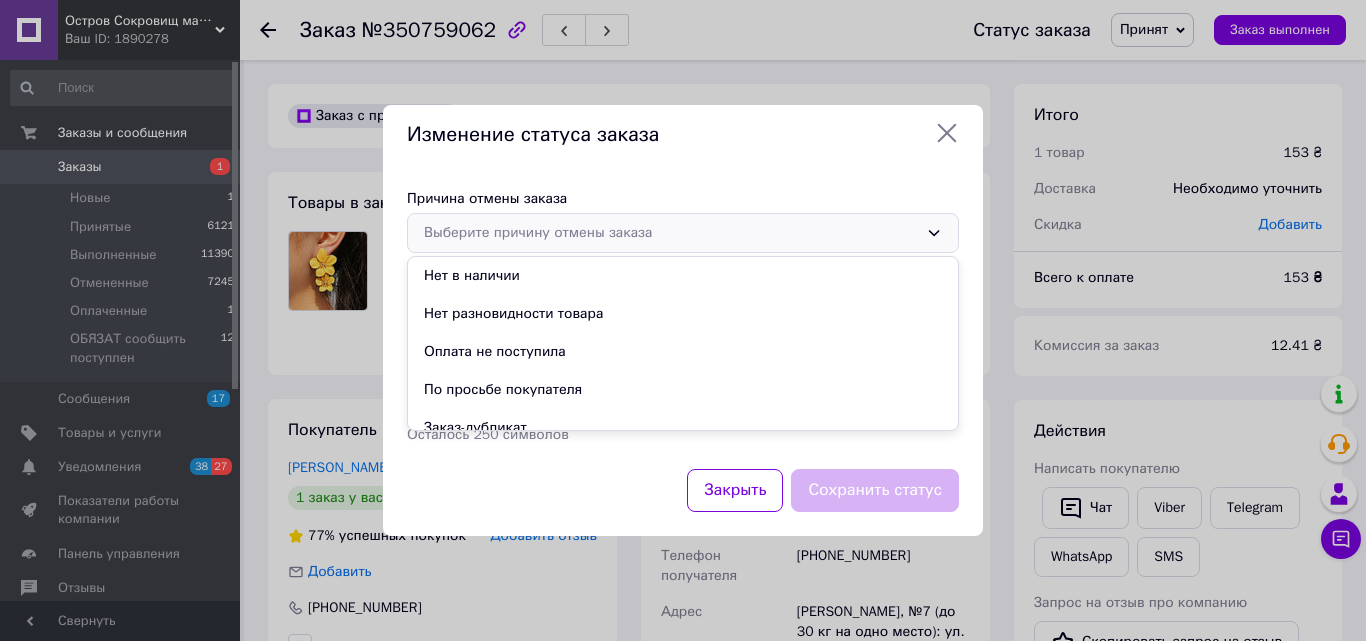 drag, startPoint x: 514, startPoint y: 345, endPoint x: 524, endPoint y: 347, distance: 10.198039 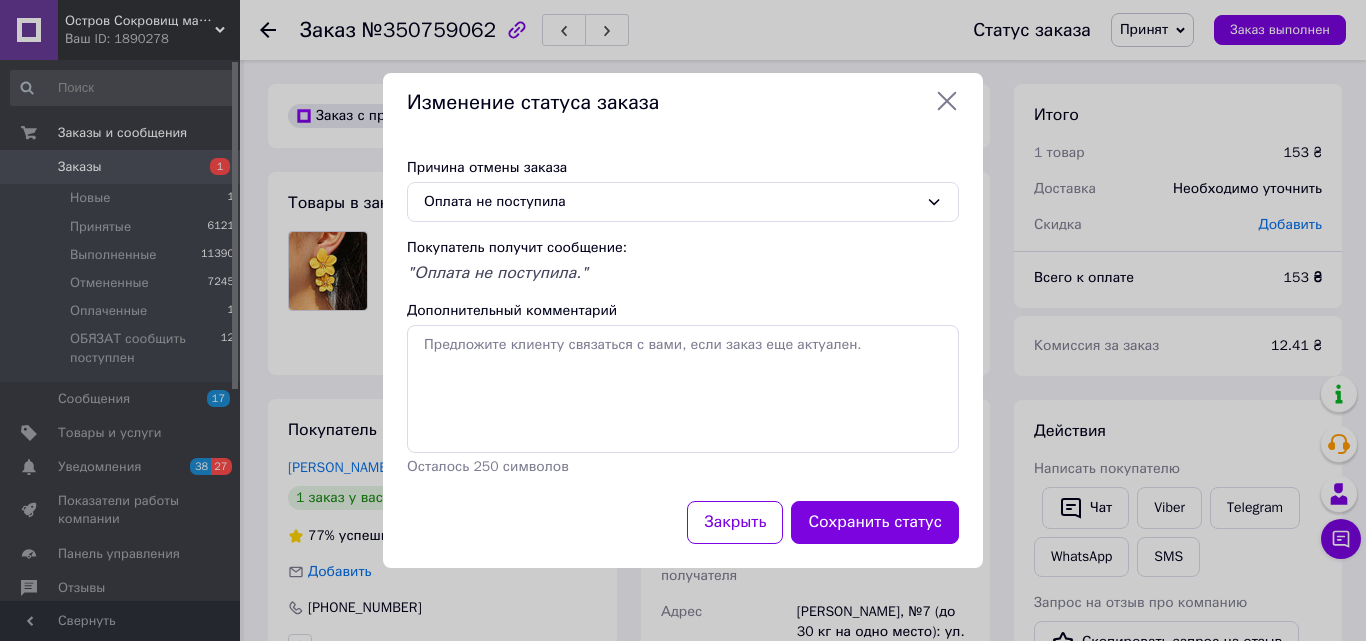 click on "Сохранить статус" at bounding box center (875, 522) 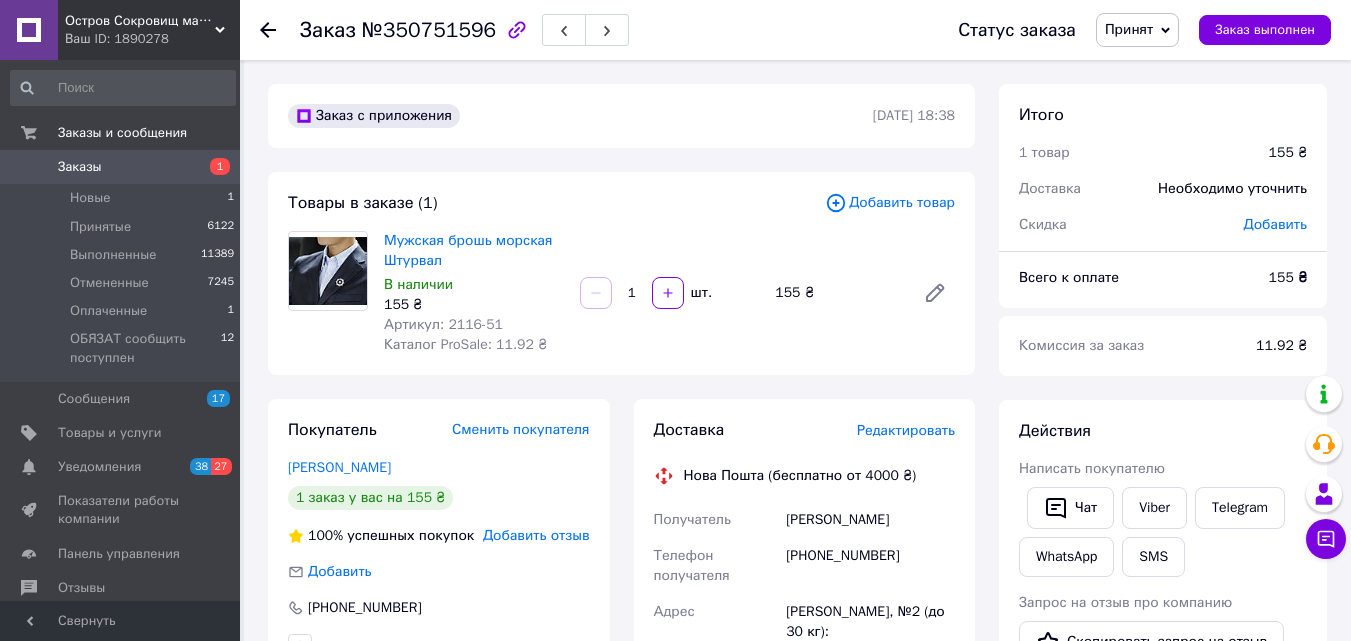 scroll, scrollTop: 0, scrollLeft: 0, axis: both 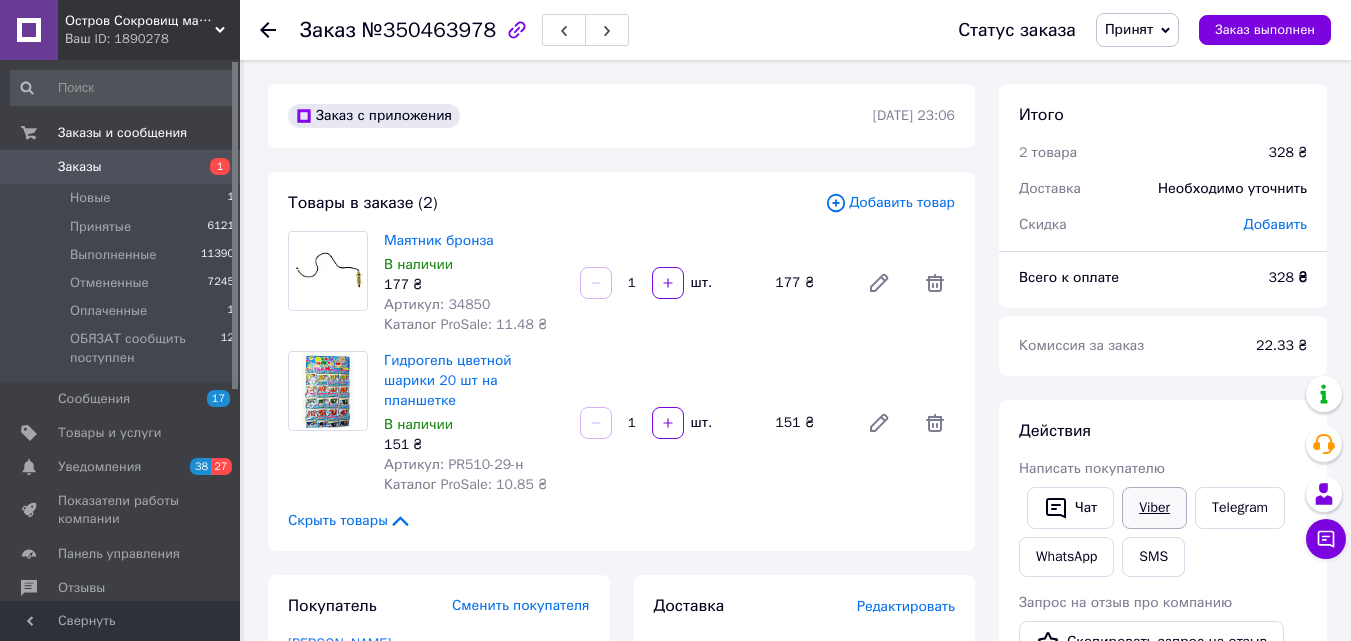 click on "Viber" at bounding box center [1154, 508] 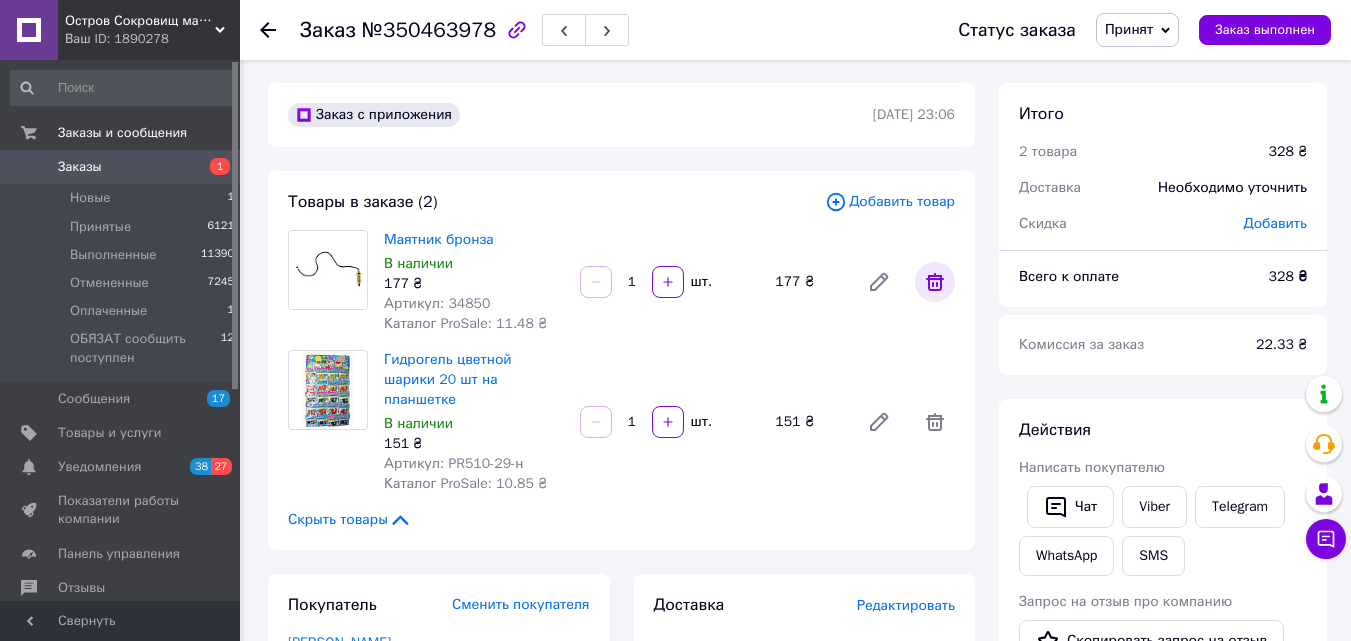 scroll, scrollTop: 0, scrollLeft: 0, axis: both 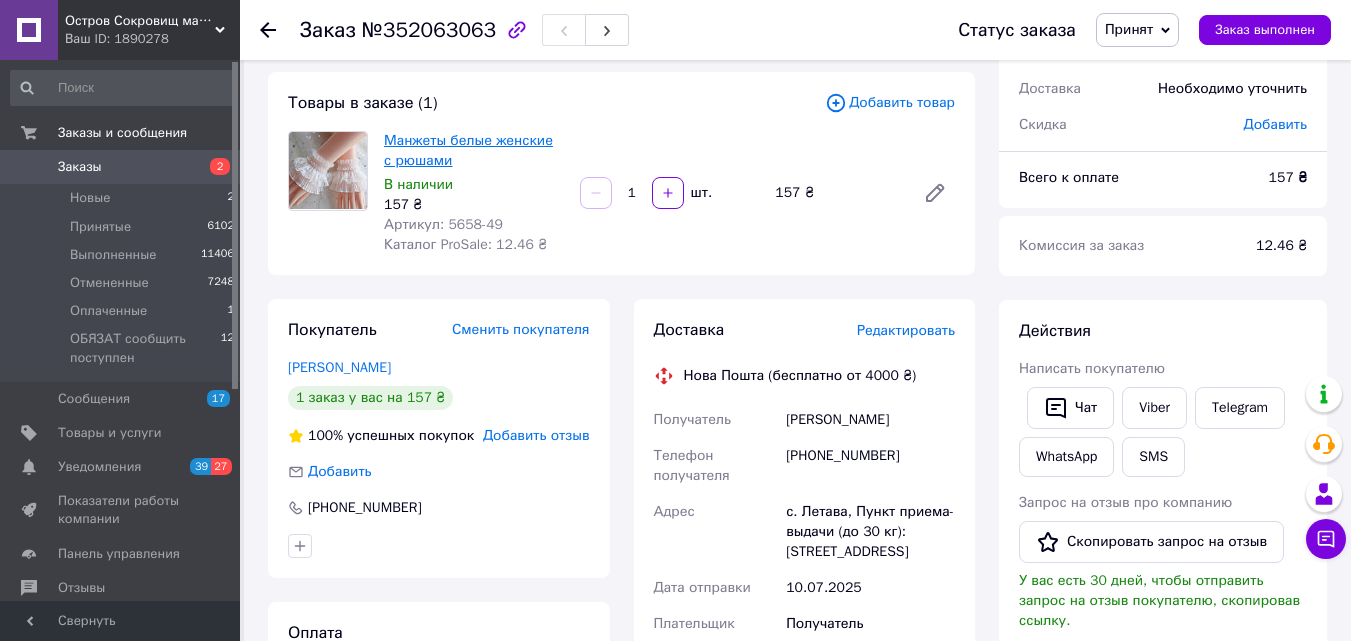 click on "Манжеты белые женские с рюшами" at bounding box center [468, 150] 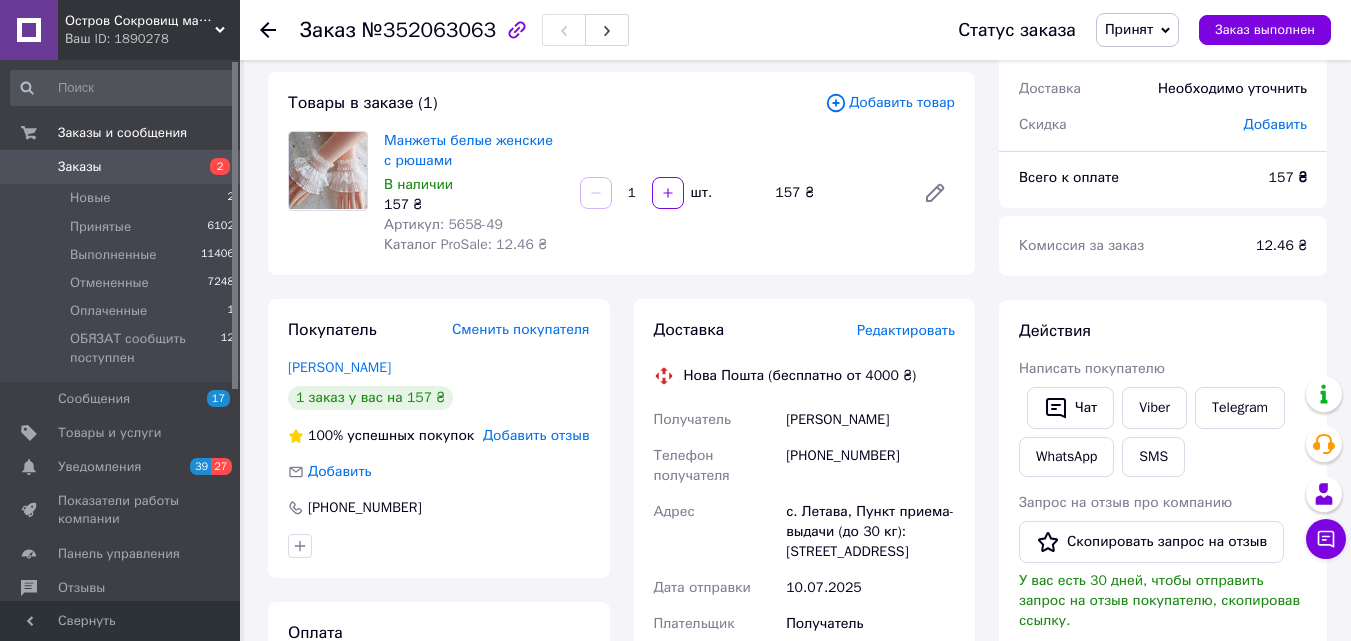 scroll, scrollTop: 300, scrollLeft: 0, axis: vertical 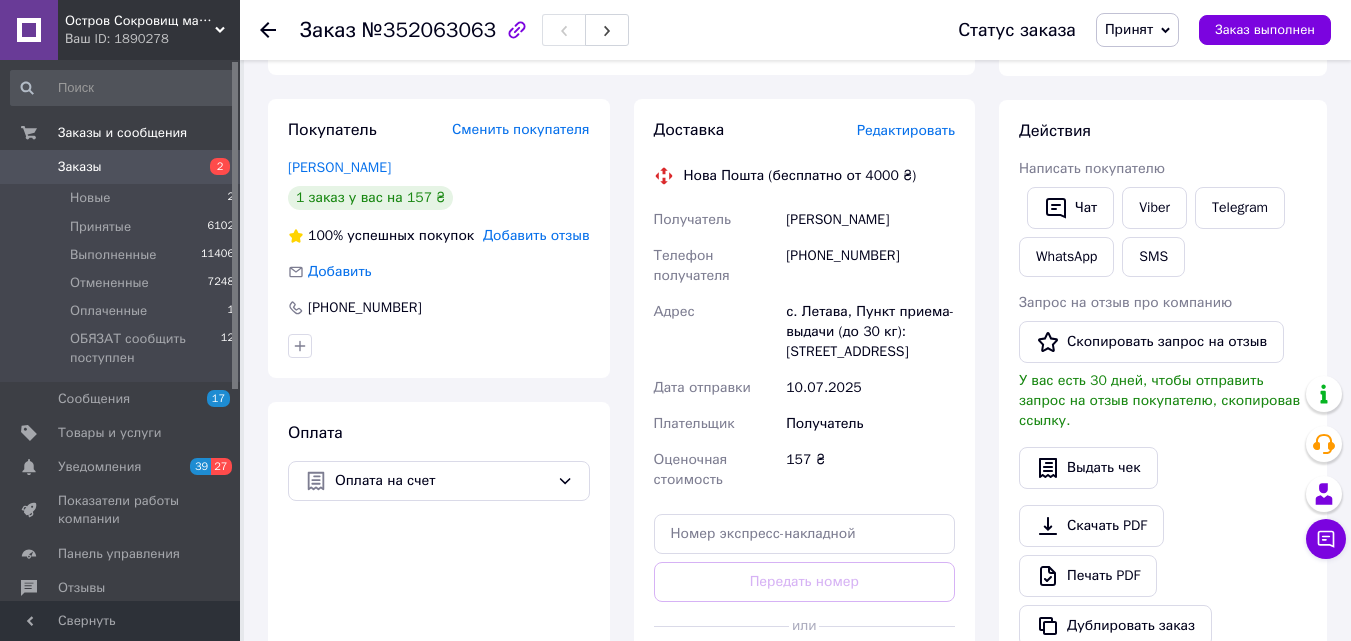 drag, startPoint x: 647, startPoint y: 219, endPoint x: 876, endPoint y: 357, distance: 267.3668 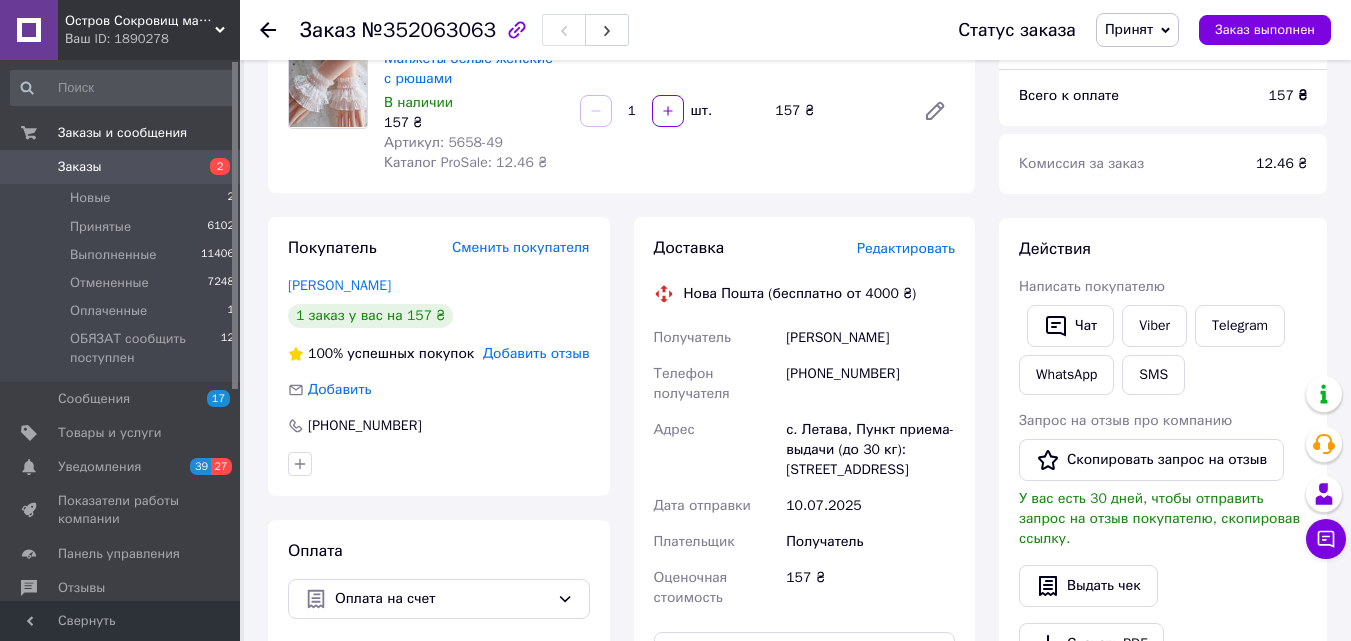 scroll, scrollTop: 0, scrollLeft: 0, axis: both 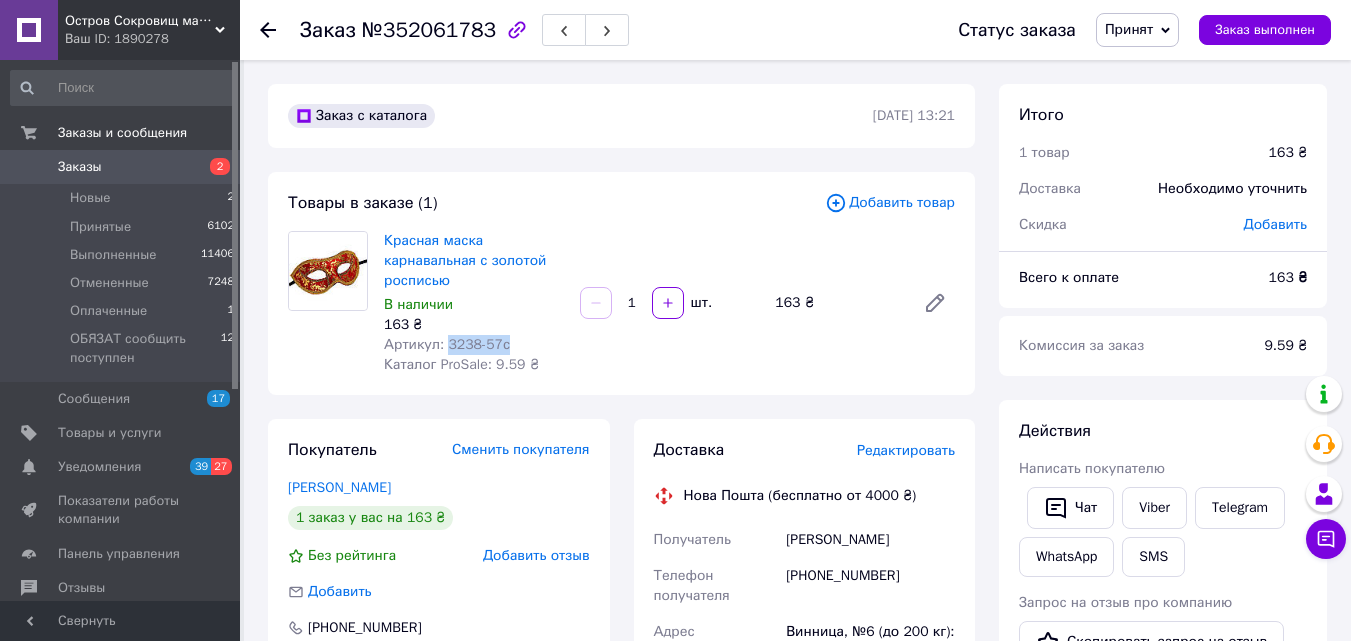 drag, startPoint x: 502, startPoint y: 346, endPoint x: 444, endPoint y: 346, distance: 58 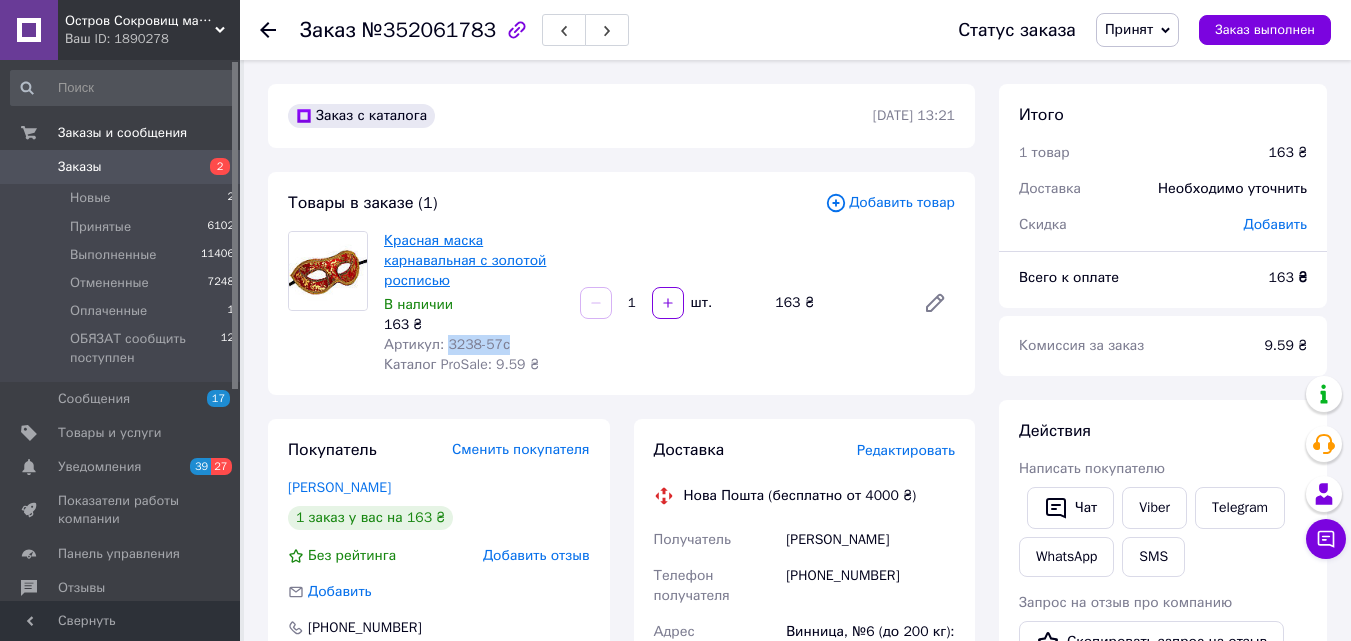 click on "Красная маска карнавальная с золотой росписью" at bounding box center (465, 260) 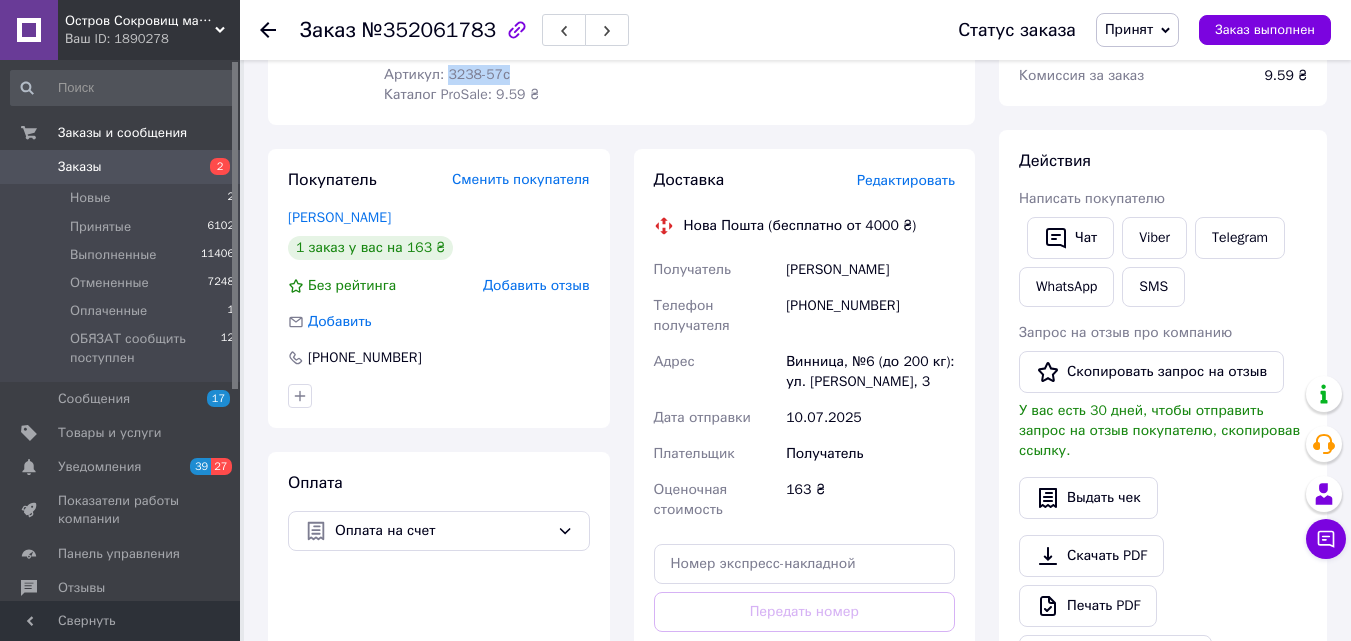 scroll, scrollTop: 300, scrollLeft: 0, axis: vertical 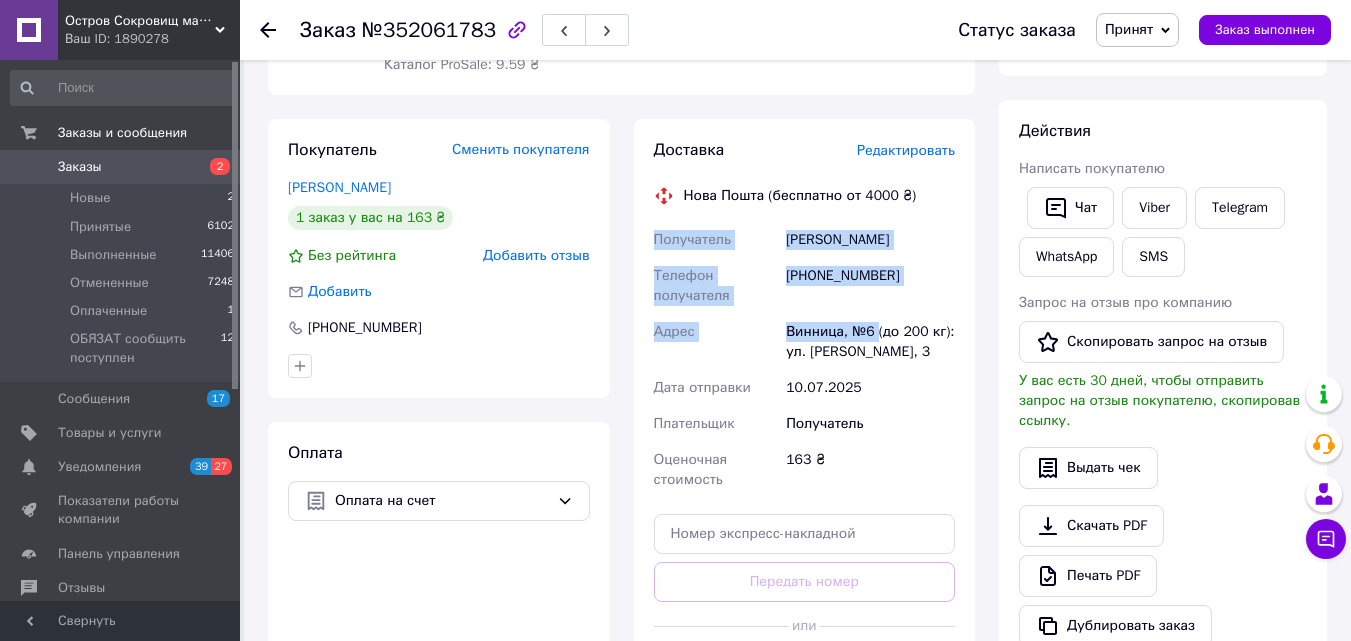 drag, startPoint x: 654, startPoint y: 236, endPoint x: 875, endPoint y: 324, distance: 237.87602 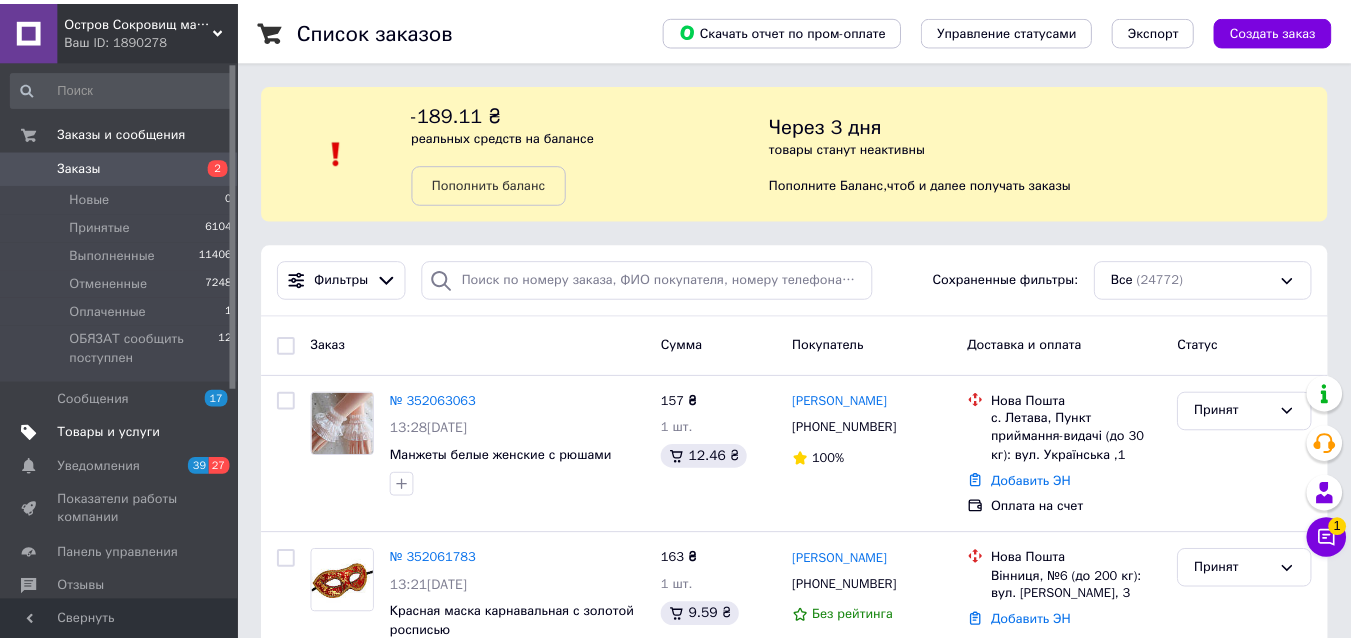 scroll, scrollTop: 0, scrollLeft: 0, axis: both 